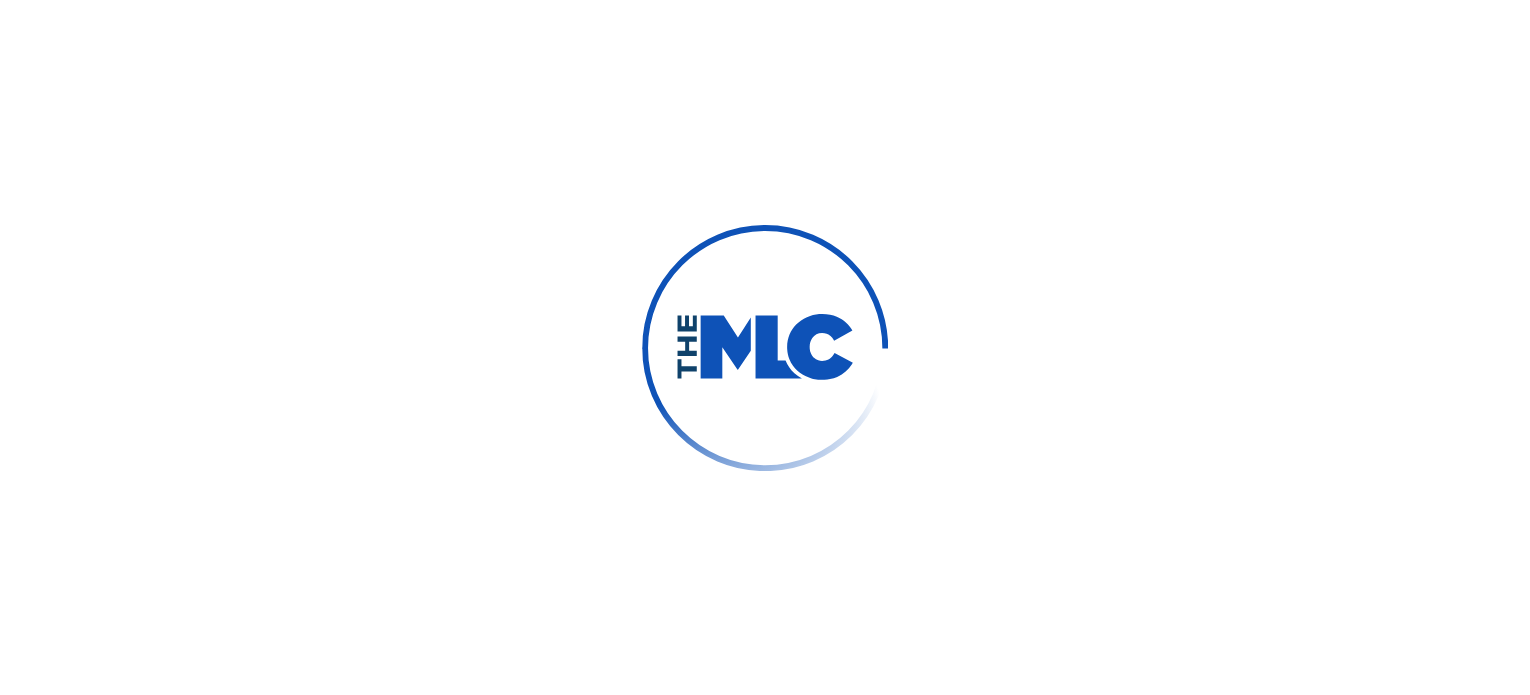 scroll, scrollTop: 44, scrollLeft: 0, axis: vertical 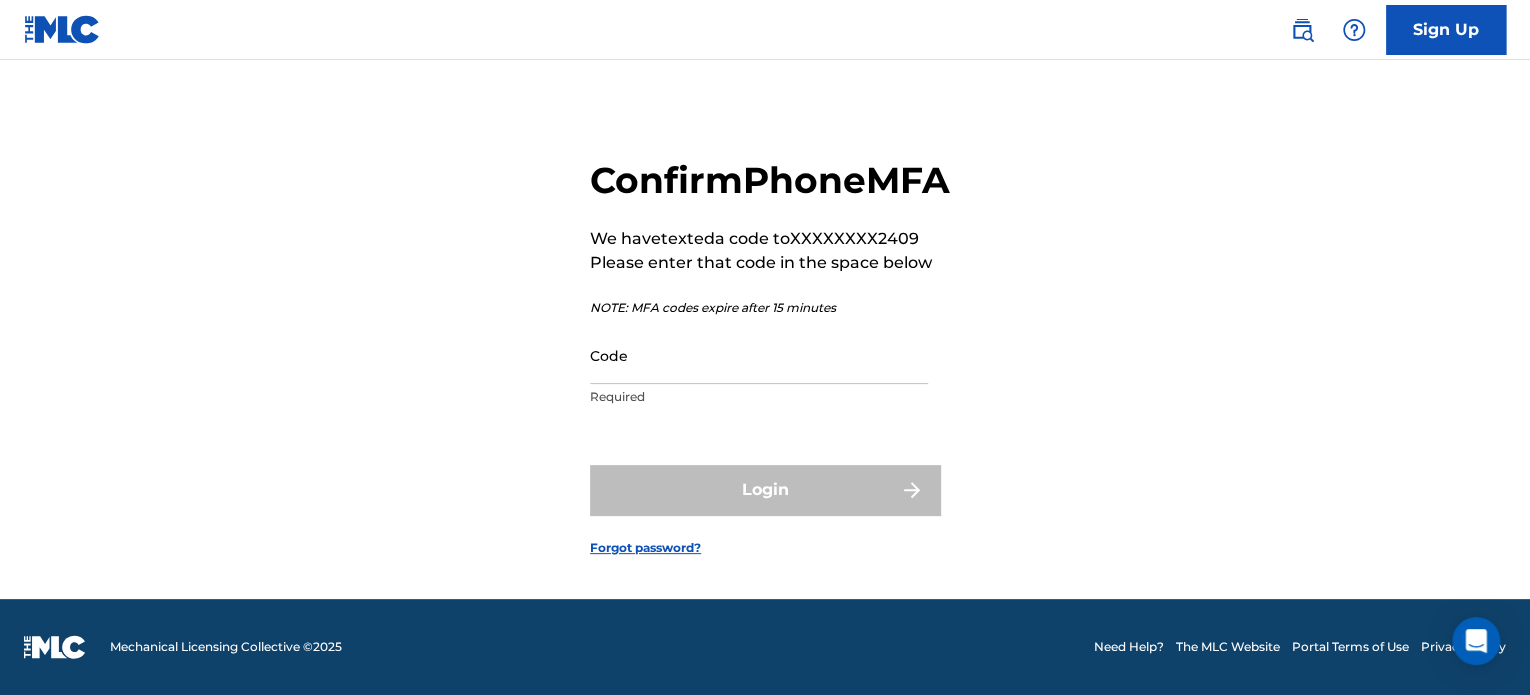 click on "Code" at bounding box center (759, 355) 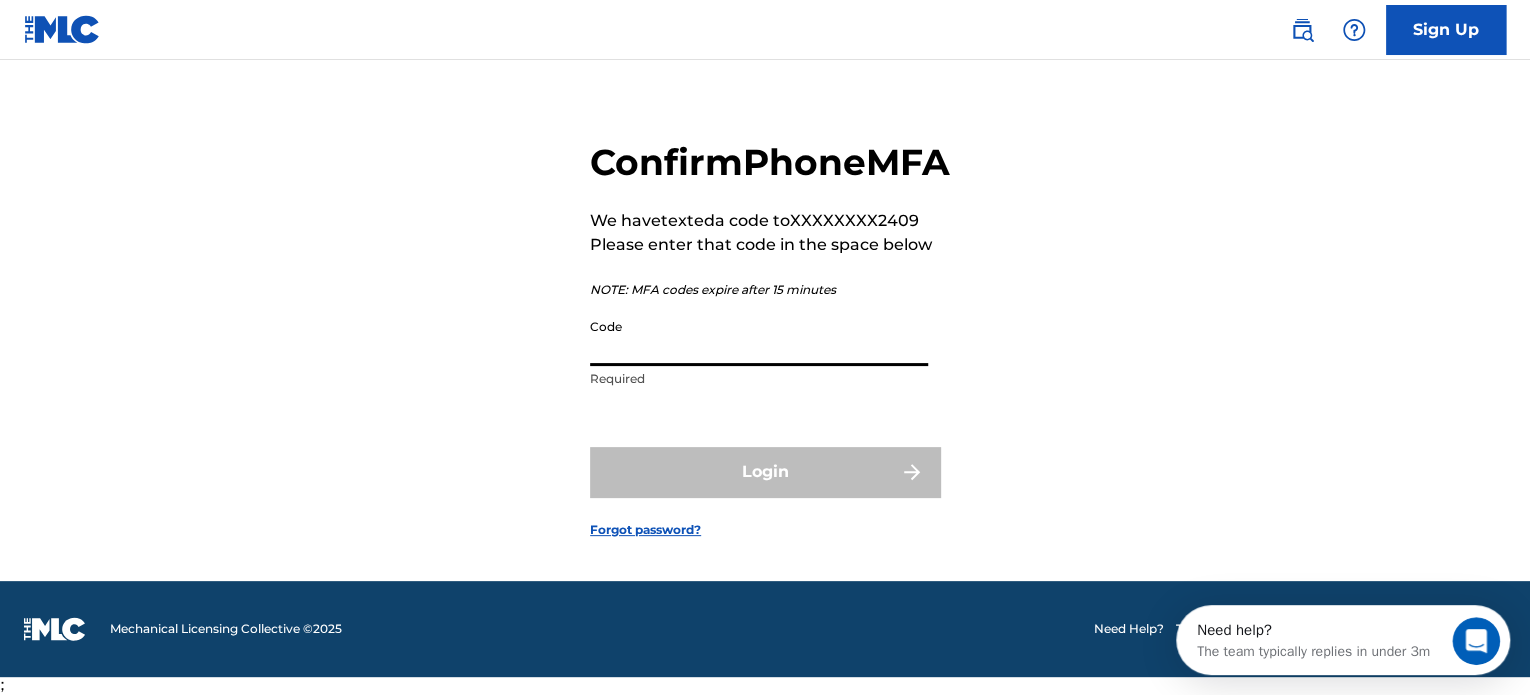 scroll, scrollTop: 0, scrollLeft: 0, axis: both 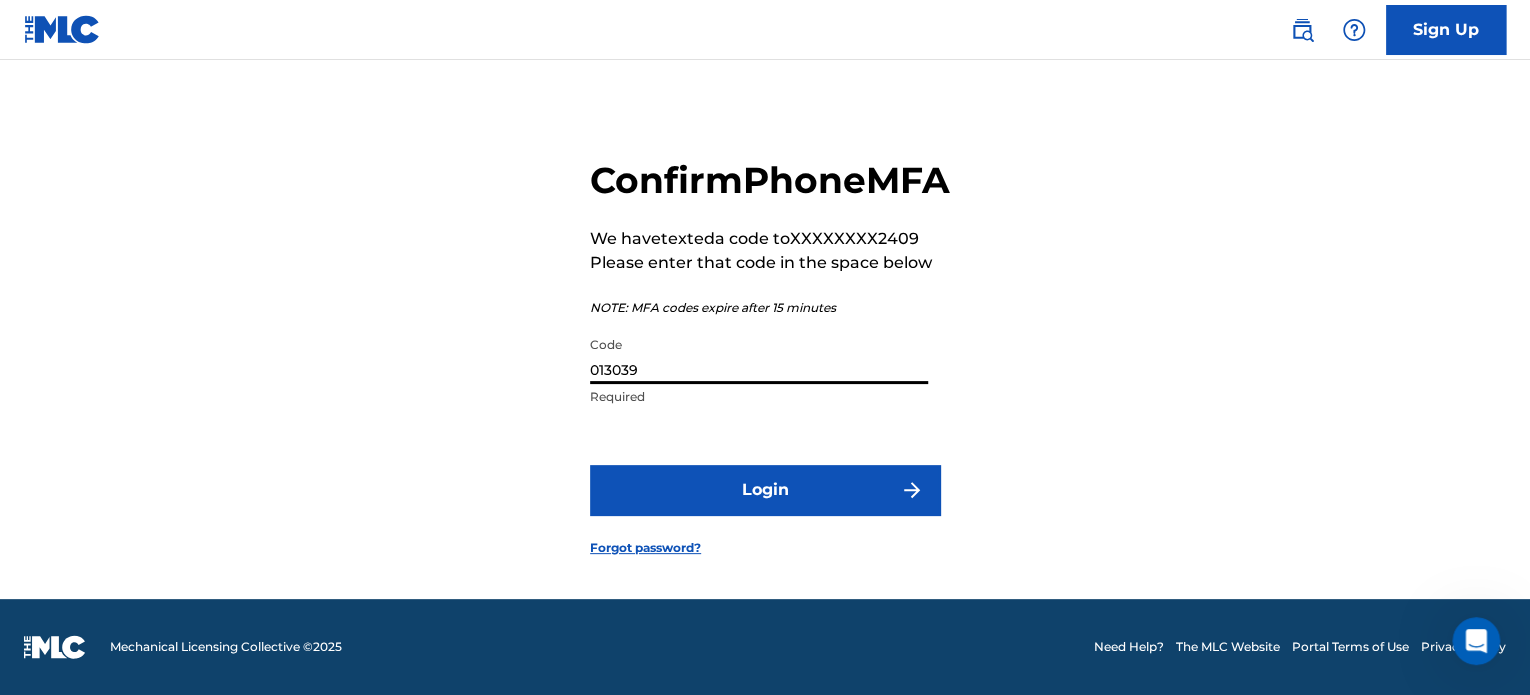 type on "013039" 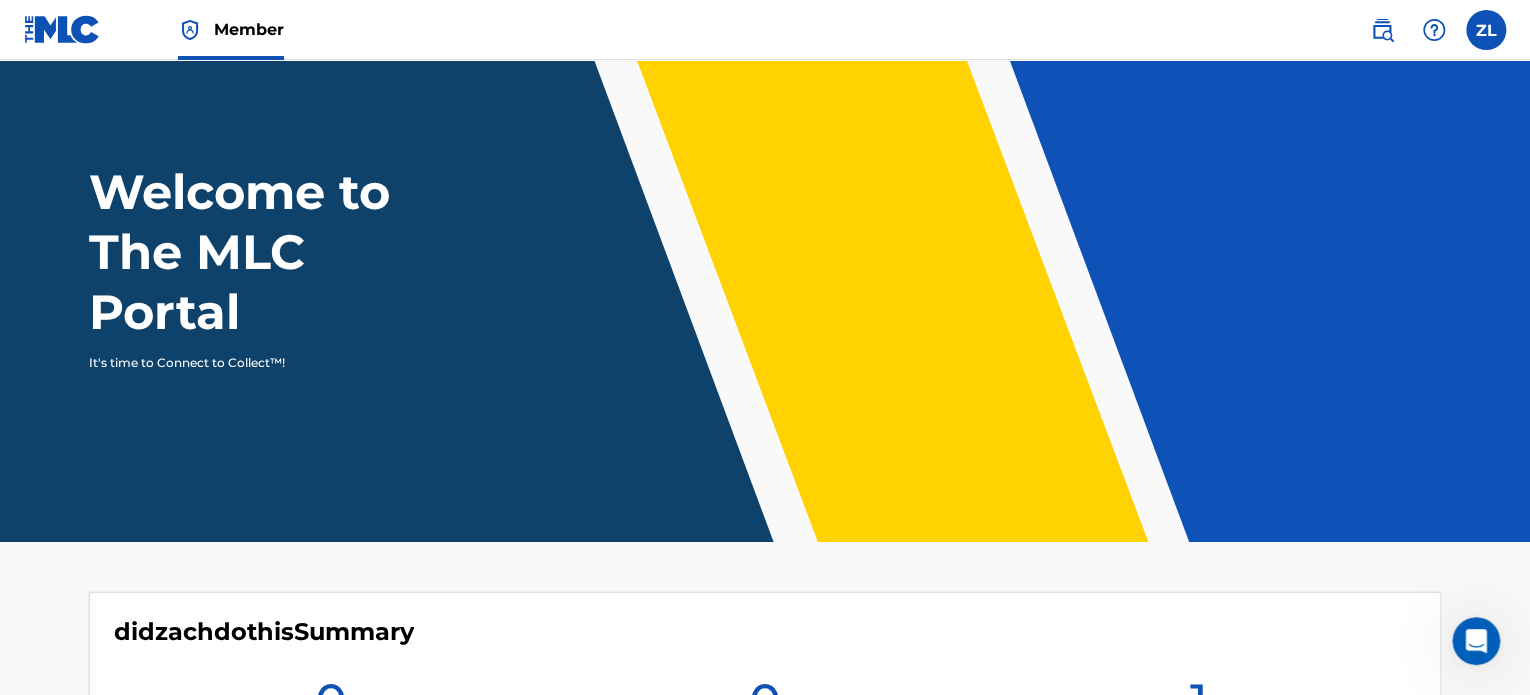 scroll, scrollTop: 0, scrollLeft: 0, axis: both 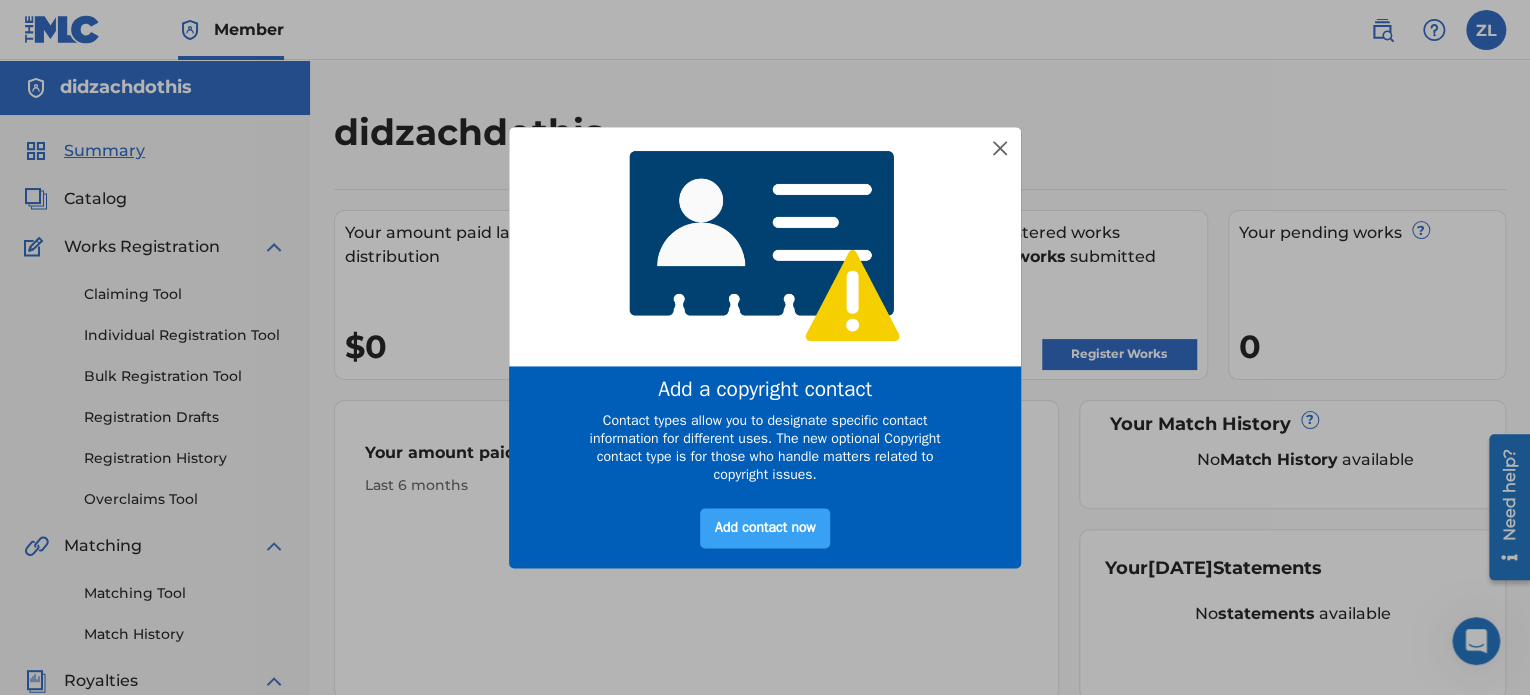 click on "Add contact now" at bounding box center (765, 529) 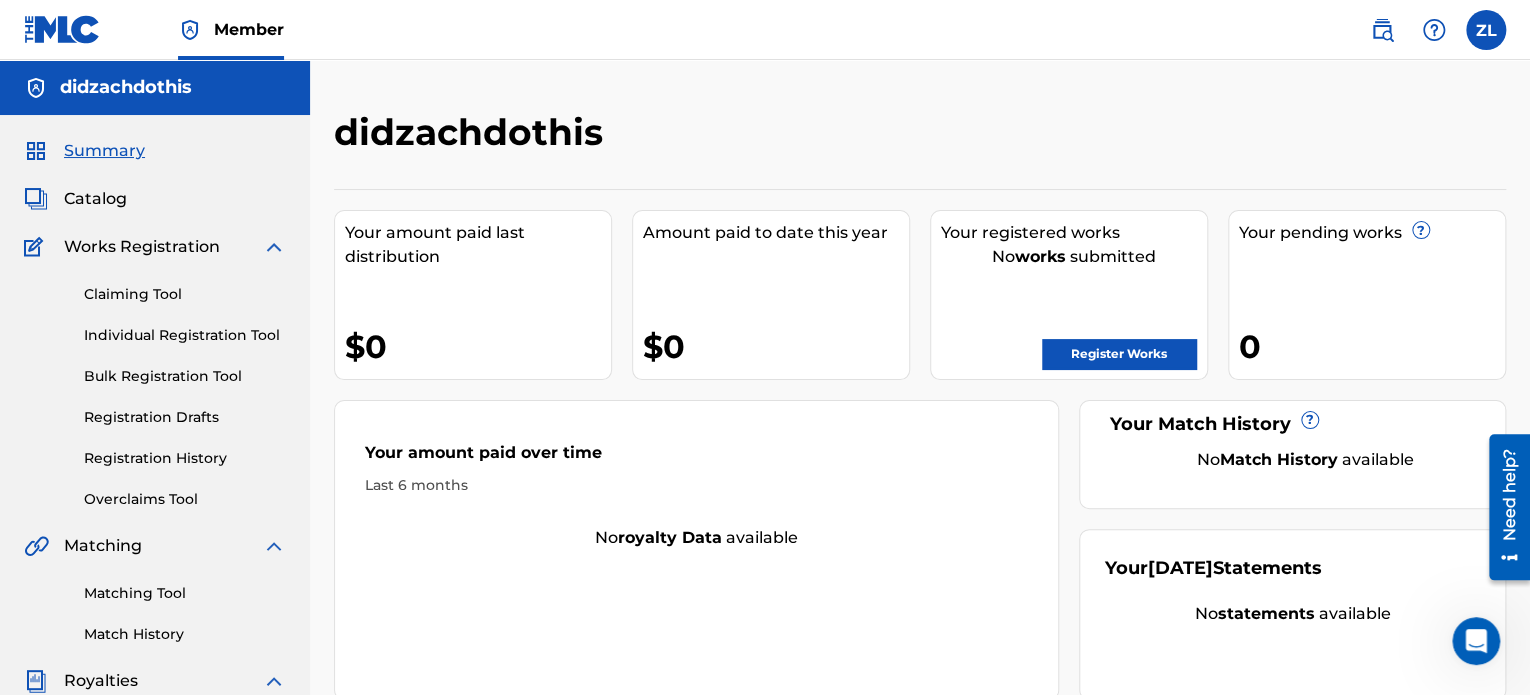 scroll, scrollTop: 0, scrollLeft: 0, axis: both 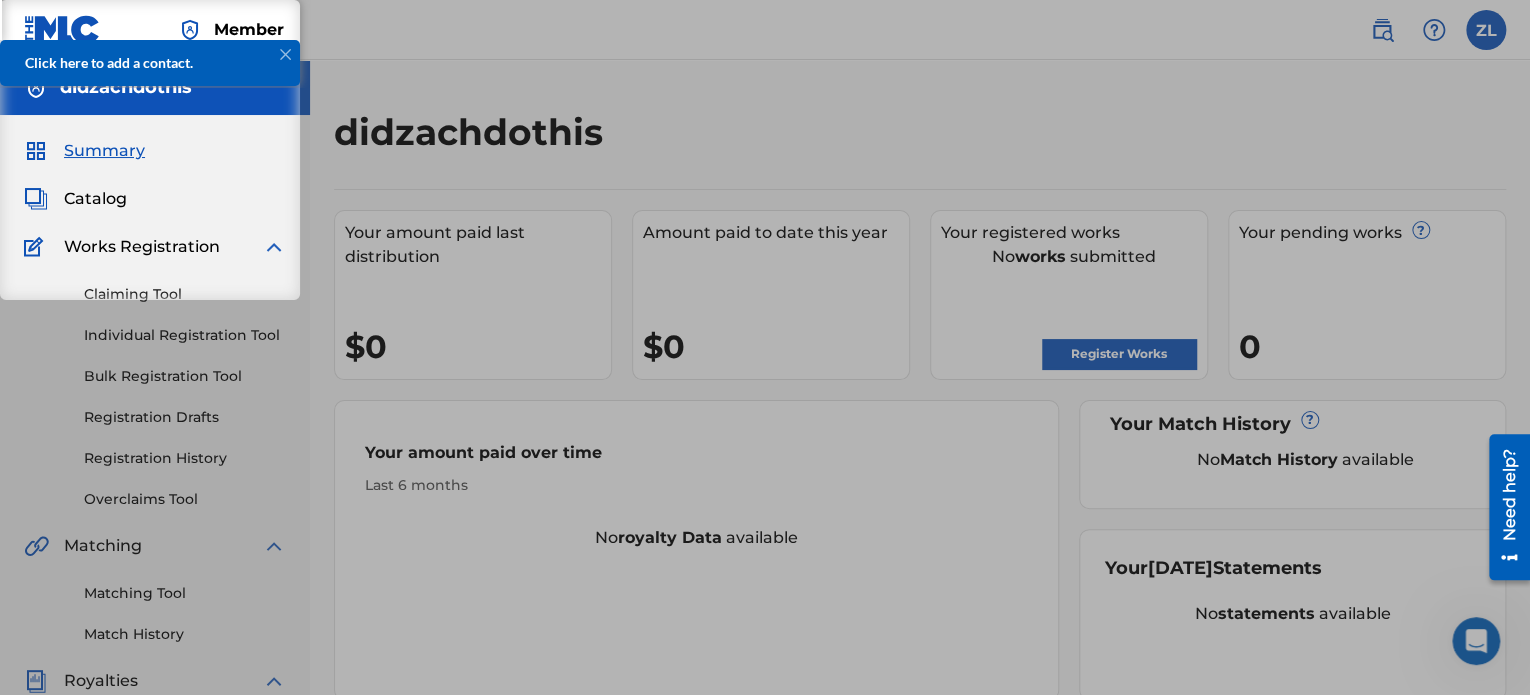 click on "Click here to add a contact." at bounding box center [150, 62] 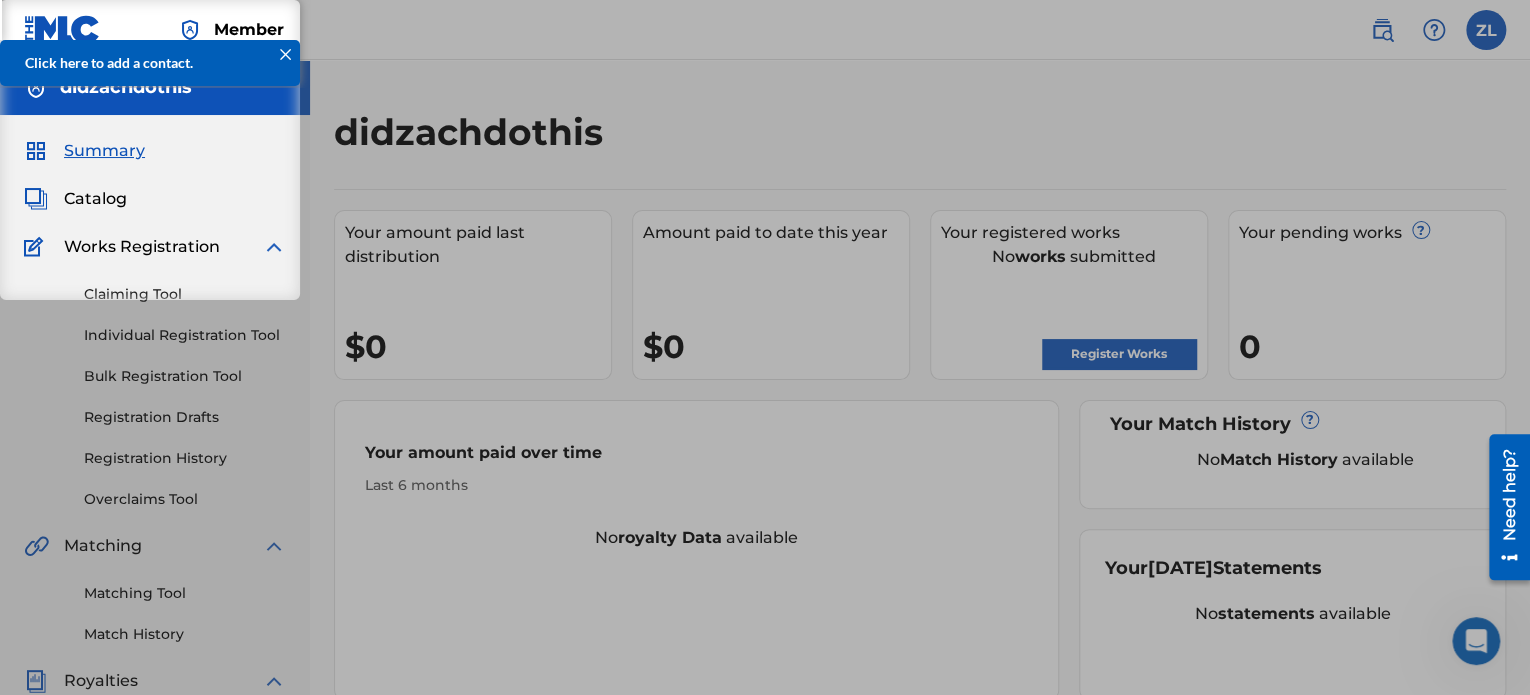 click at bounding box center [285, 54] 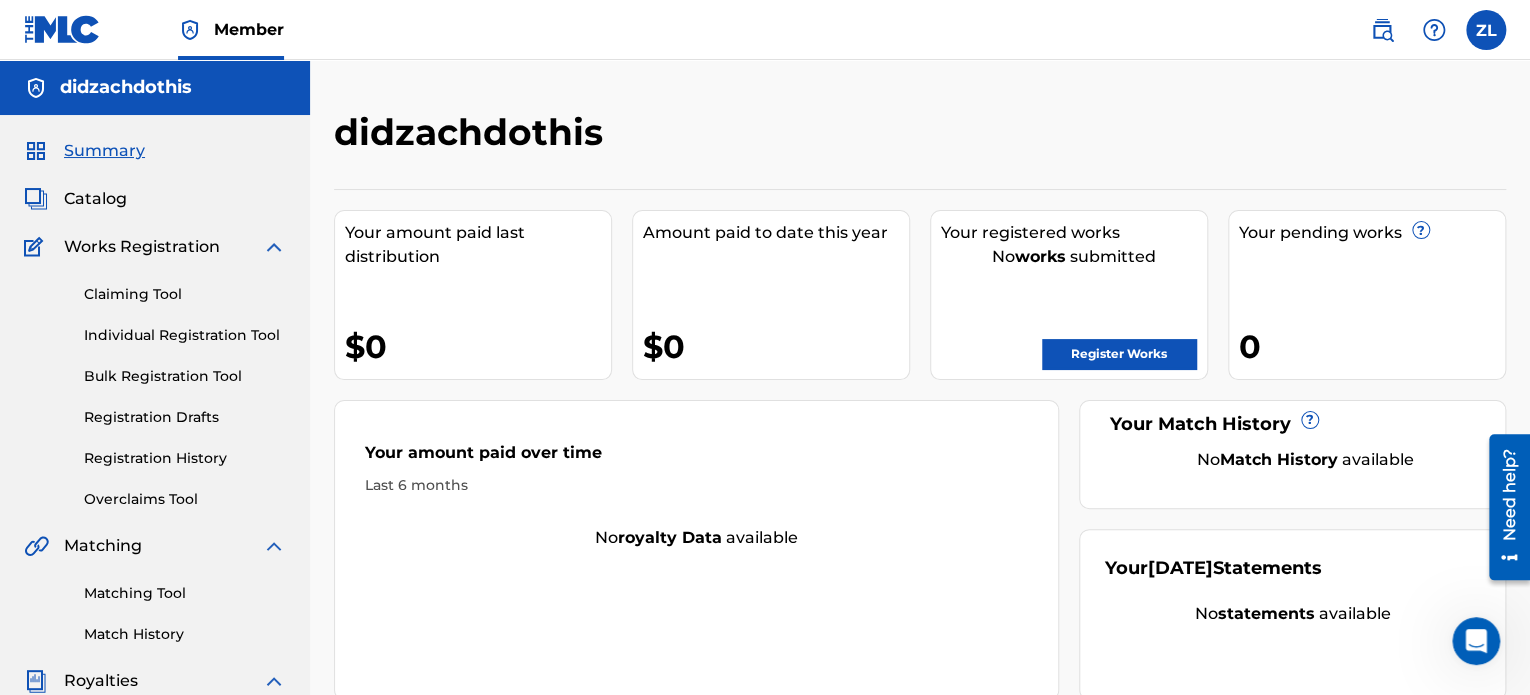 click on "Register Works" at bounding box center [1119, 354] 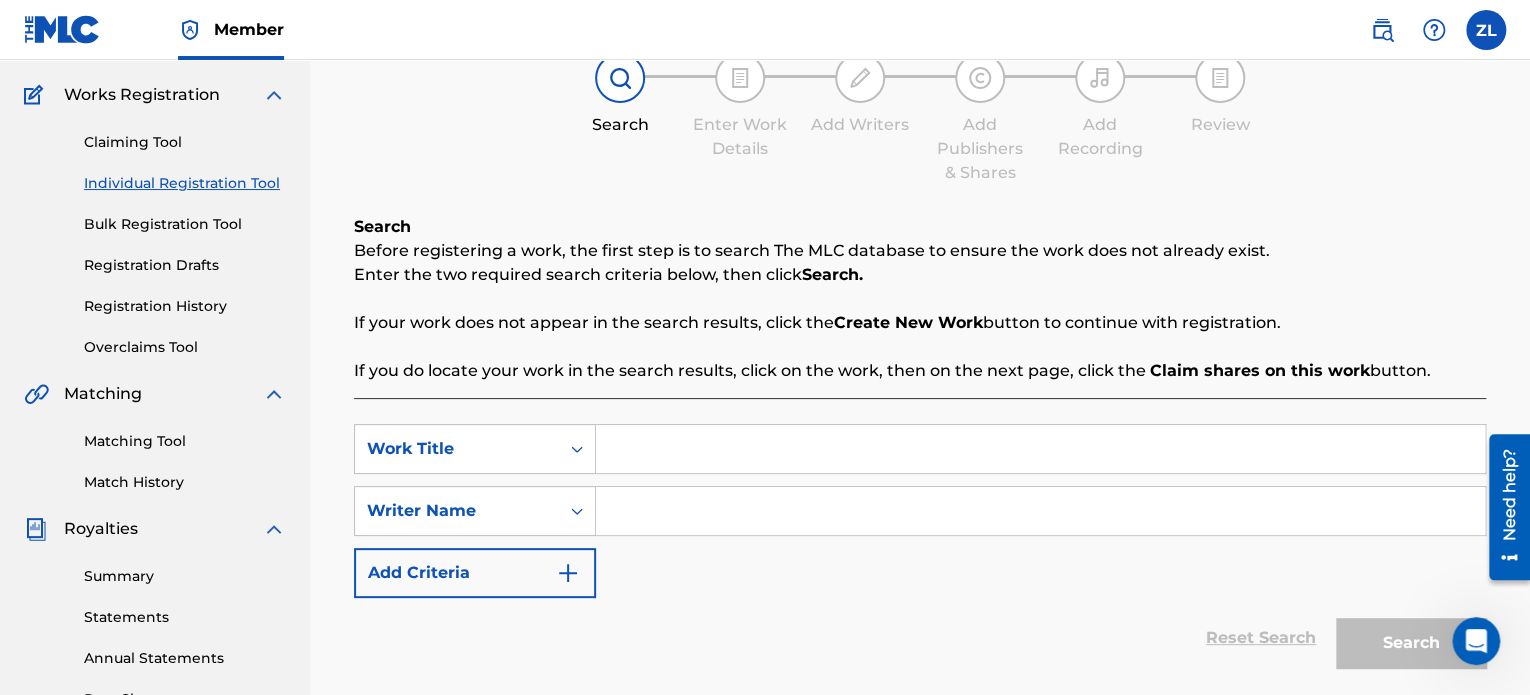 scroll, scrollTop: 200, scrollLeft: 0, axis: vertical 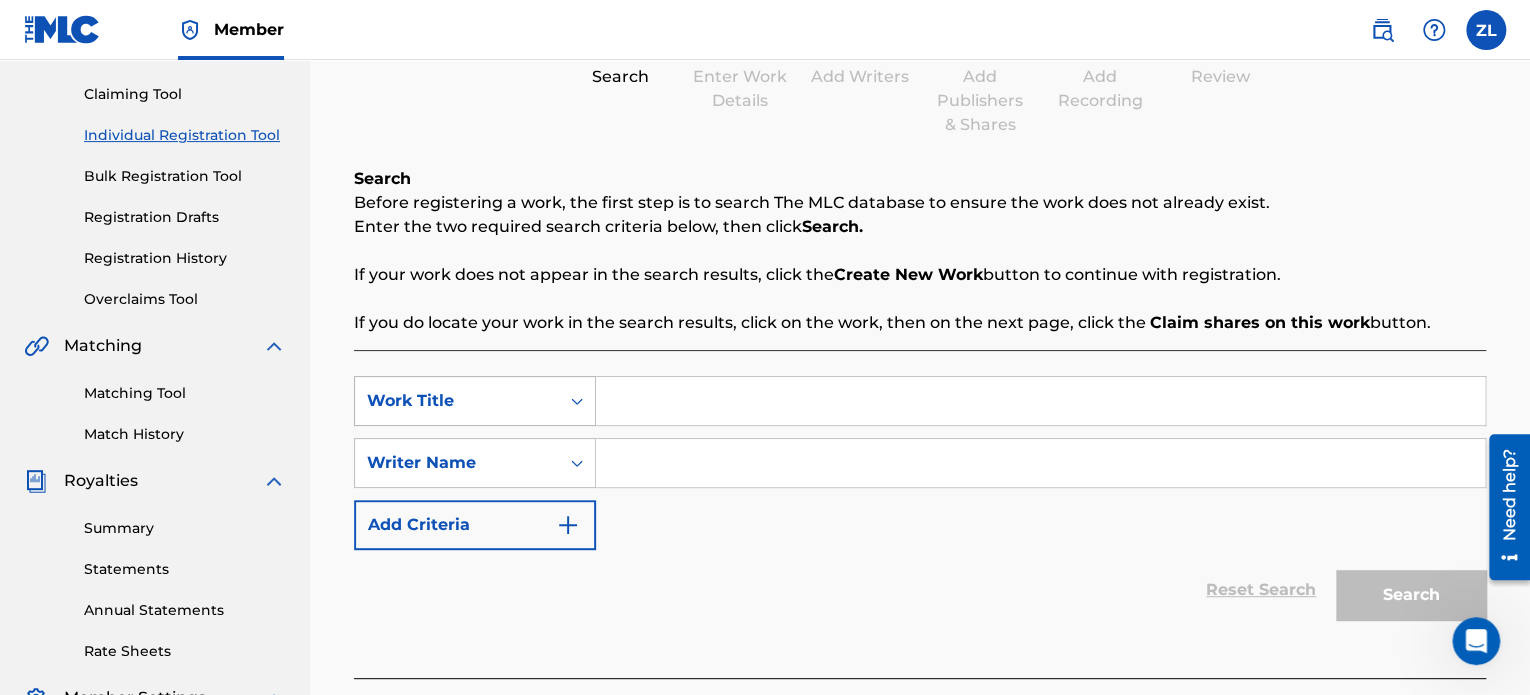 click on "Work Title" at bounding box center [475, 401] 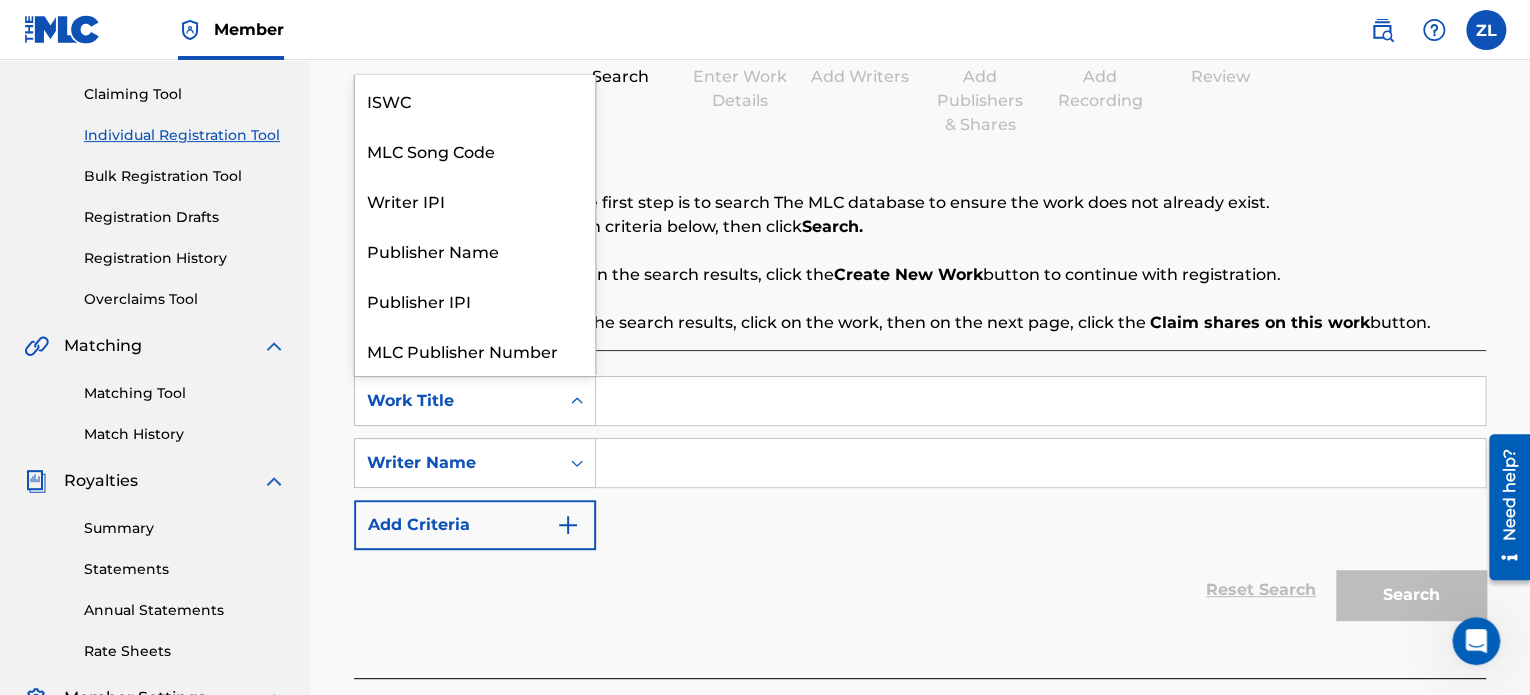 scroll, scrollTop: 50, scrollLeft: 0, axis: vertical 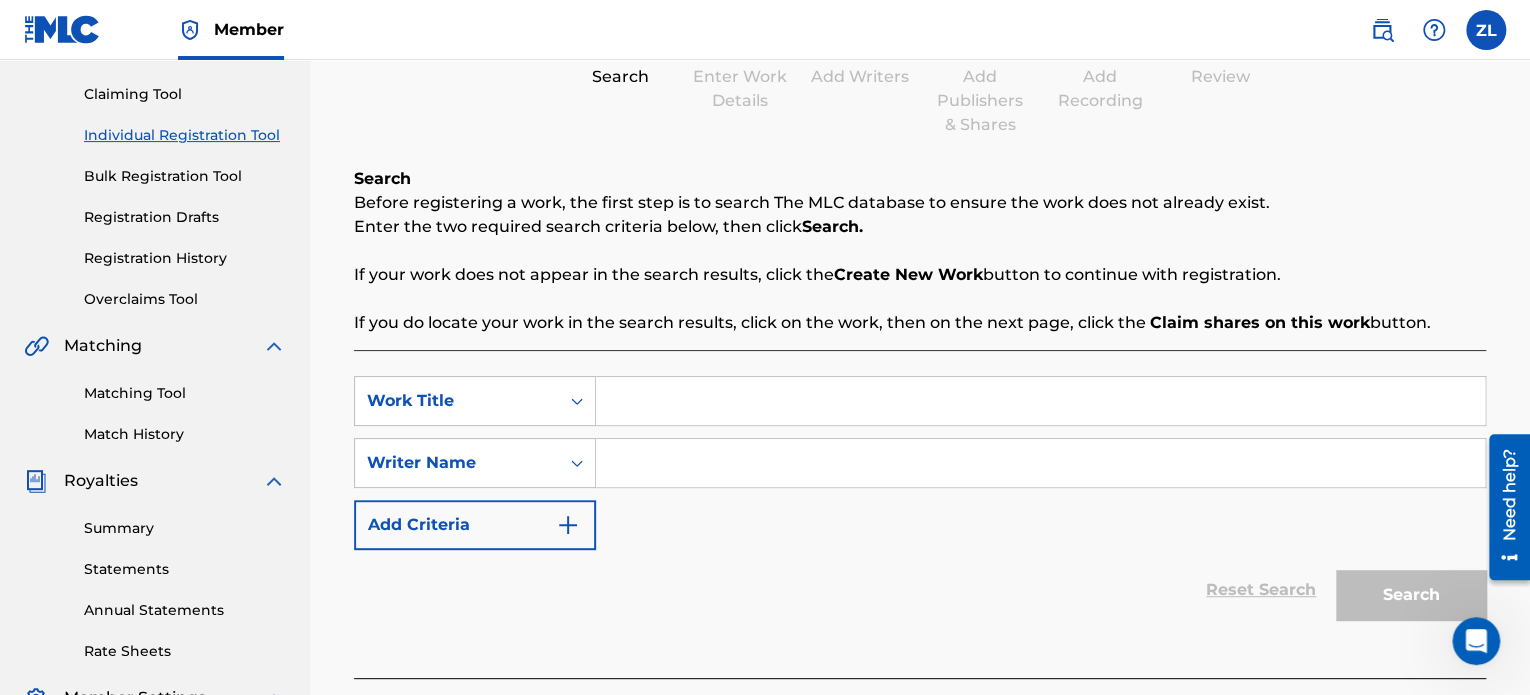 click on "Work Title" at bounding box center (457, 401) 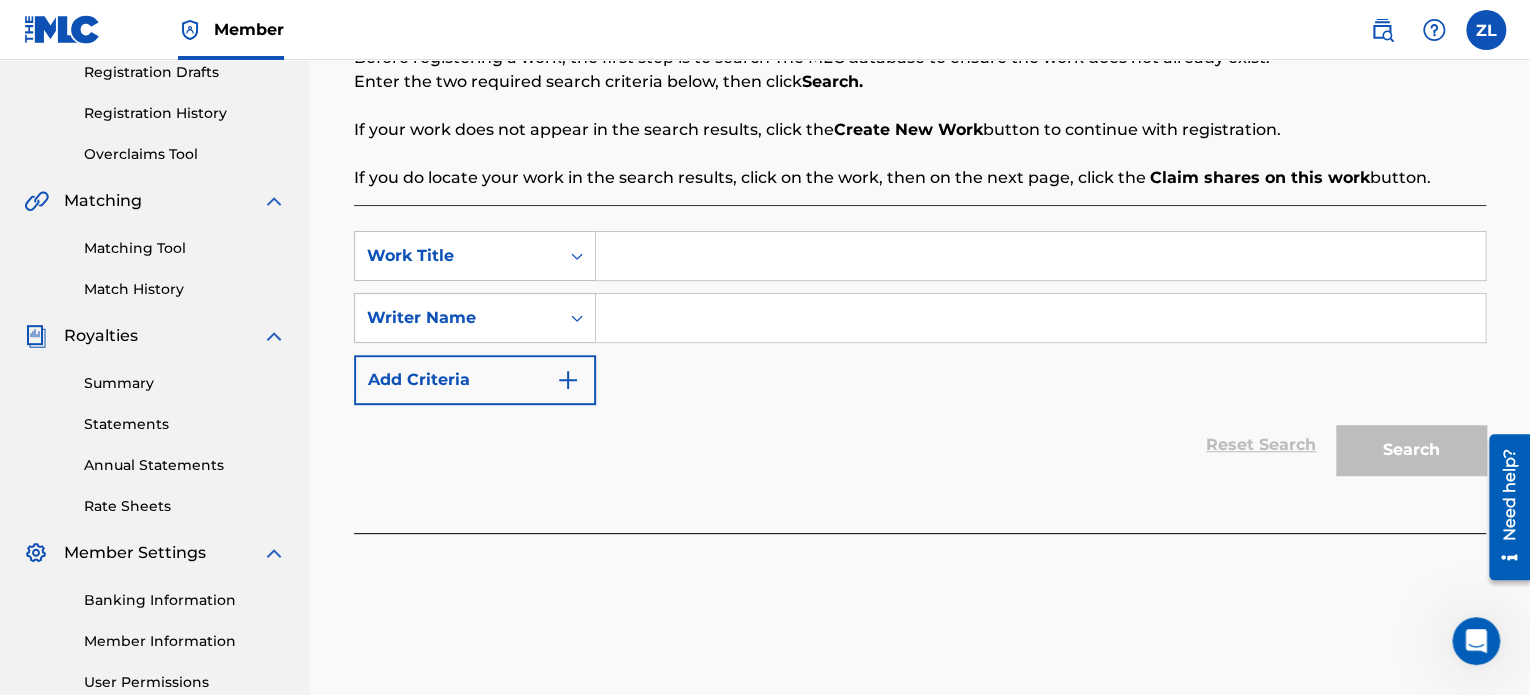 scroll, scrollTop: 0, scrollLeft: 0, axis: both 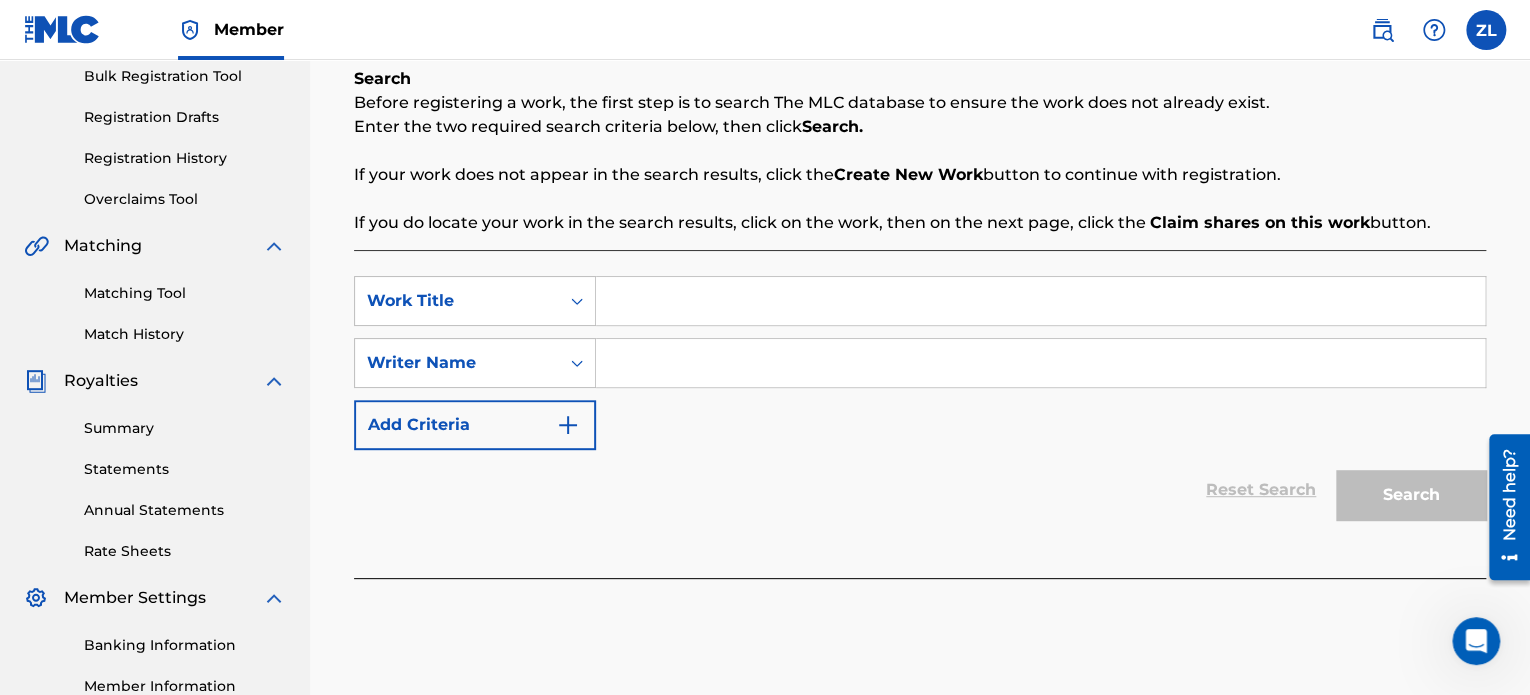 click at bounding box center [1040, 301] 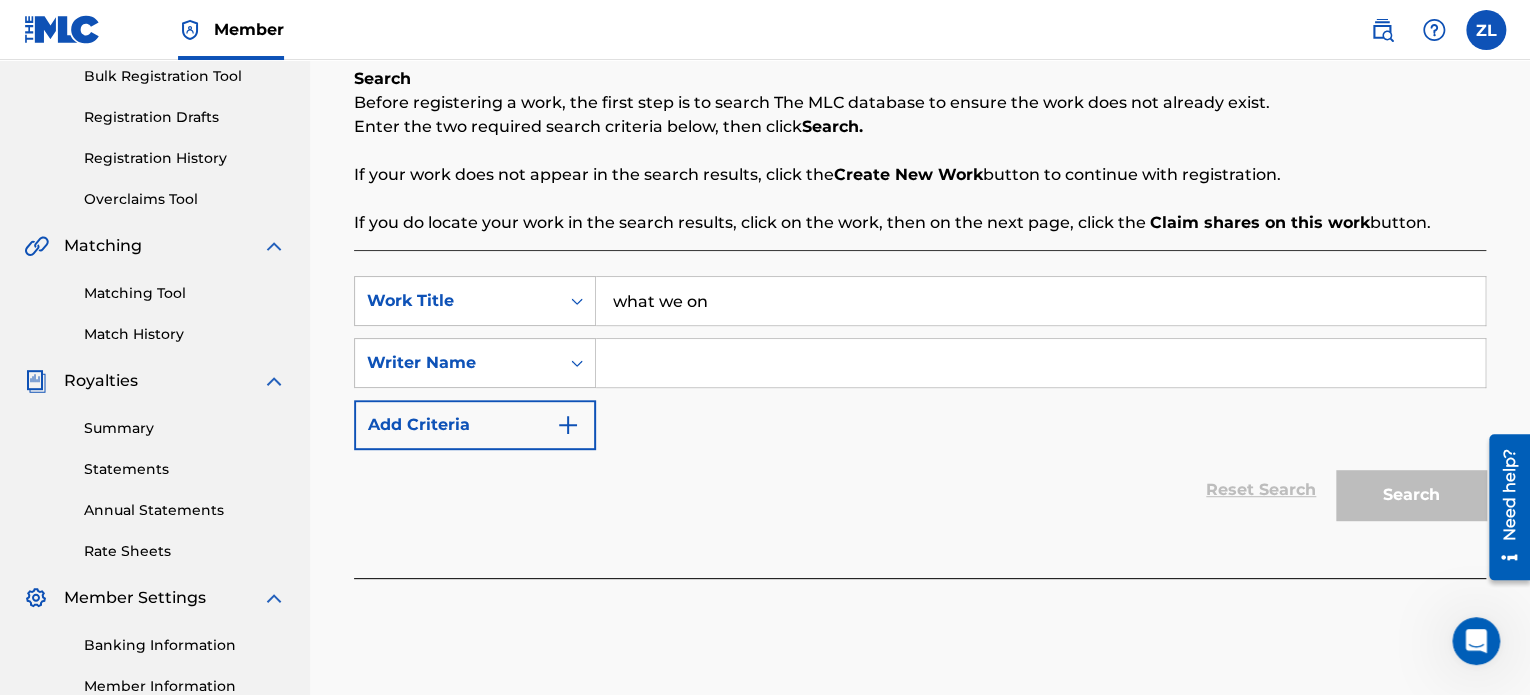 type on "what we on" 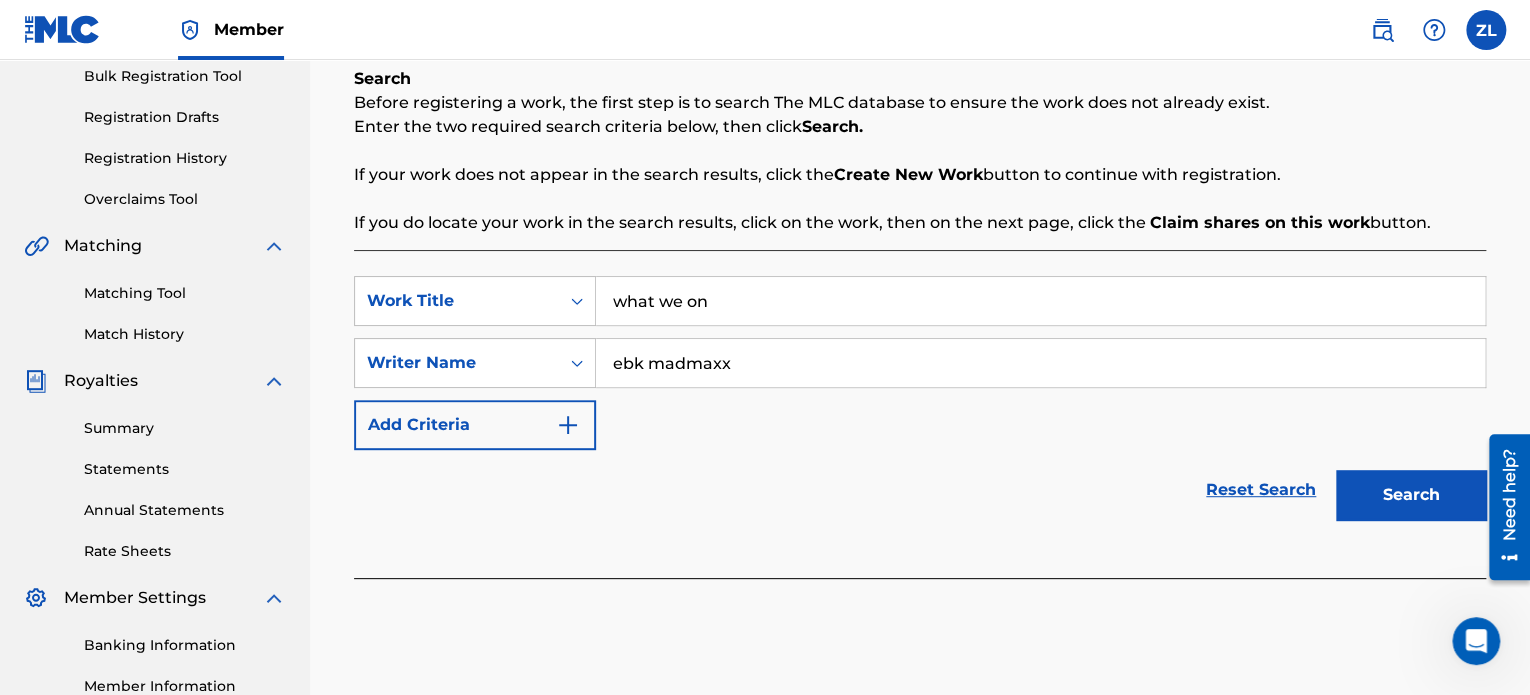 type on "ebk madmaxx" 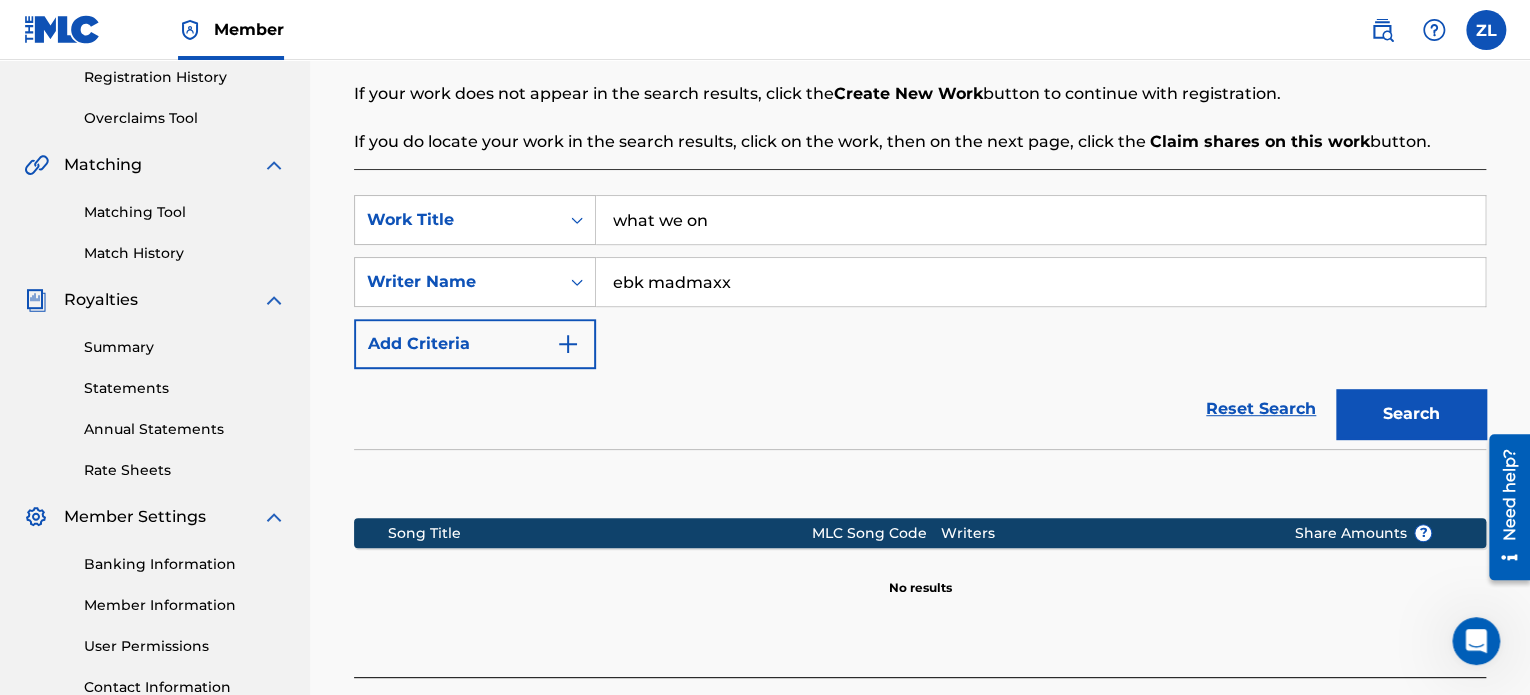 scroll, scrollTop: 500, scrollLeft: 0, axis: vertical 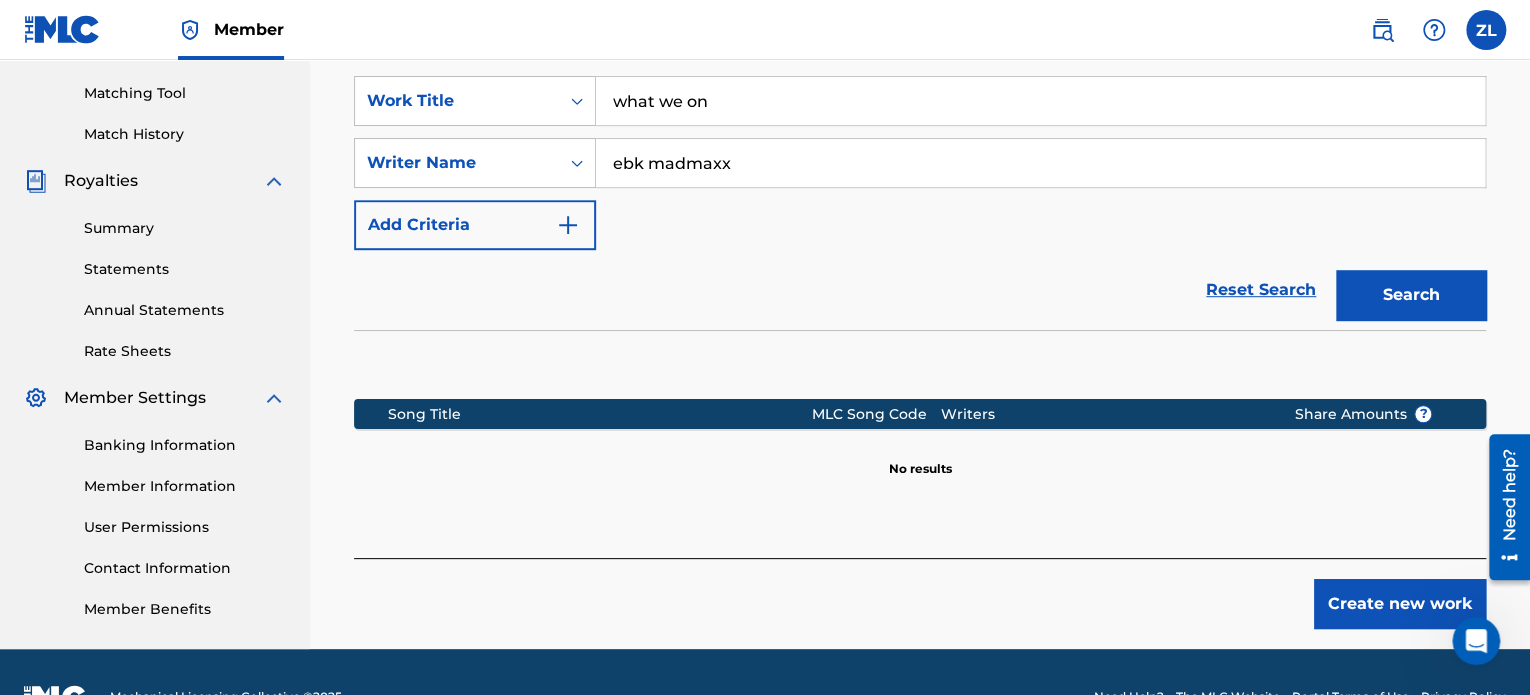 click on "Create new work" at bounding box center (1400, 604) 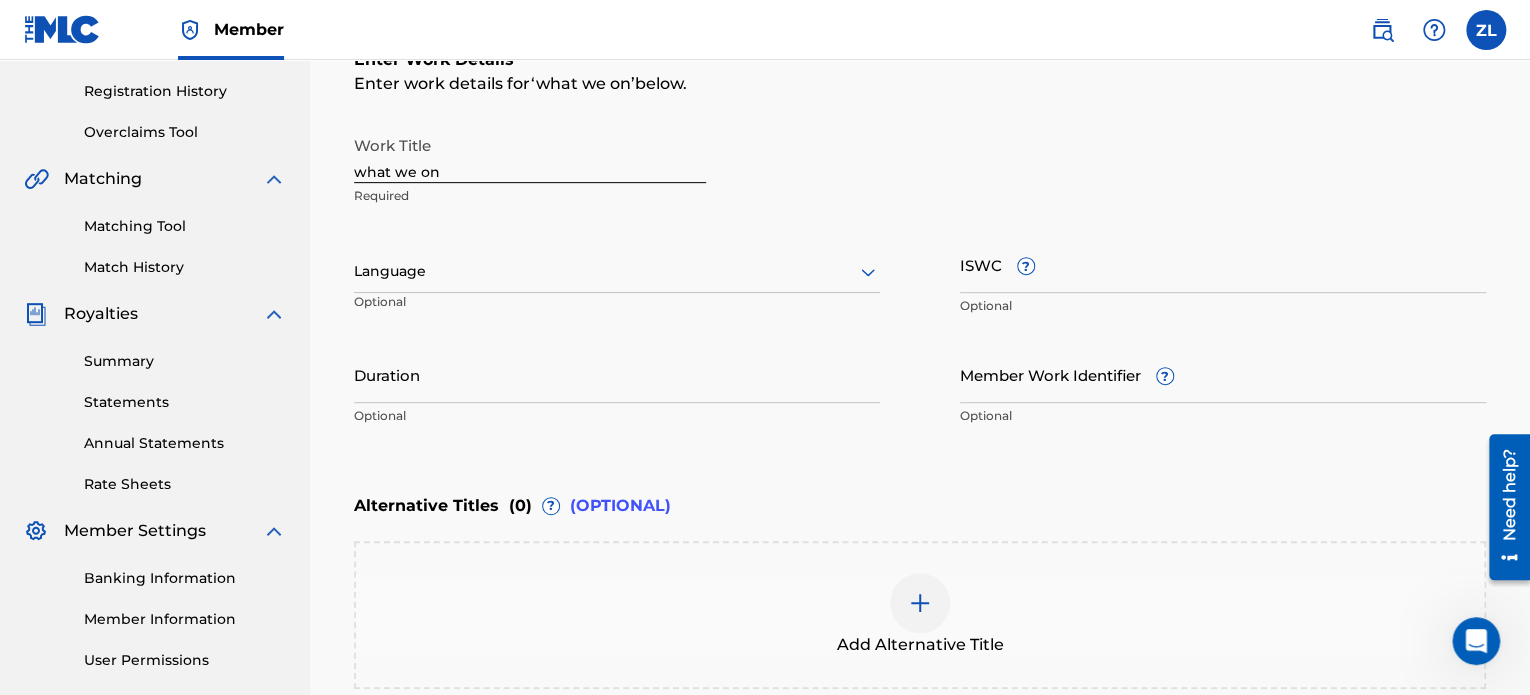 scroll, scrollTop: 400, scrollLeft: 0, axis: vertical 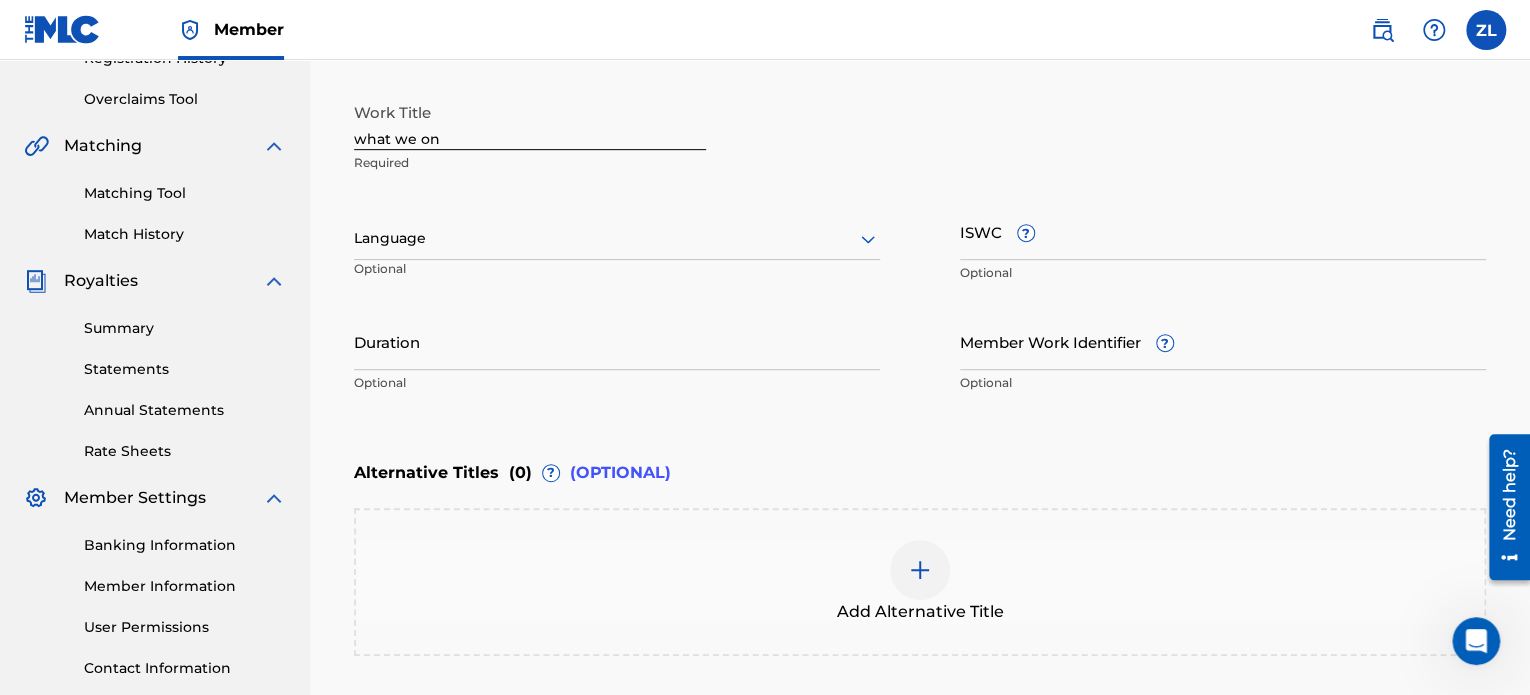 click at bounding box center [617, 238] 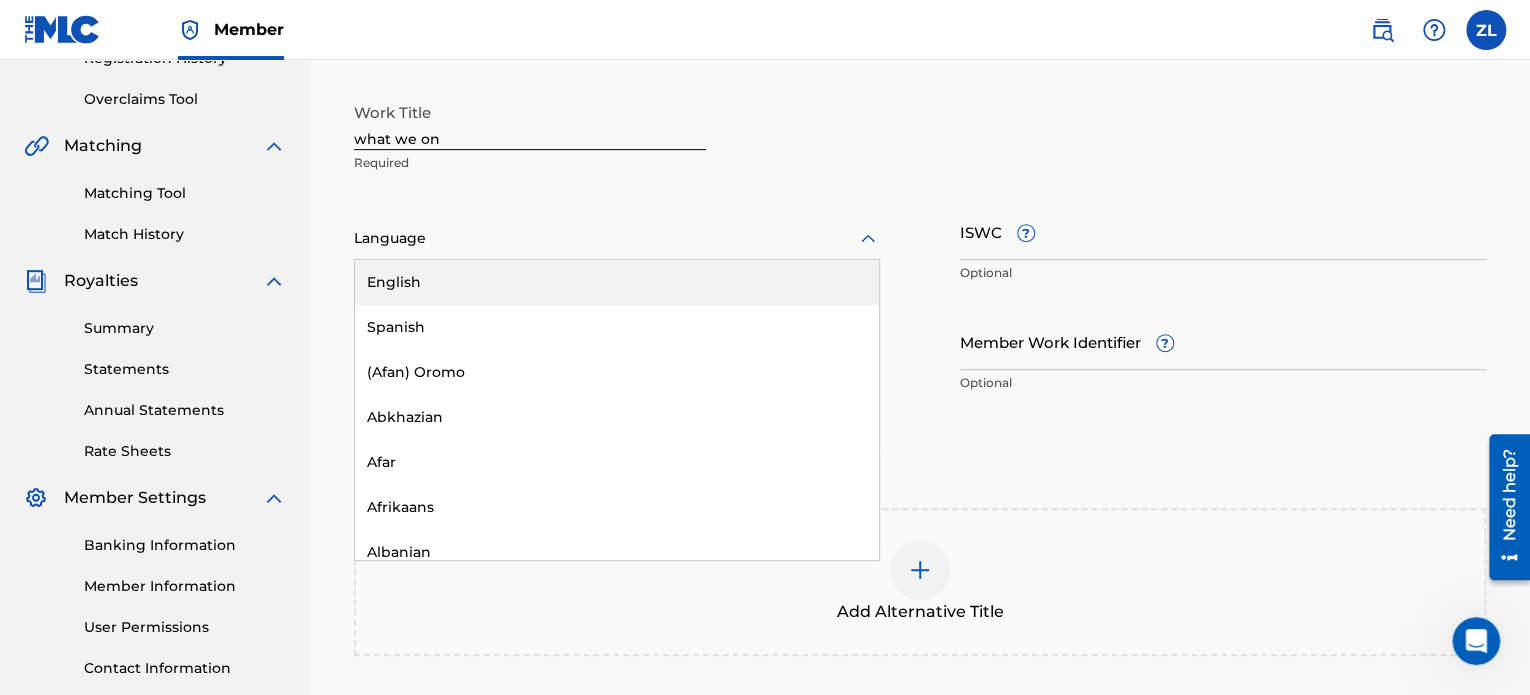 click on "English" at bounding box center [617, 282] 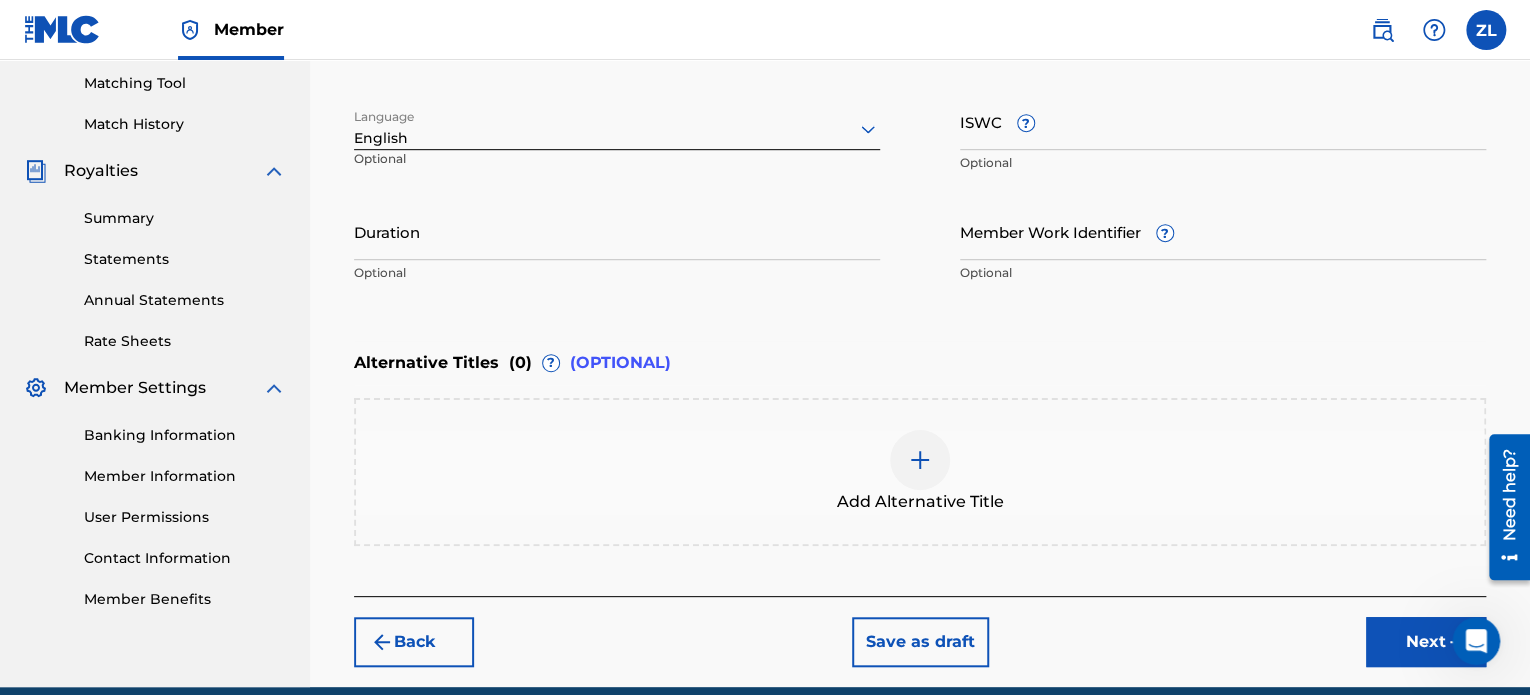 scroll, scrollTop: 596, scrollLeft: 0, axis: vertical 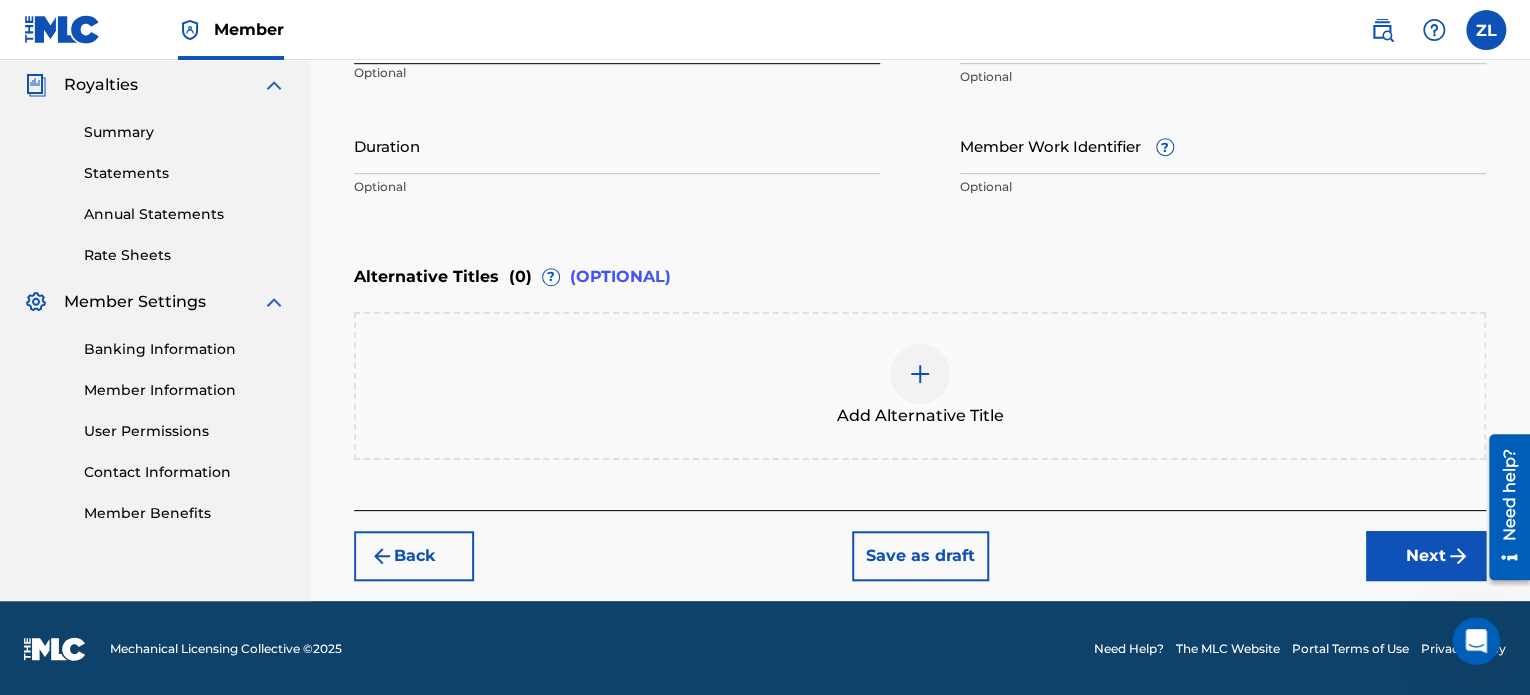 click on "Next" at bounding box center (1426, 556) 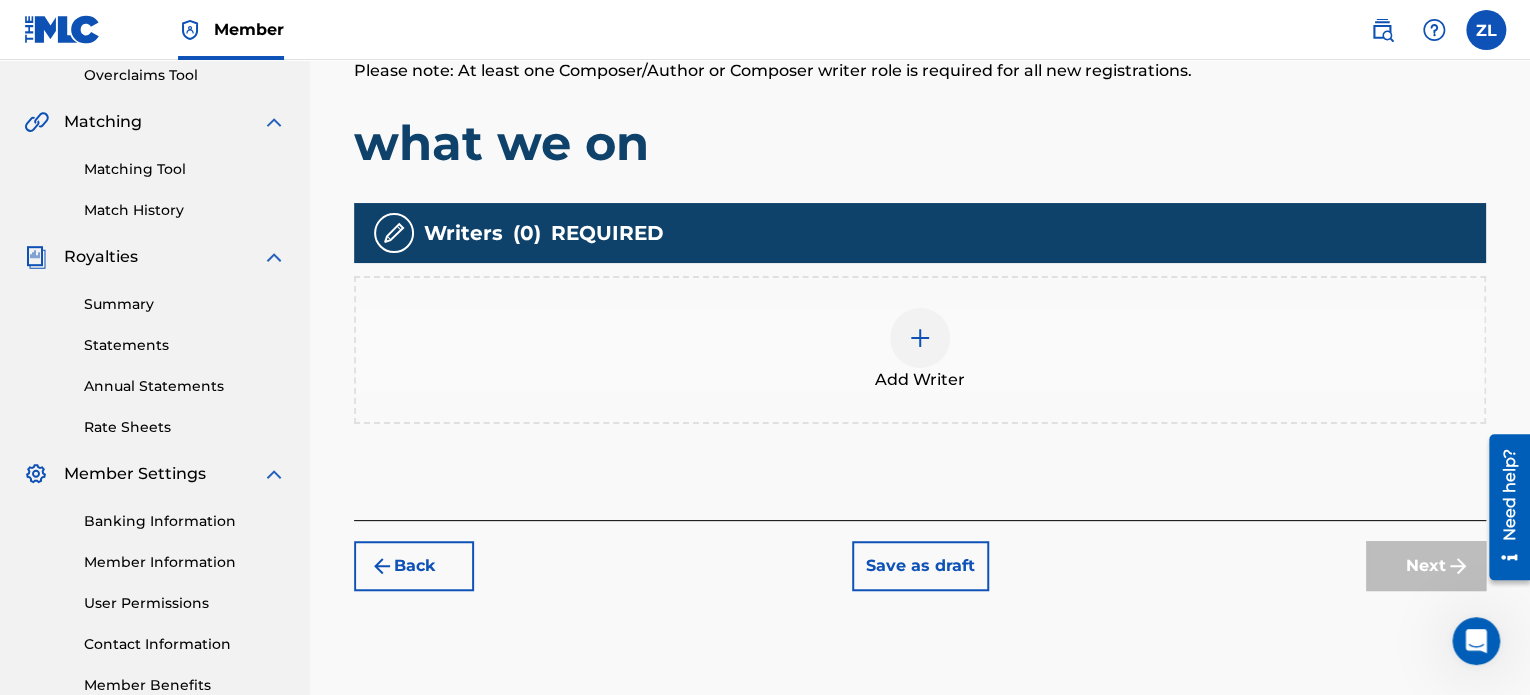 scroll, scrollTop: 390, scrollLeft: 0, axis: vertical 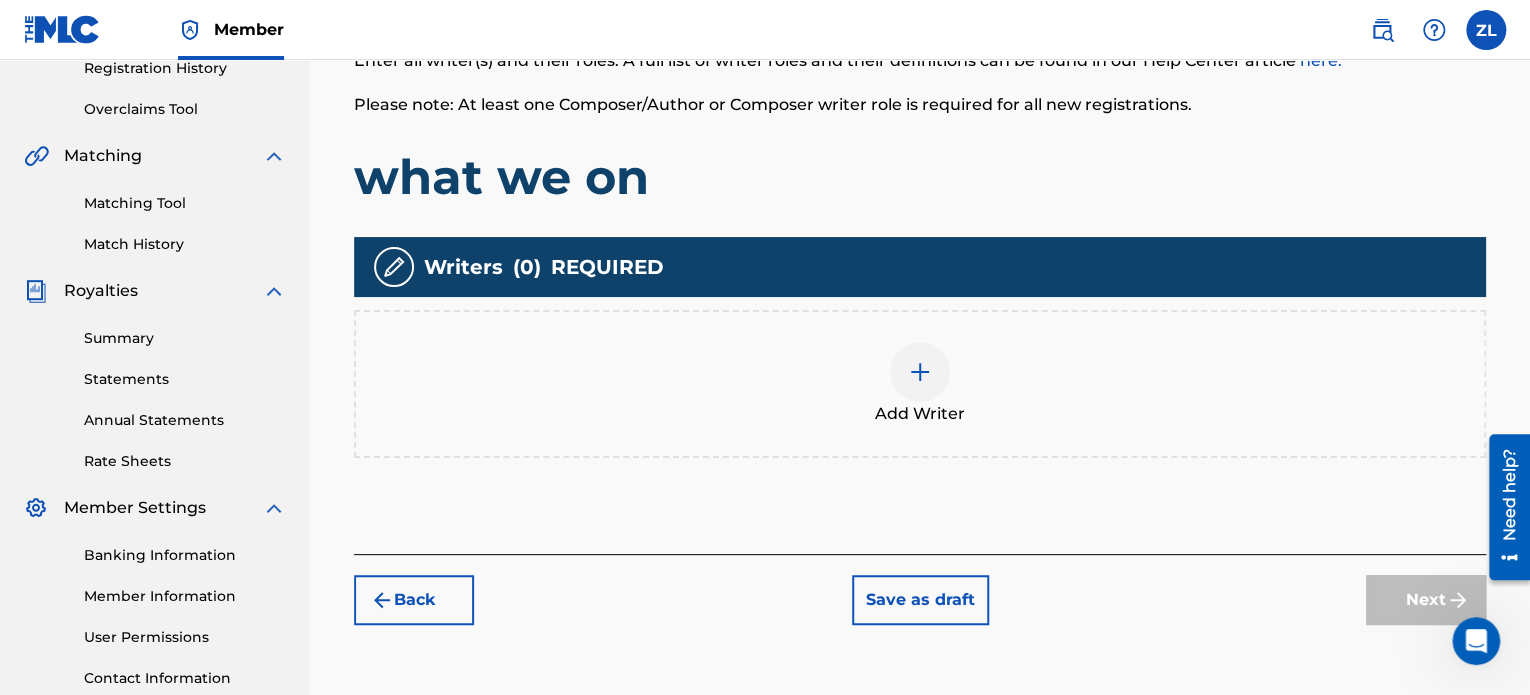 click at bounding box center (920, 372) 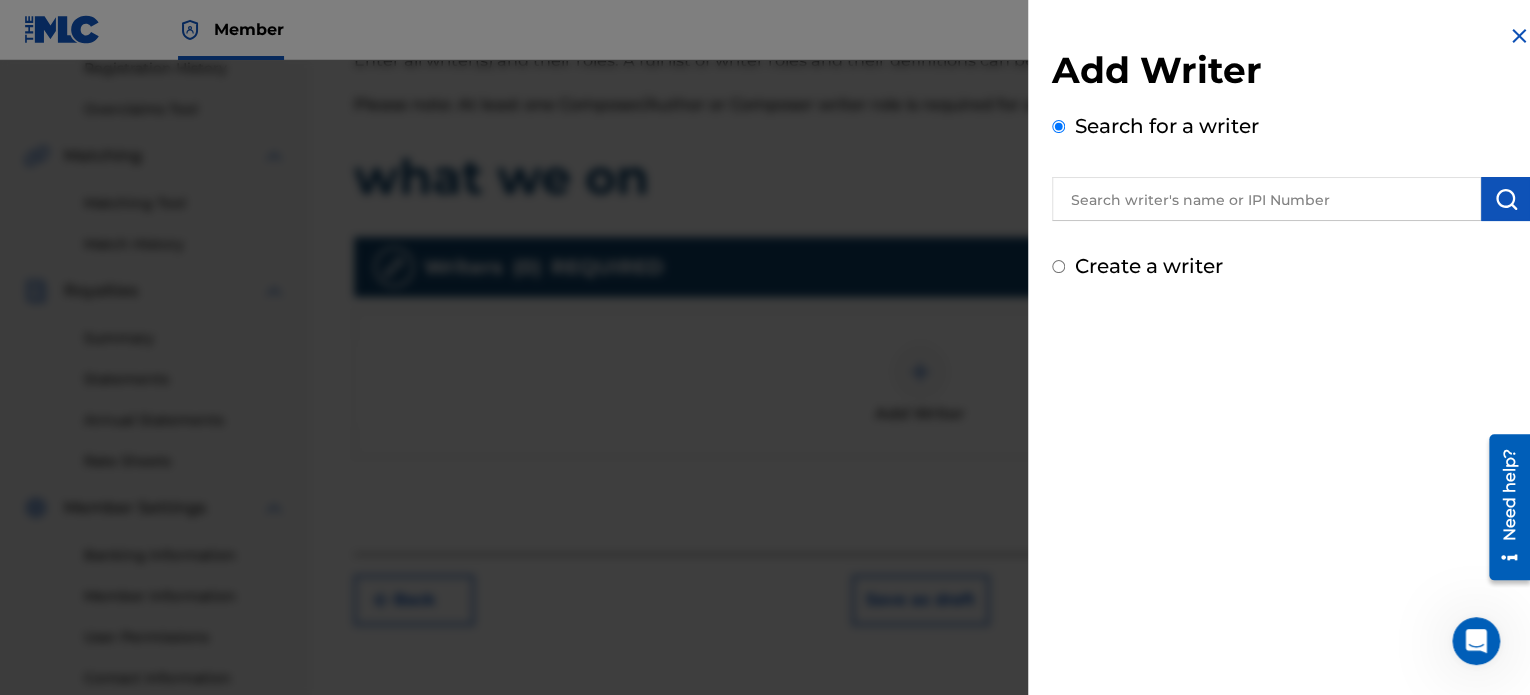 click at bounding box center [1266, 199] 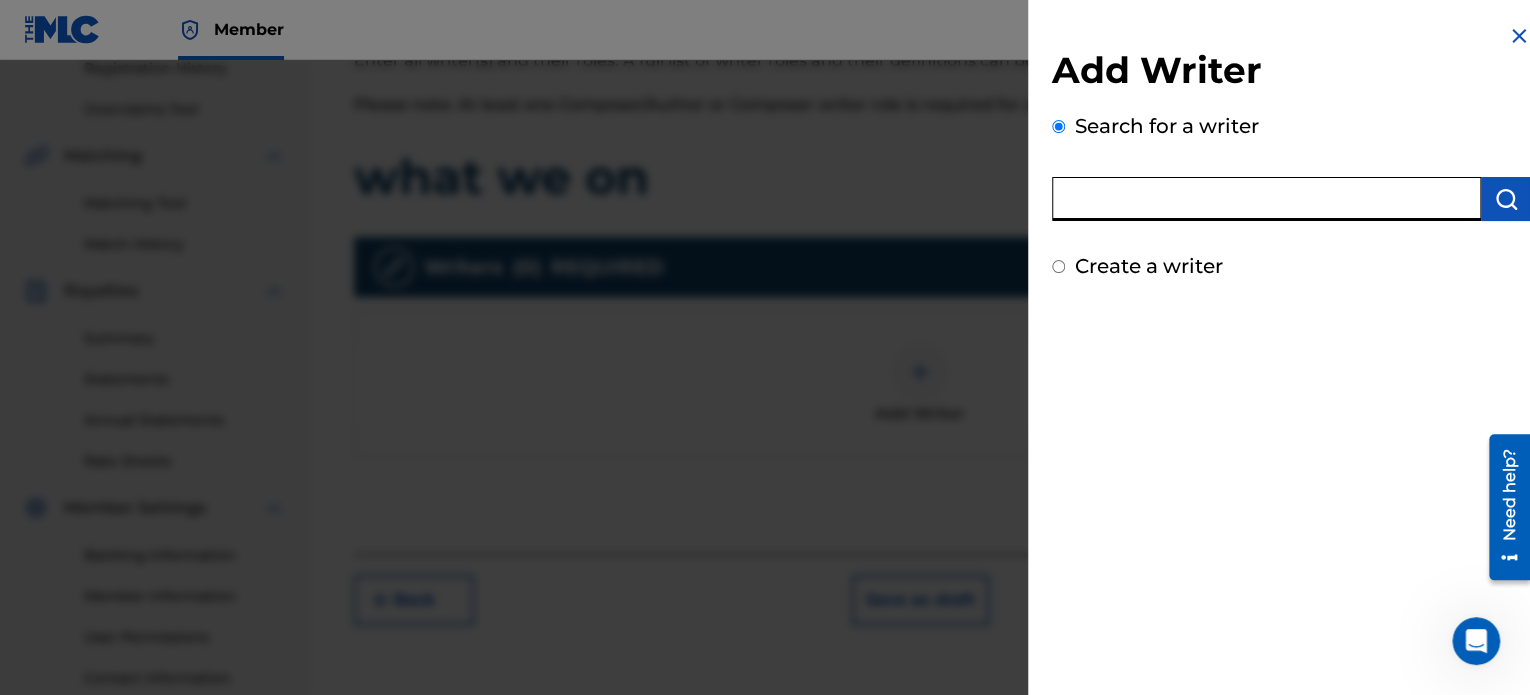 paste on "01213753284" 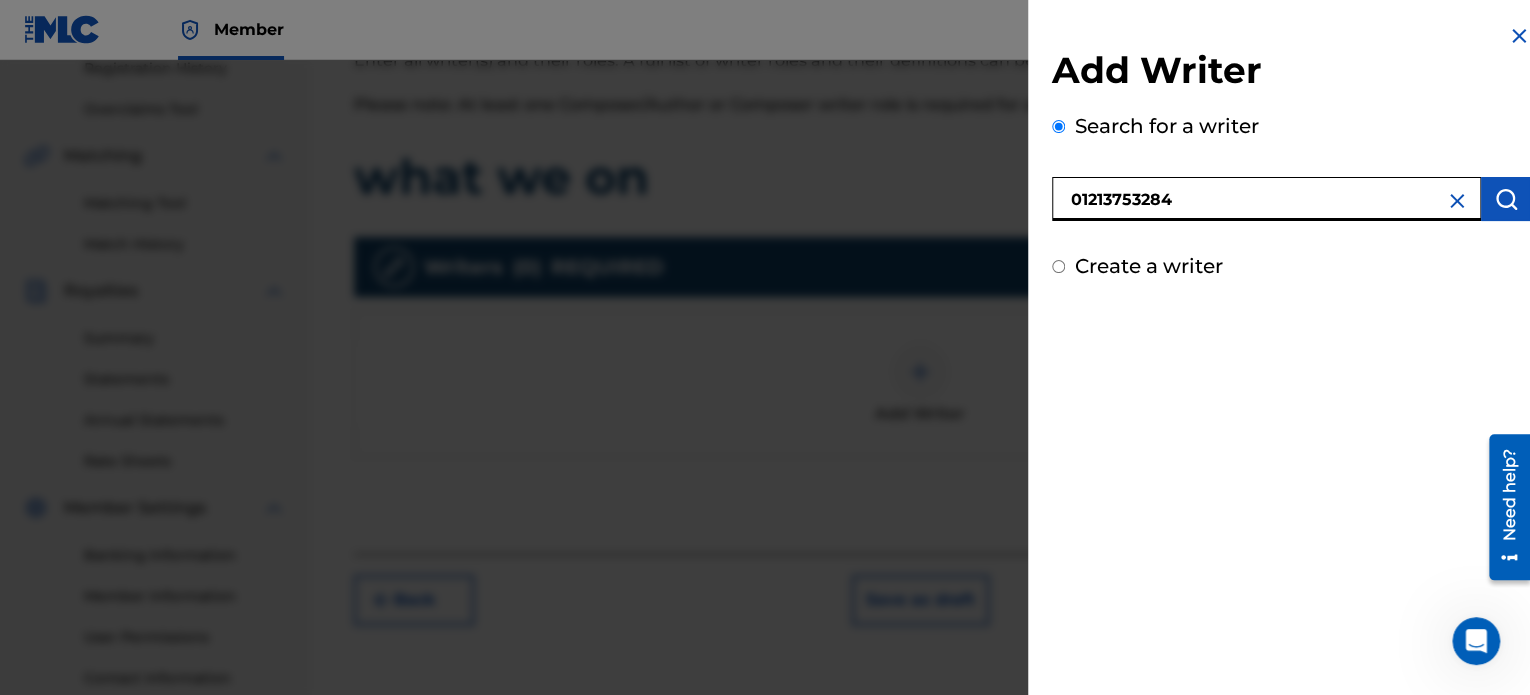 type on "01213753284" 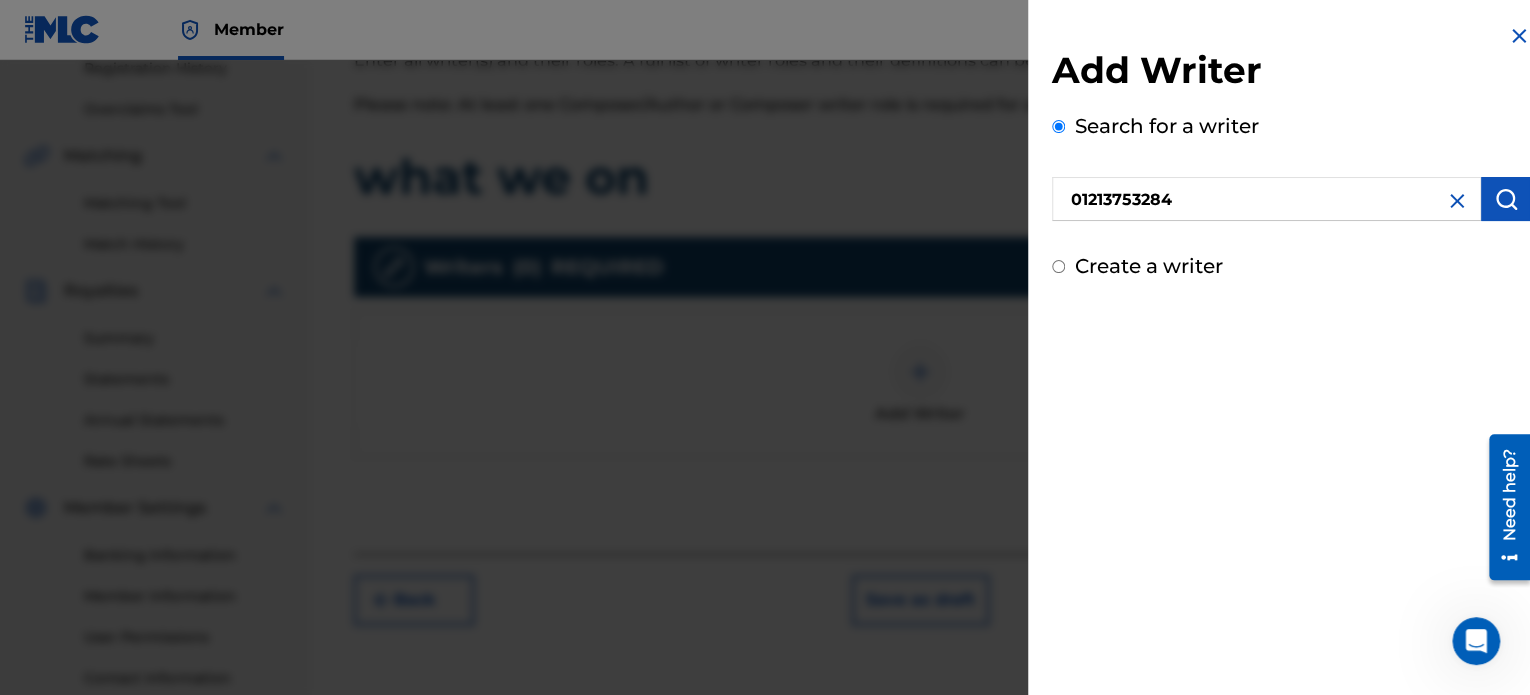 click at bounding box center (1506, 199) 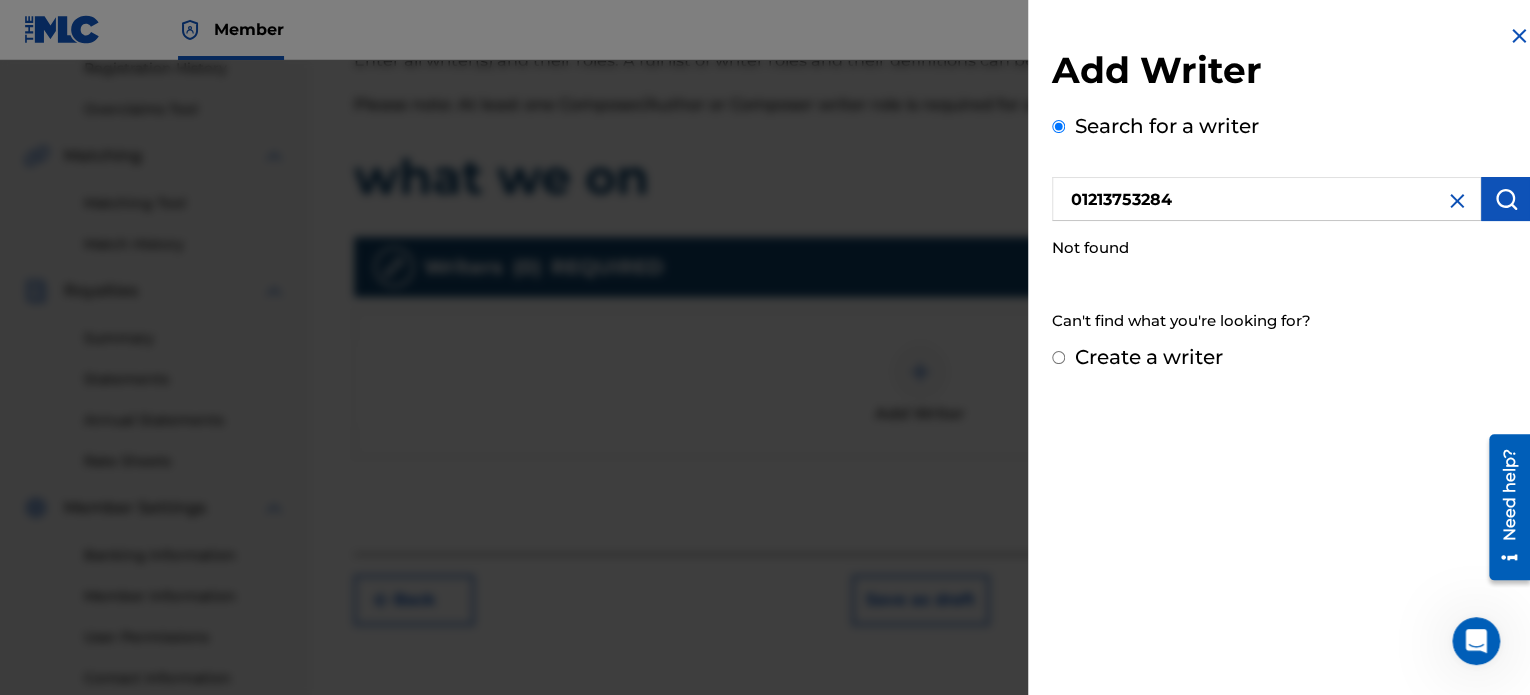 click on "Create a writer" at bounding box center (1291, 357) 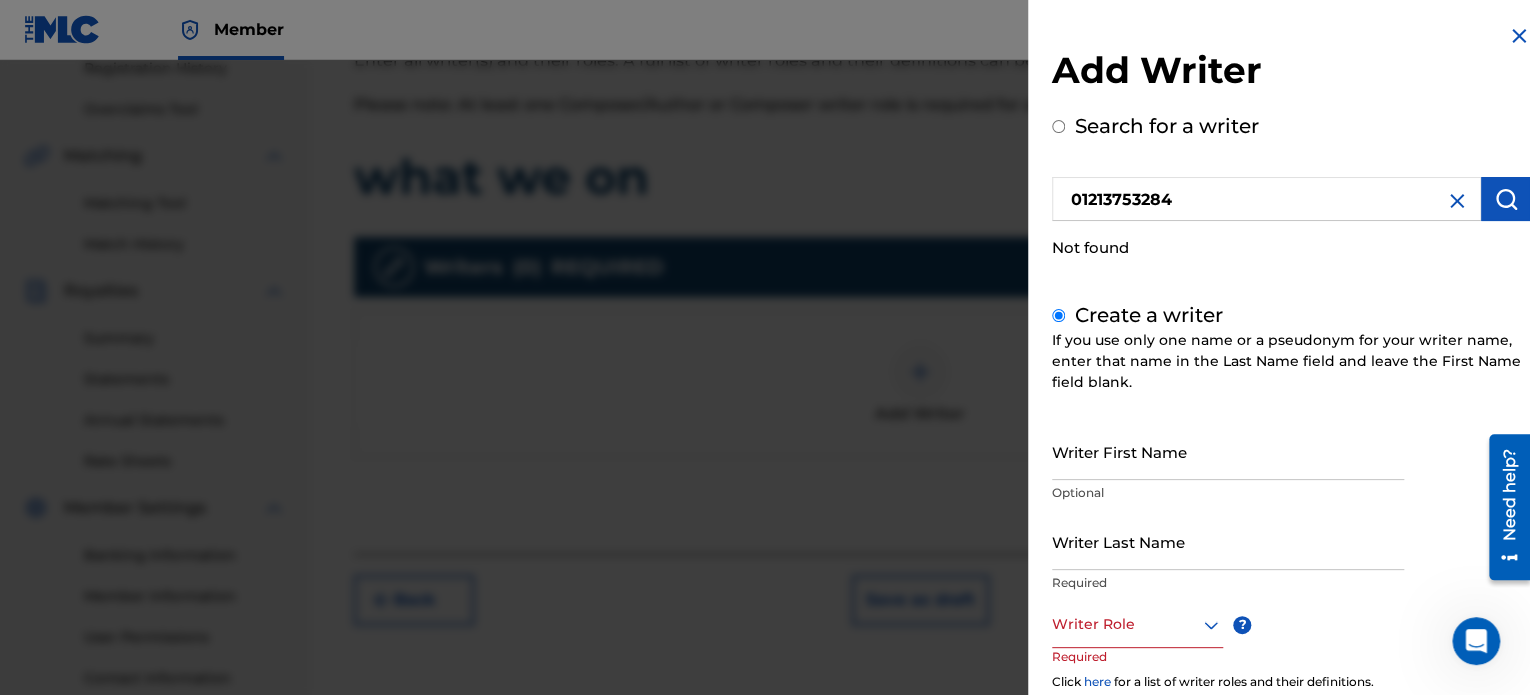 drag, startPoint x: 1424, startPoint y: 205, endPoint x: 1384, endPoint y: 238, distance: 51.855568 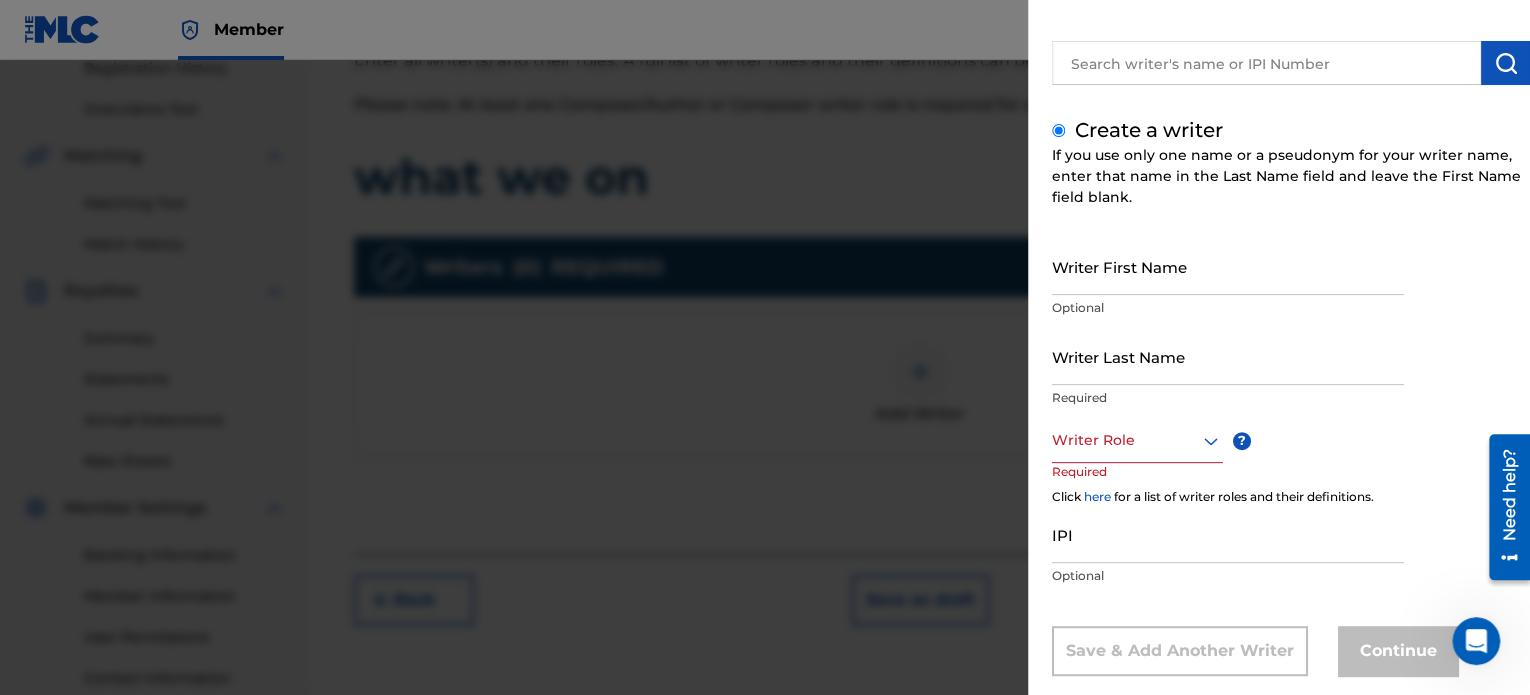 scroll, scrollTop: 171, scrollLeft: 0, axis: vertical 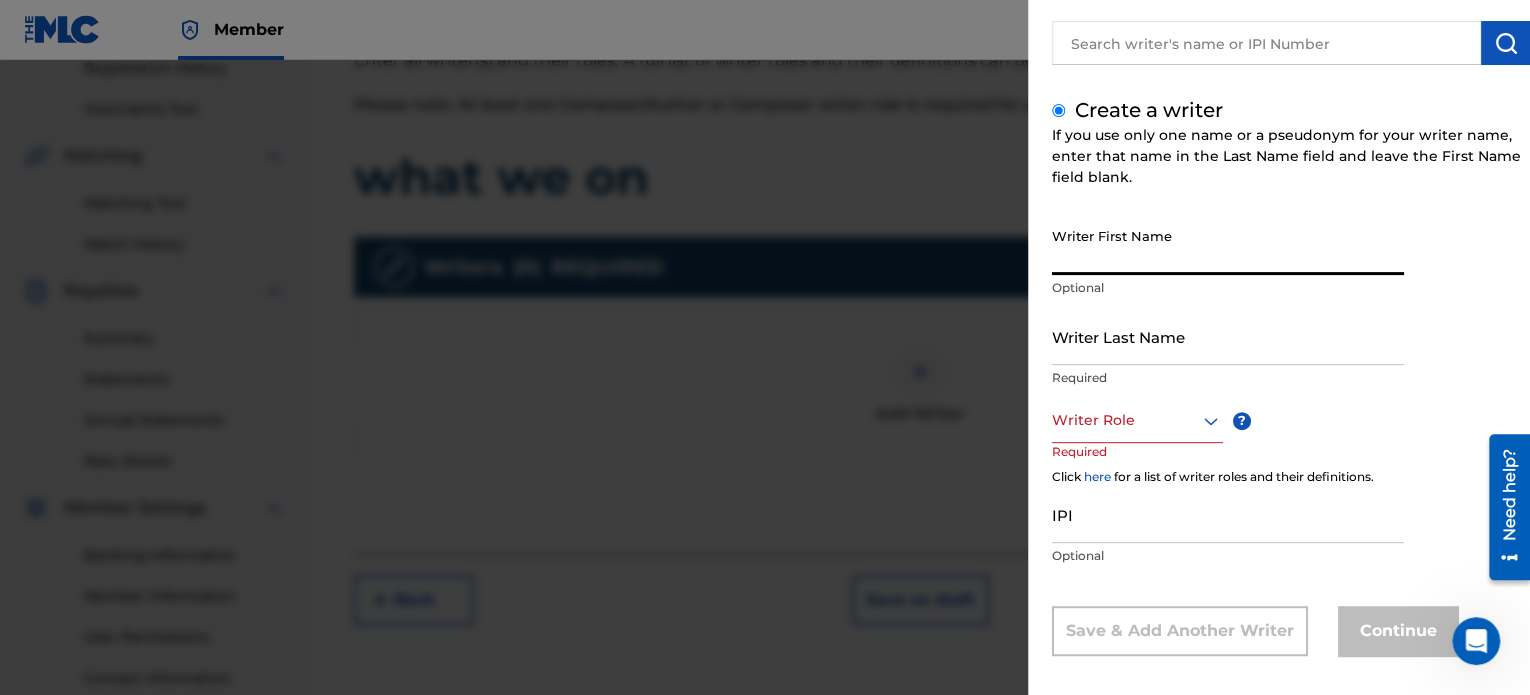 click on "Writer First Name" at bounding box center [1228, 246] 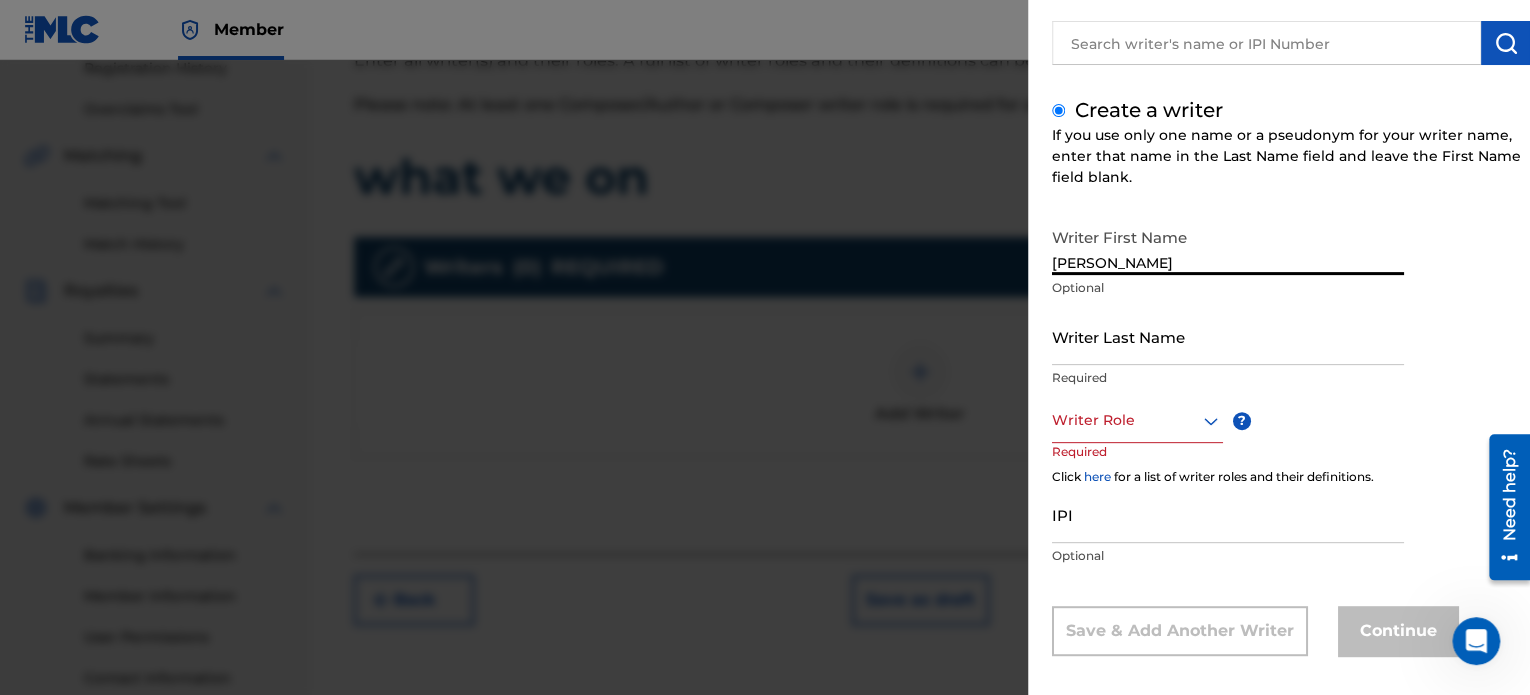 type on "[PERSON_NAME]" 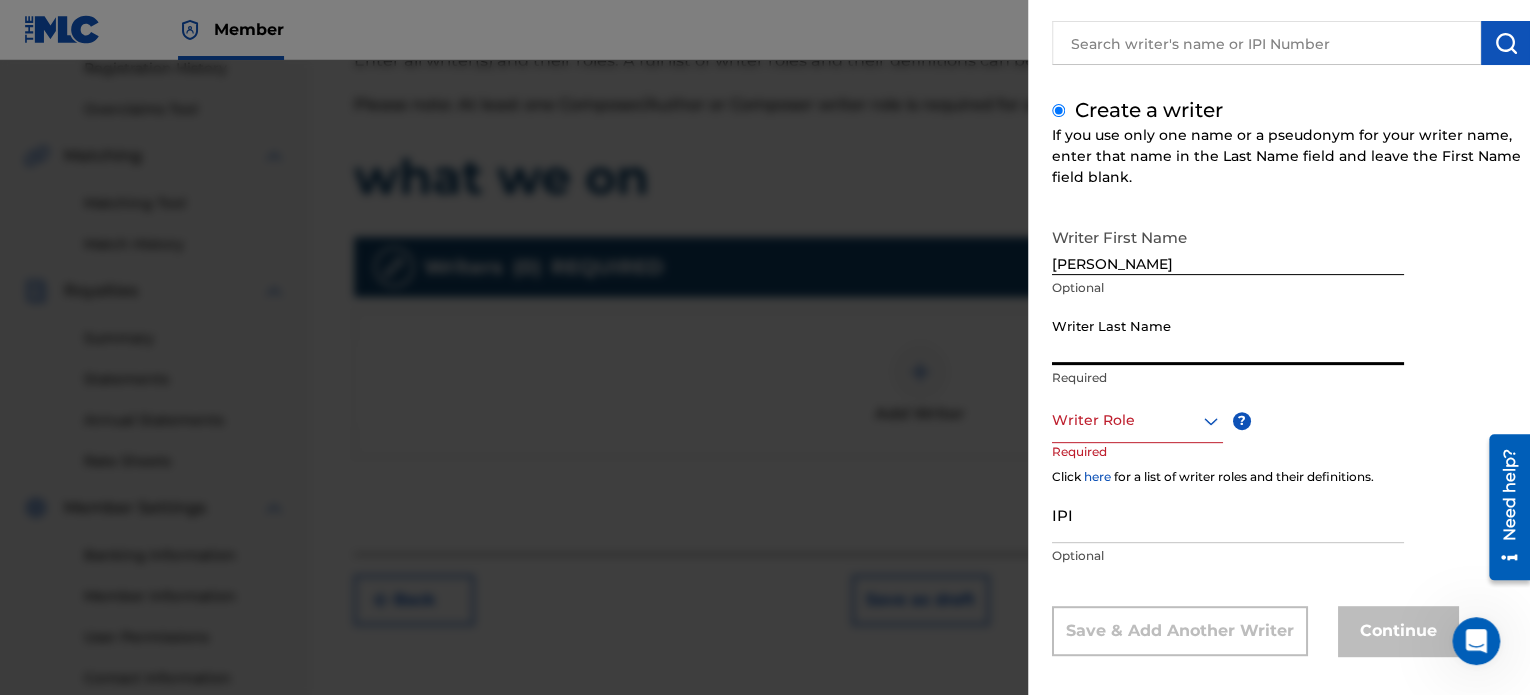 click on "Writer Last Name" at bounding box center (1228, 336) 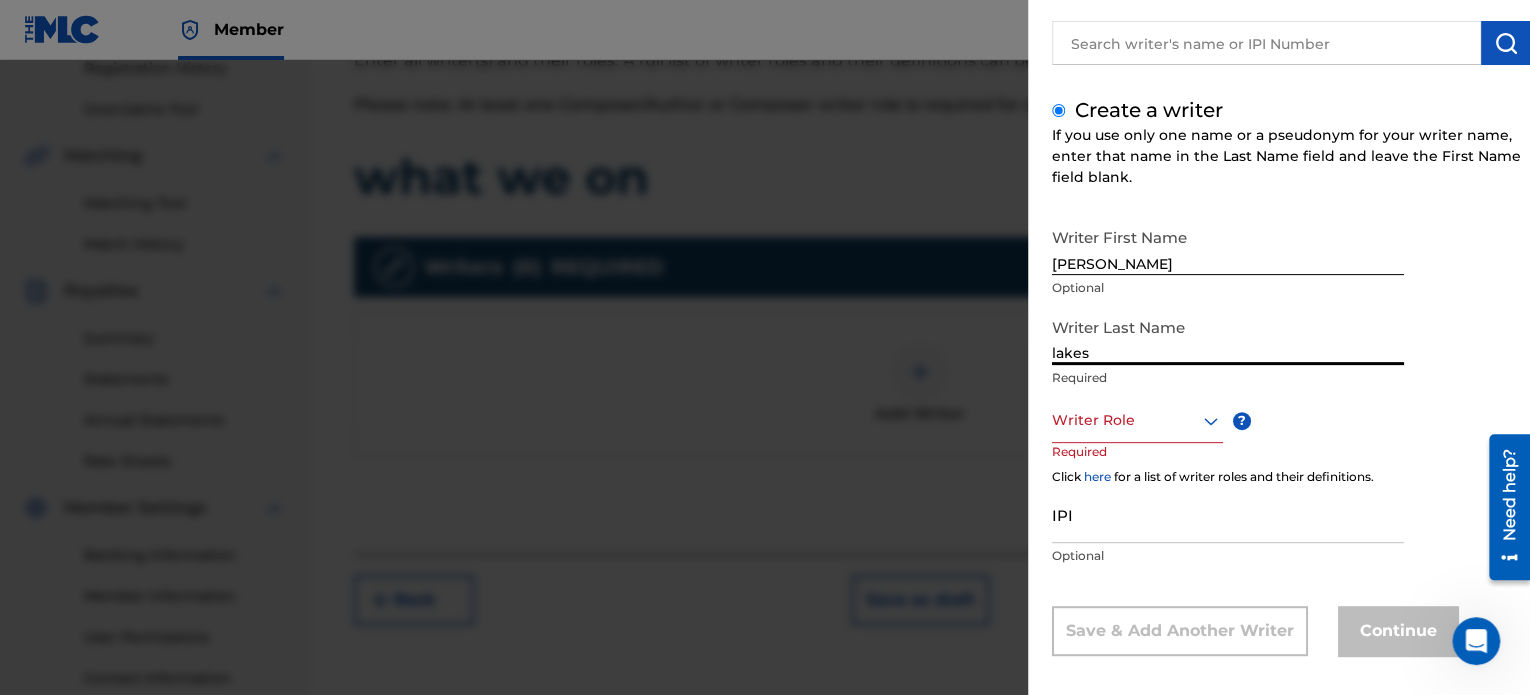 type on "lakes" 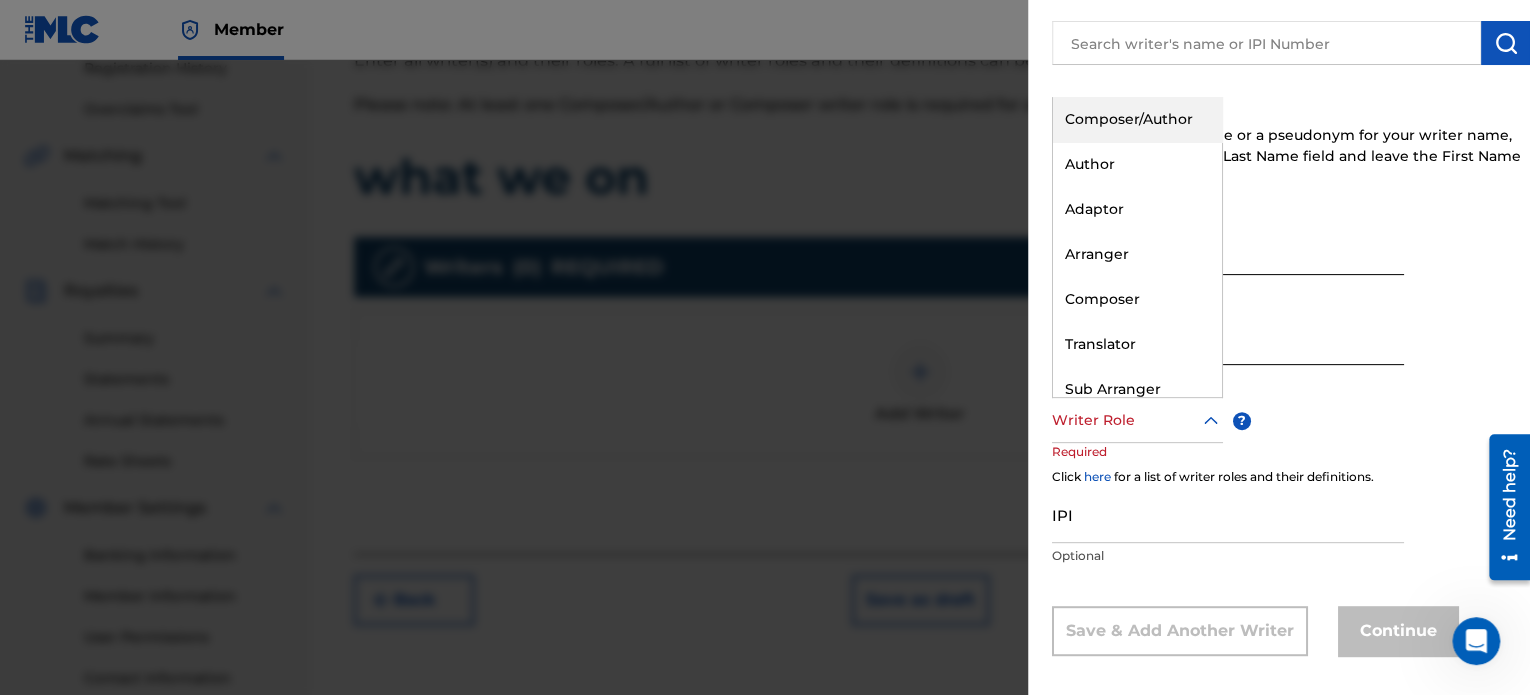 click at bounding box center [1137, 420] 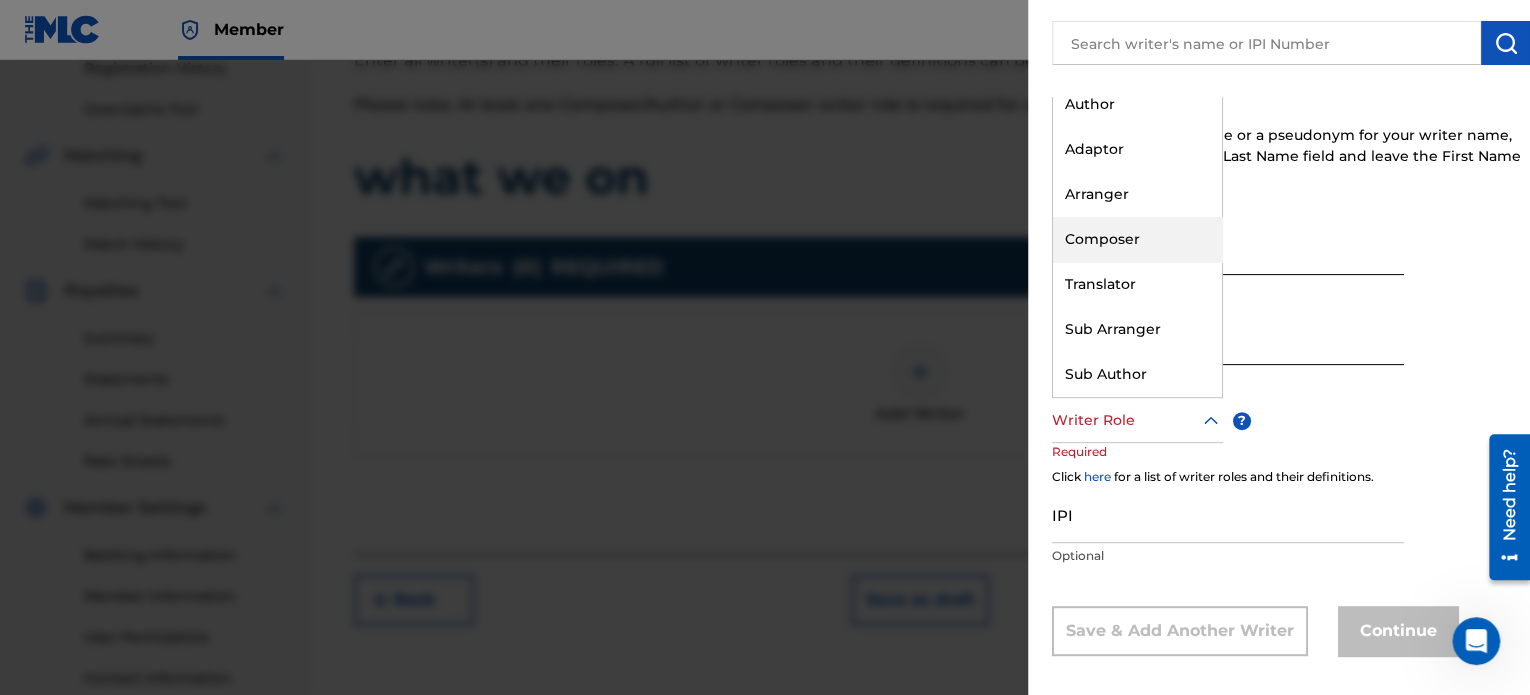 scroll, scrollTop: 0, scrollLeft: 0, axis: both 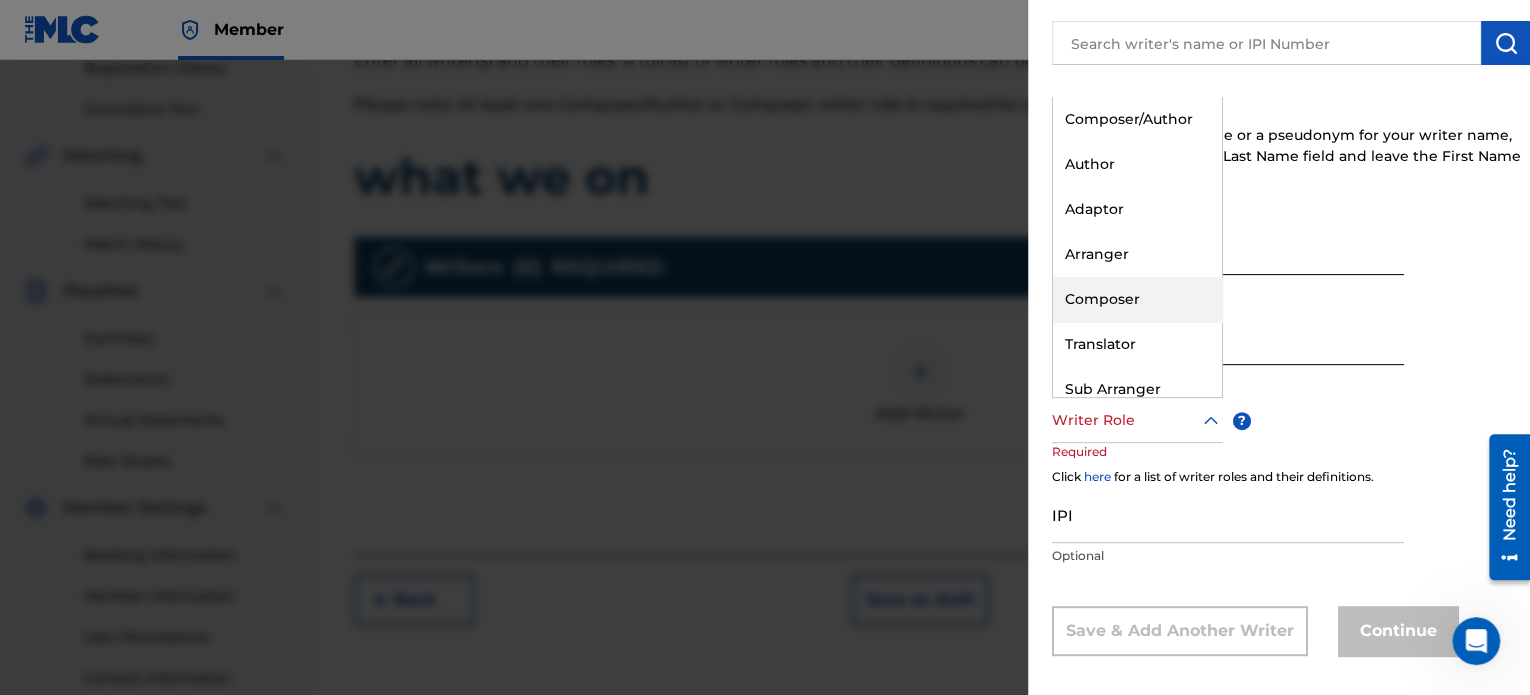 click on "Composer" at bounding box center (1137, 299) 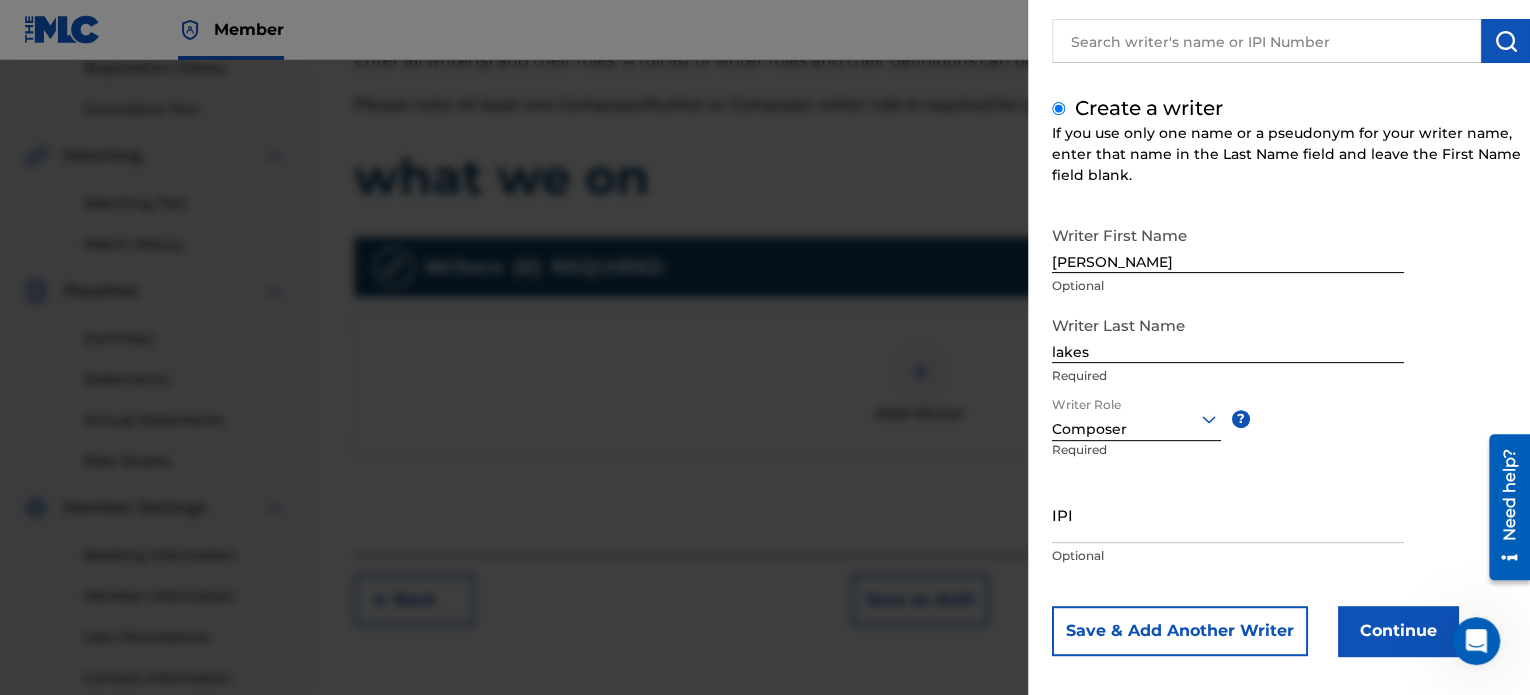 scroll, scrollTop: 172, scrollLeft: 0, axis: vertical 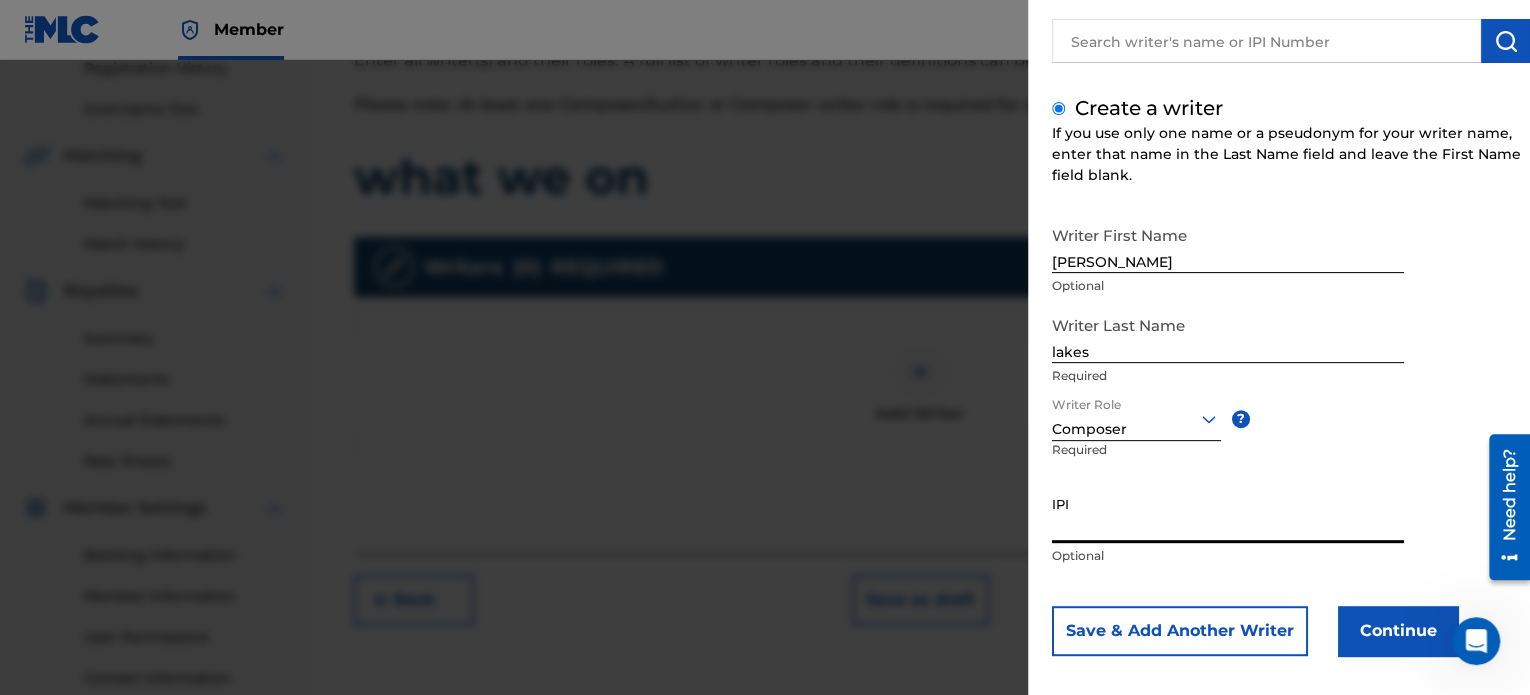 paste on "01213753284" 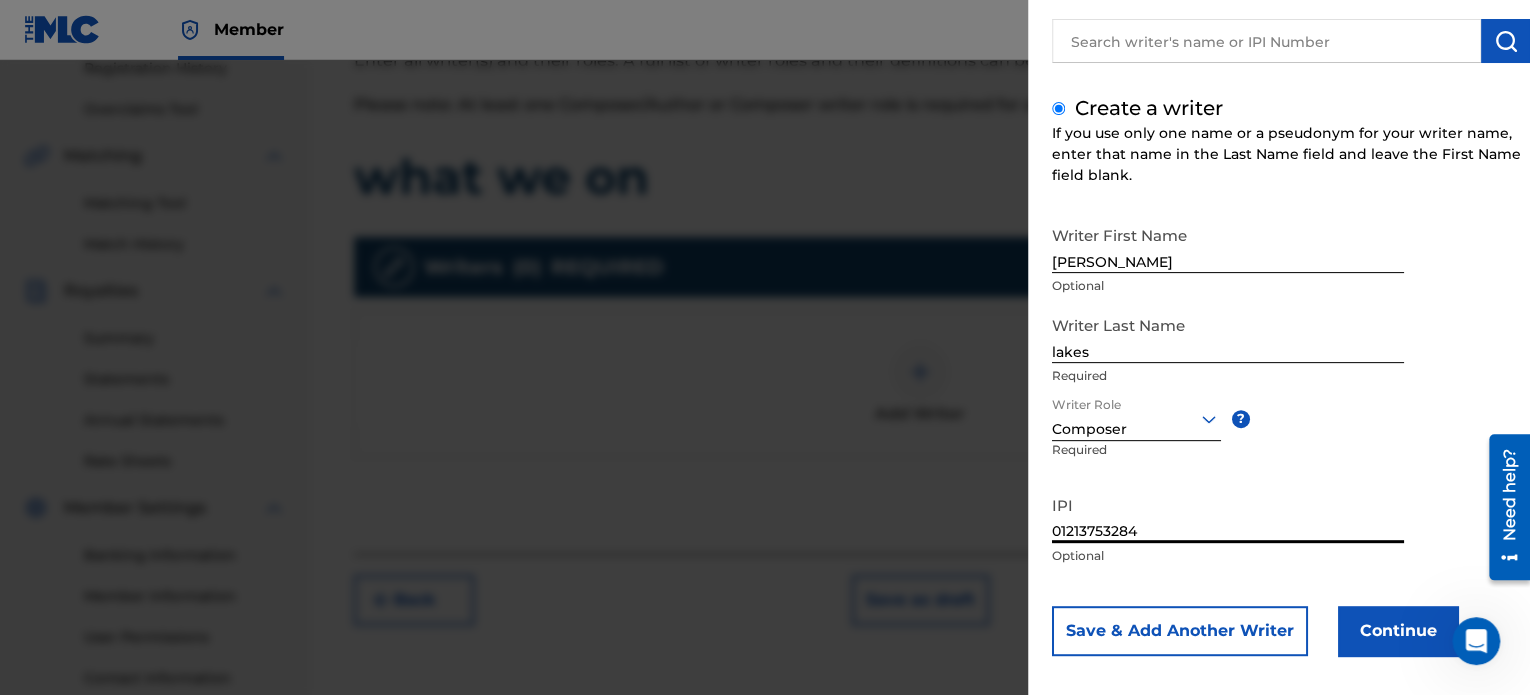 type on "01213753284" 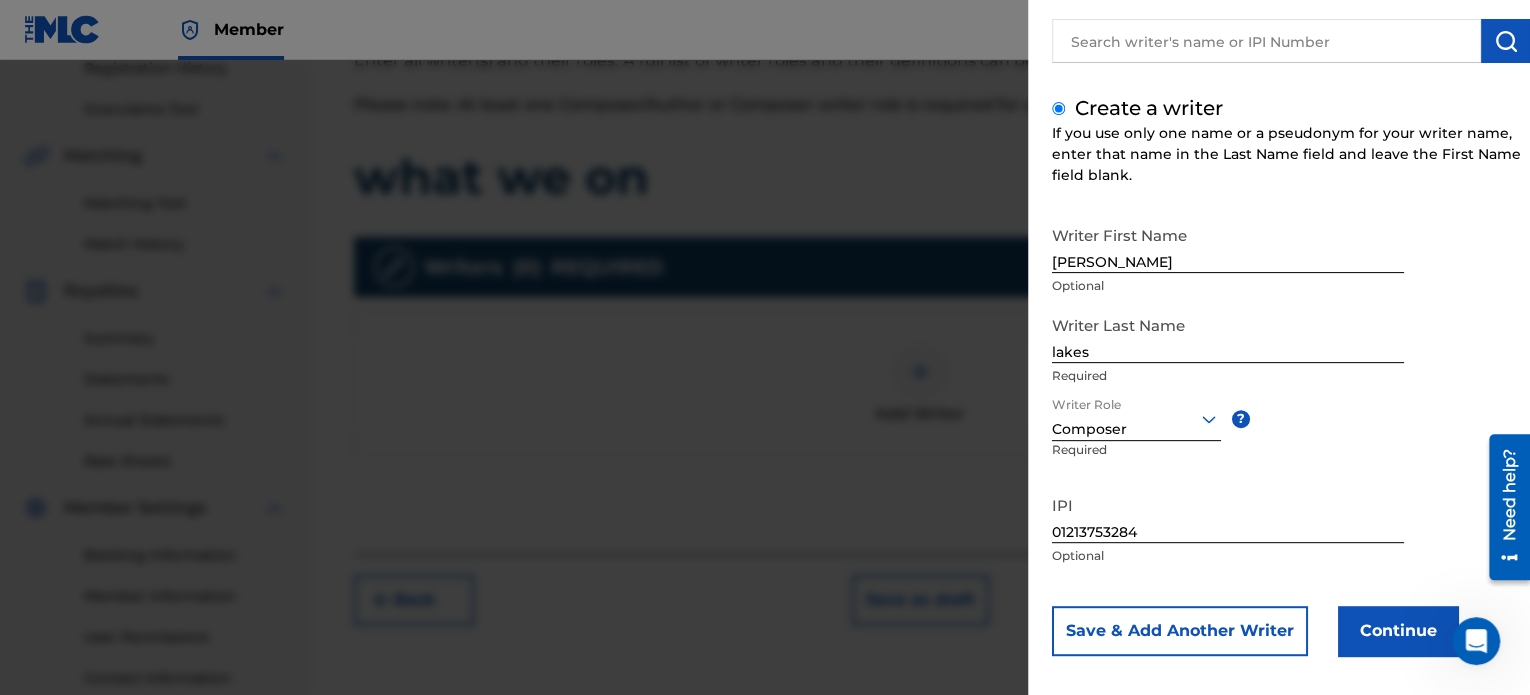 click on "Continue" at bounding box center (1398, 631) 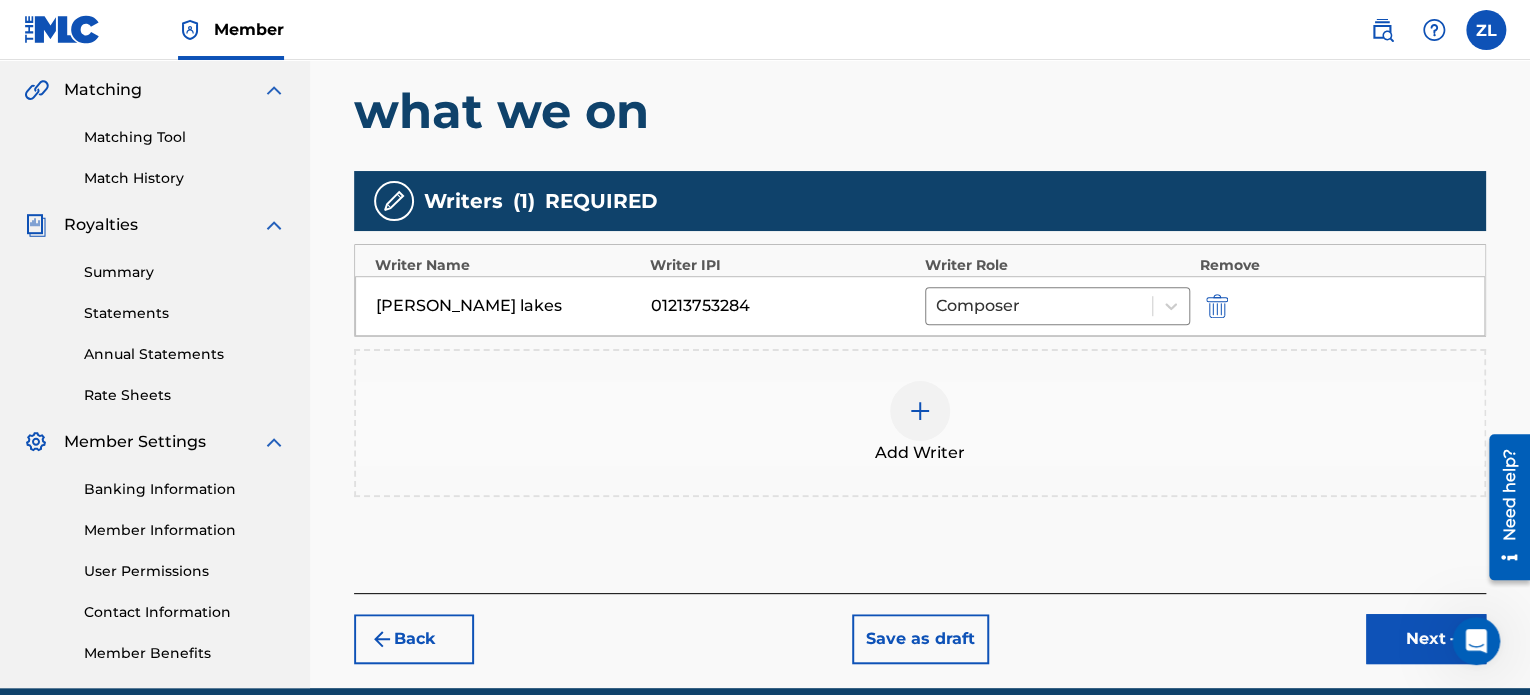 scroll, scrollTop: 490, scrollLeft: 0, axis: vertical 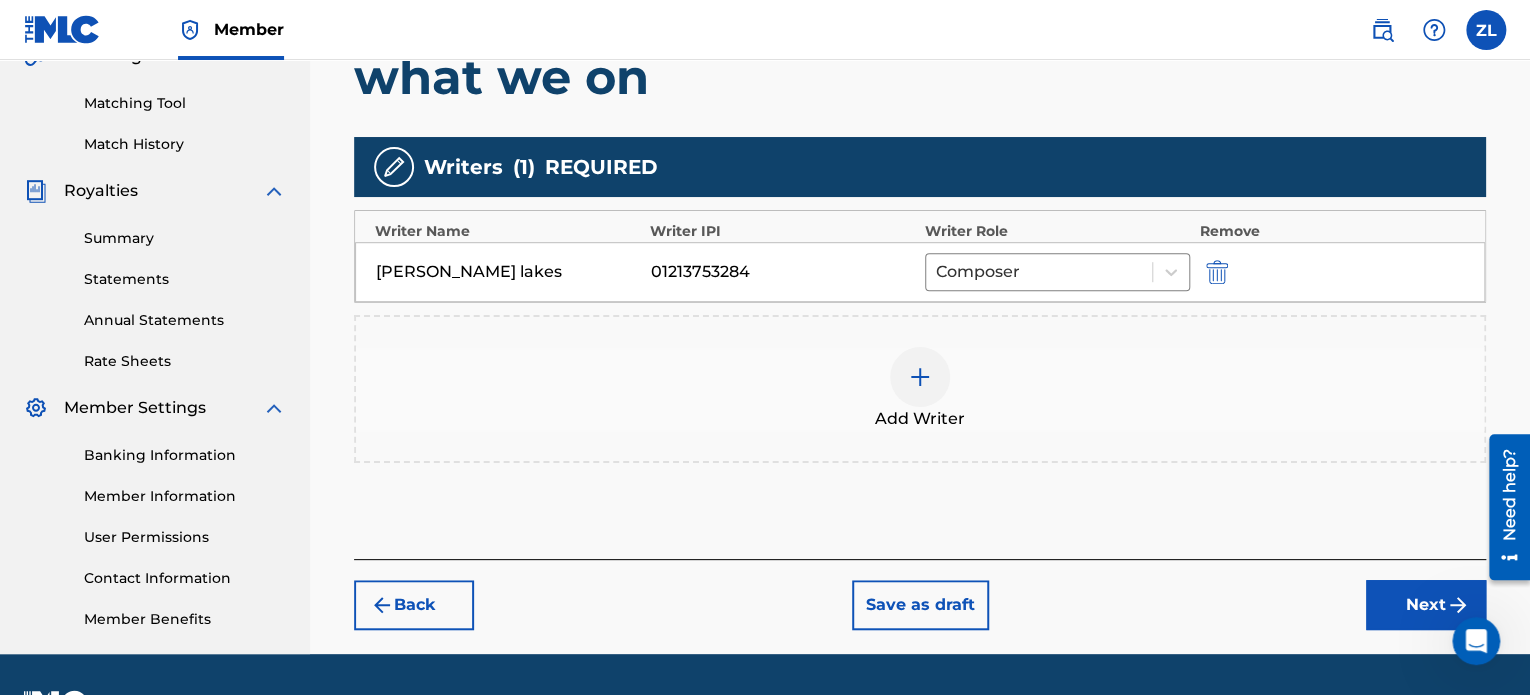 click at bounding box center [920, 377] 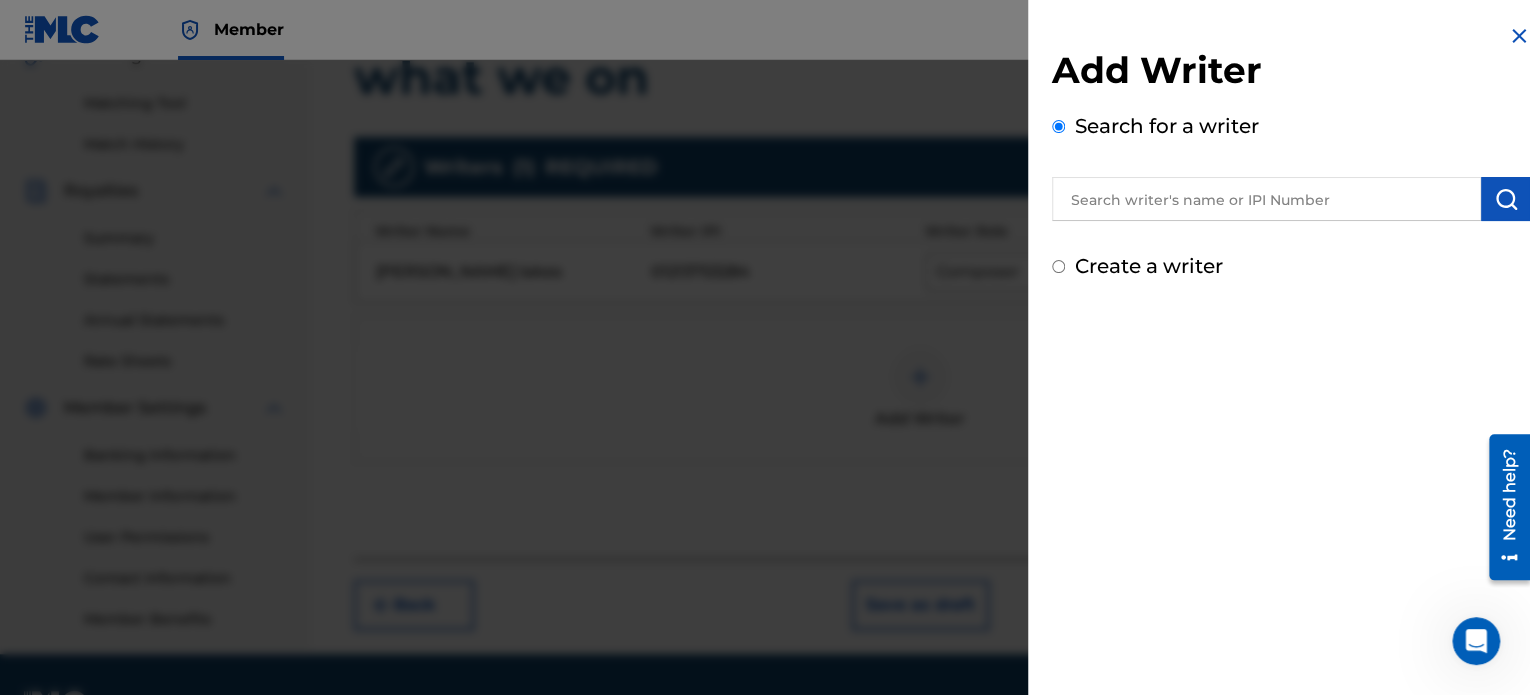 click at bounding box center (1266, 199) 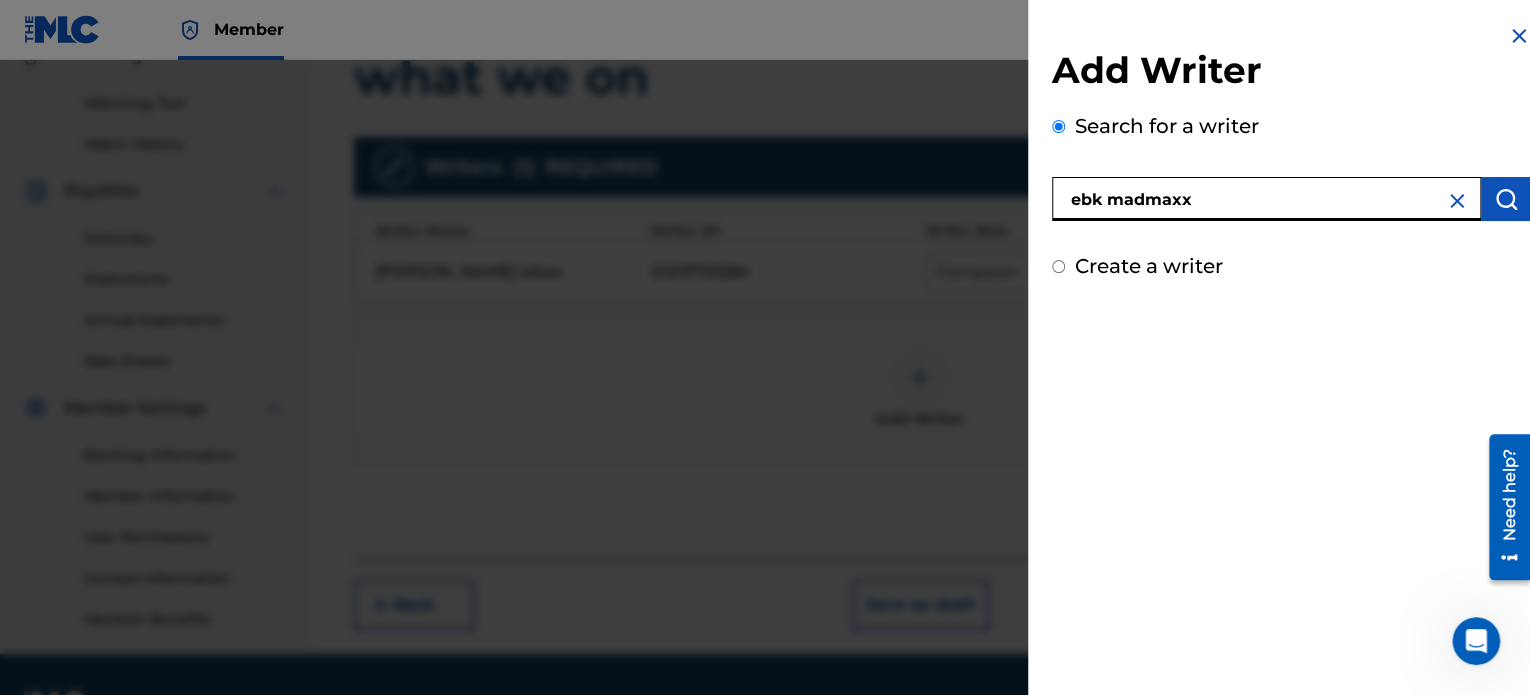 type on "ebk madmaxx" 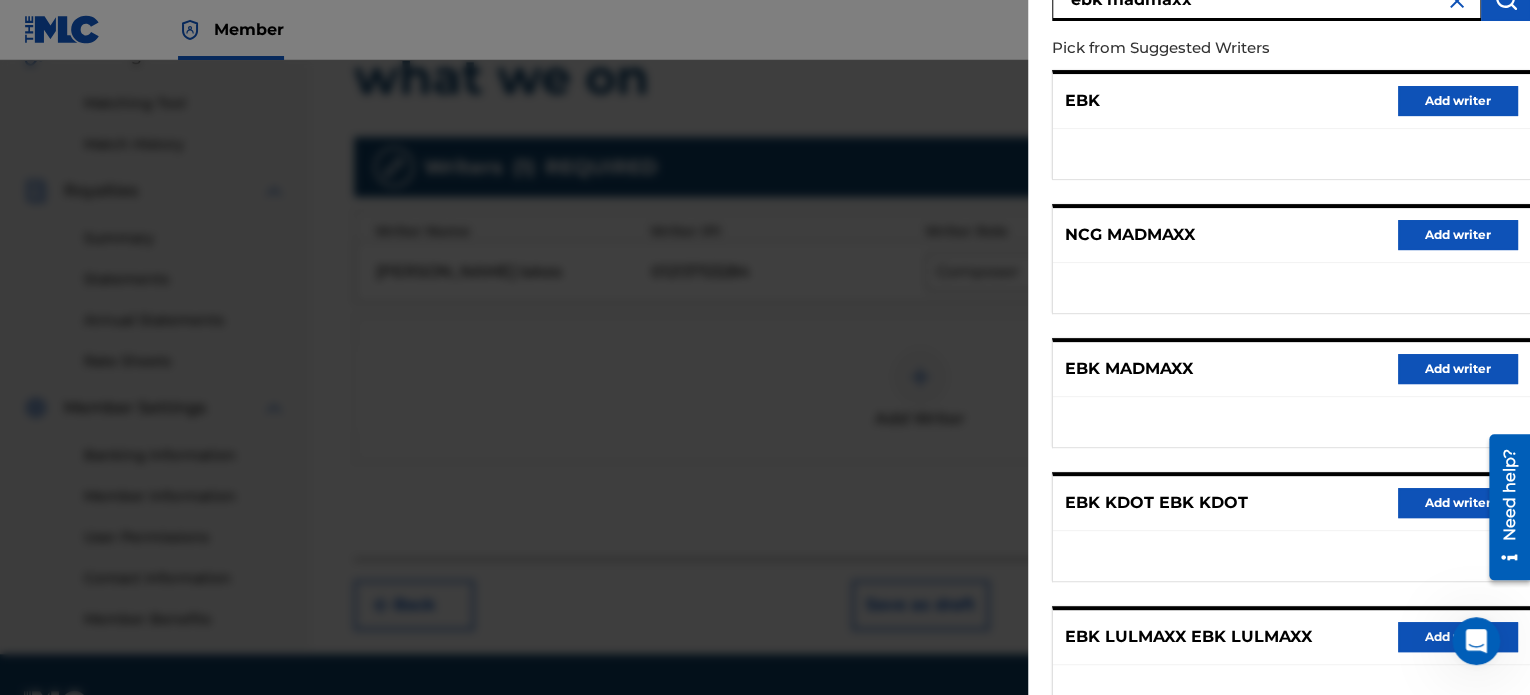 scroll, scrollTop: 300, scrollLeft: 0, axis: vertical 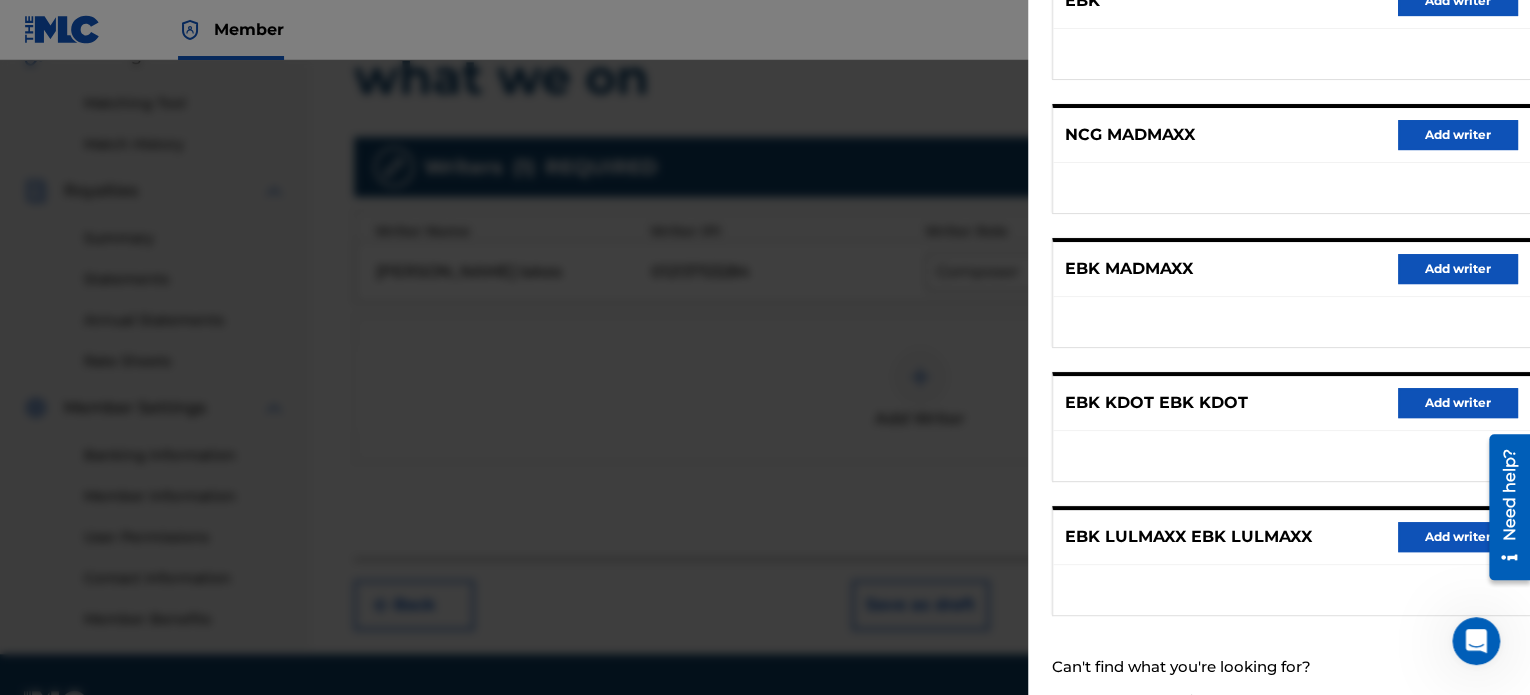 click on "EBK MADMAXX" at bounding box center [1129, 269] 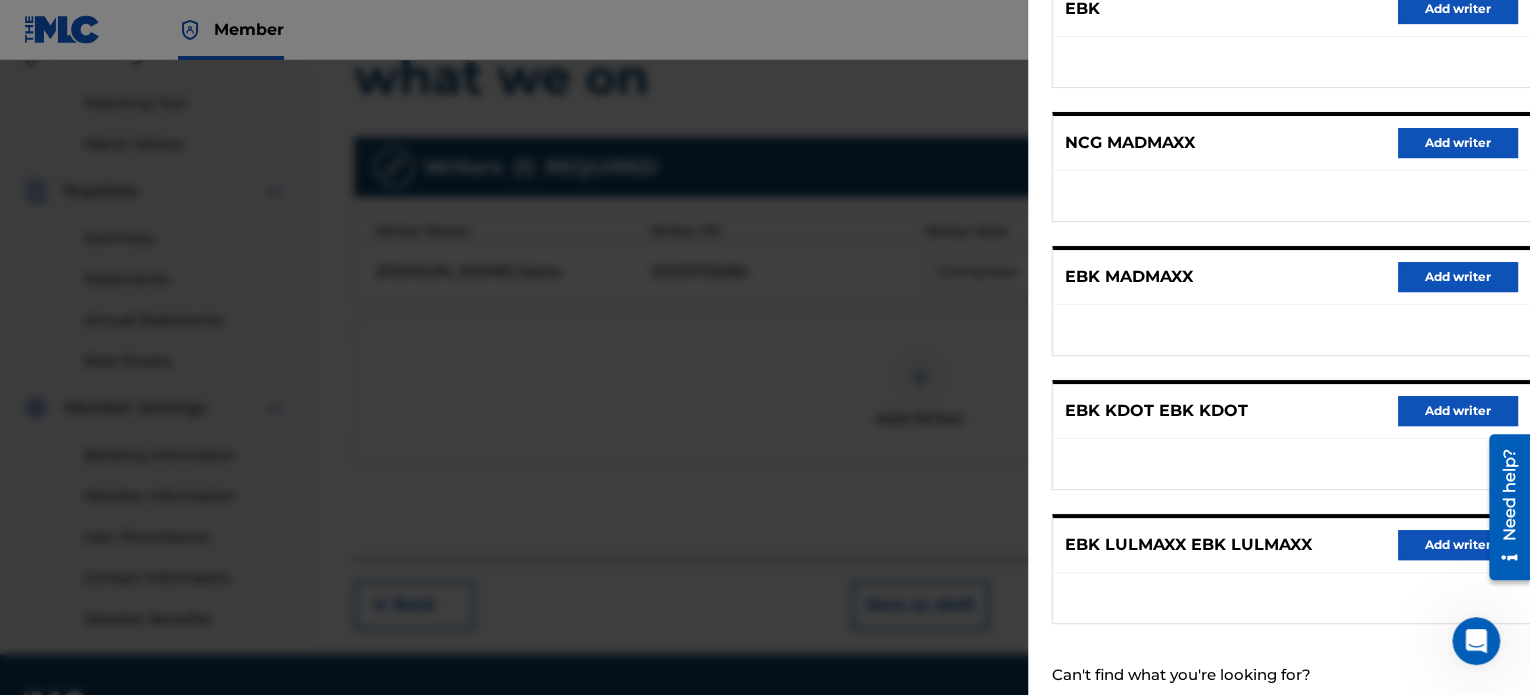 scroll, scrollTop: 244, scrollLeft: 0, axis: vertical 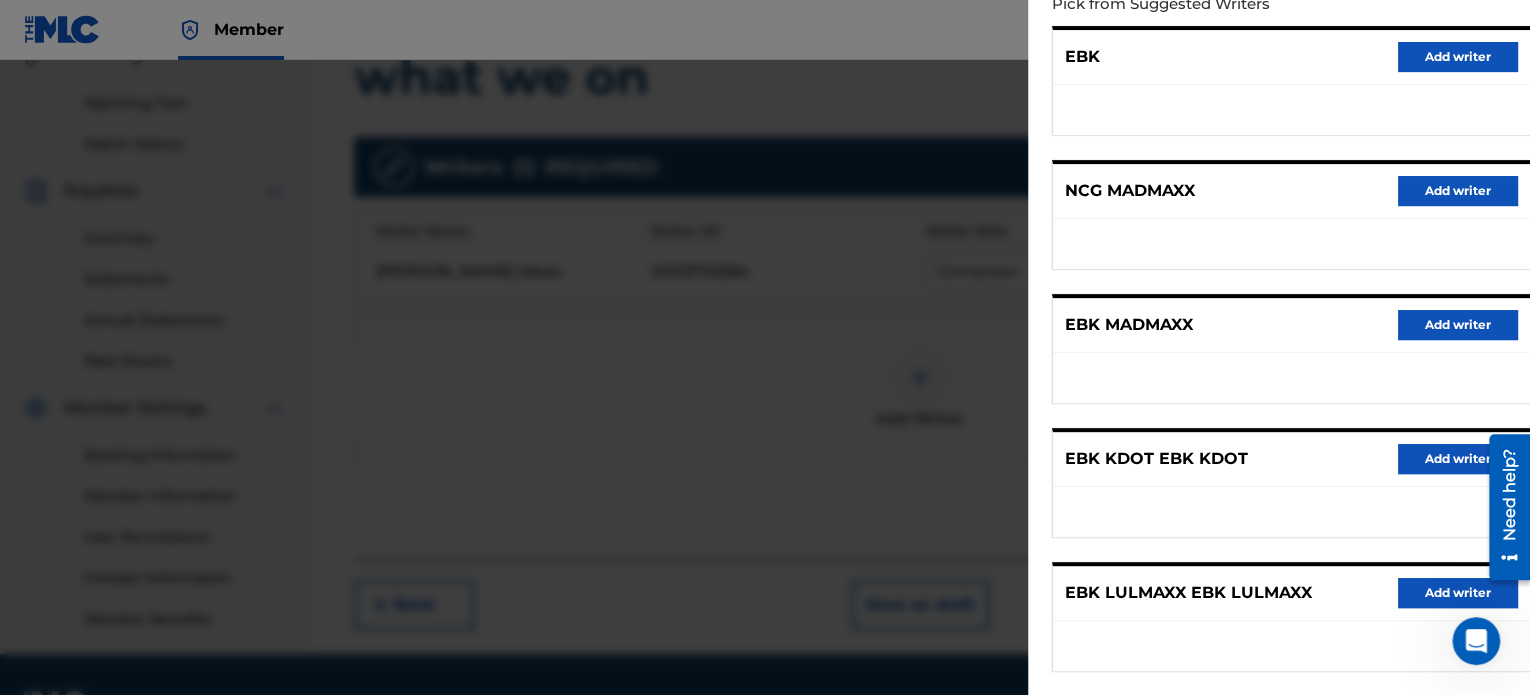 click on "Add writer" at bounding box center [1458, 325] 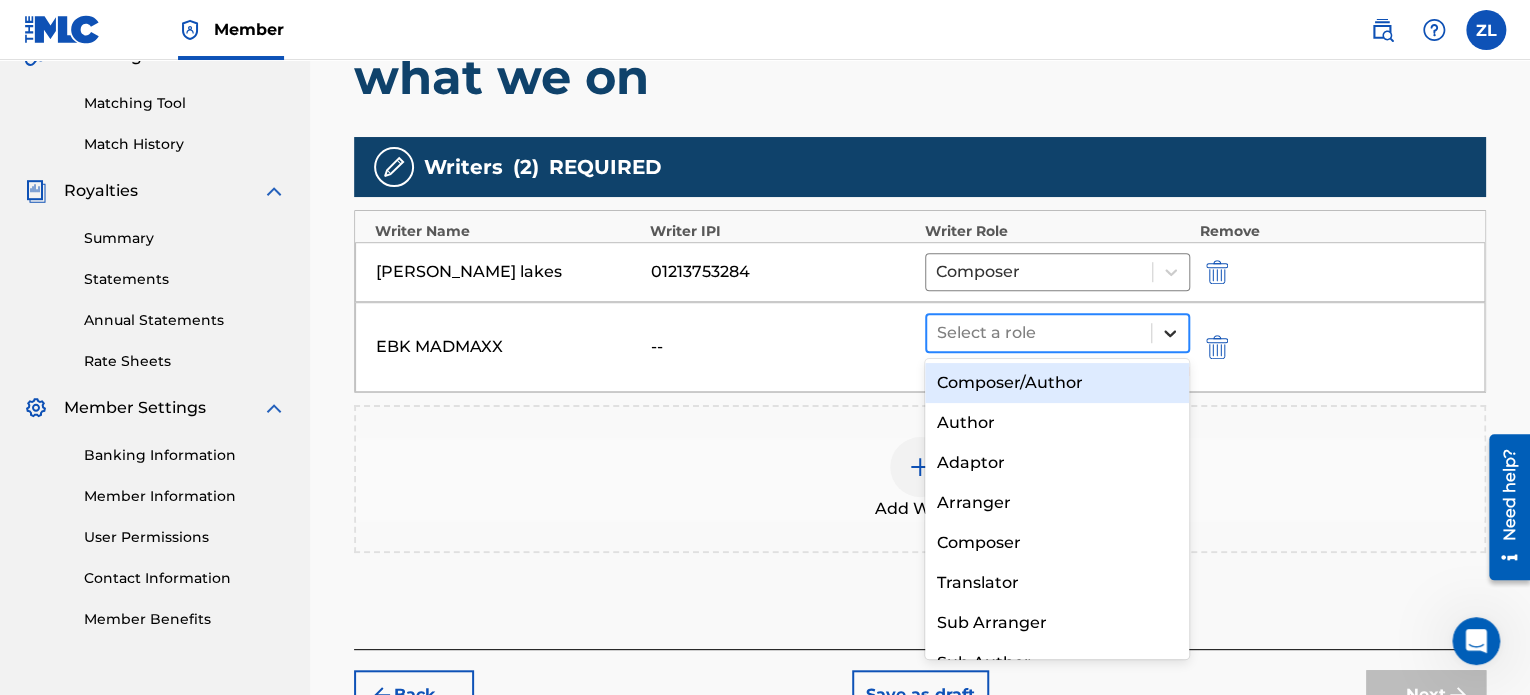 click 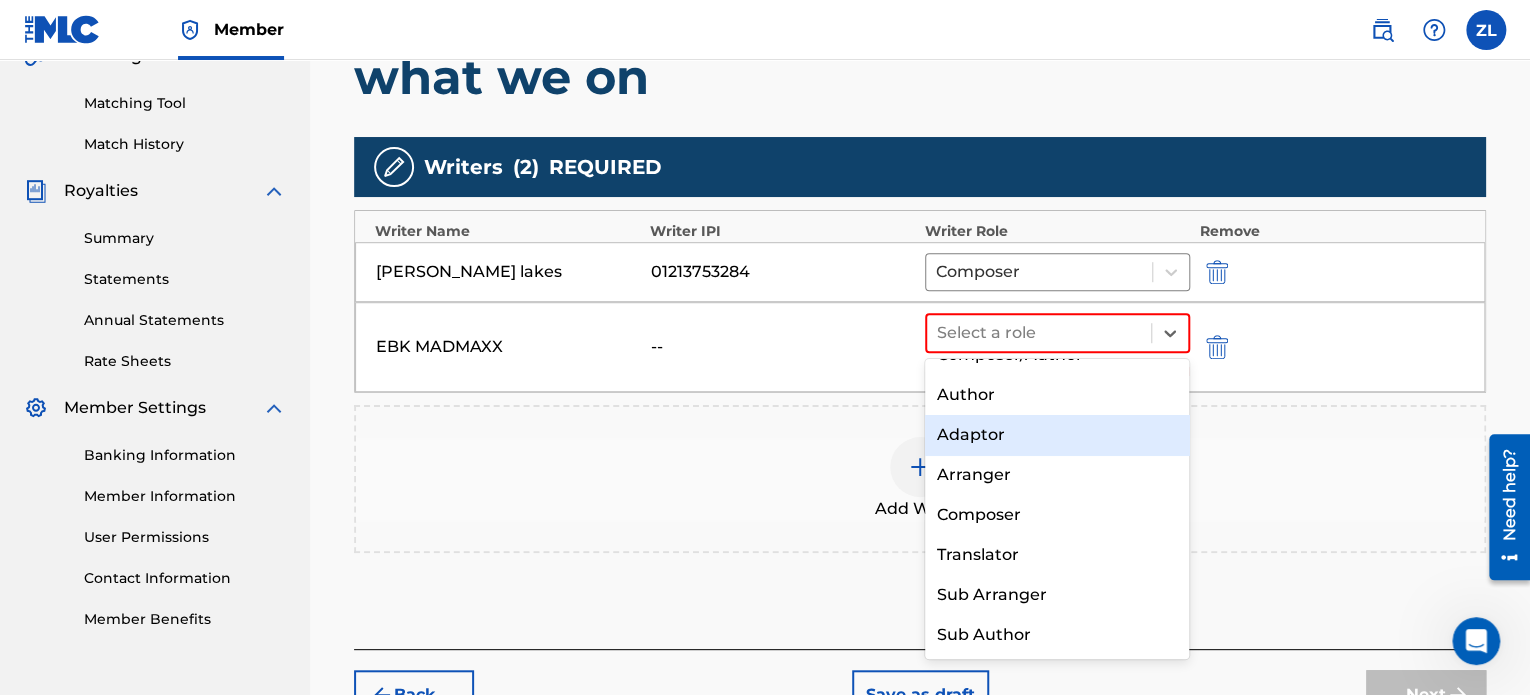 scroll, scrollTop: 0, scrollLeft: 0, axis: both 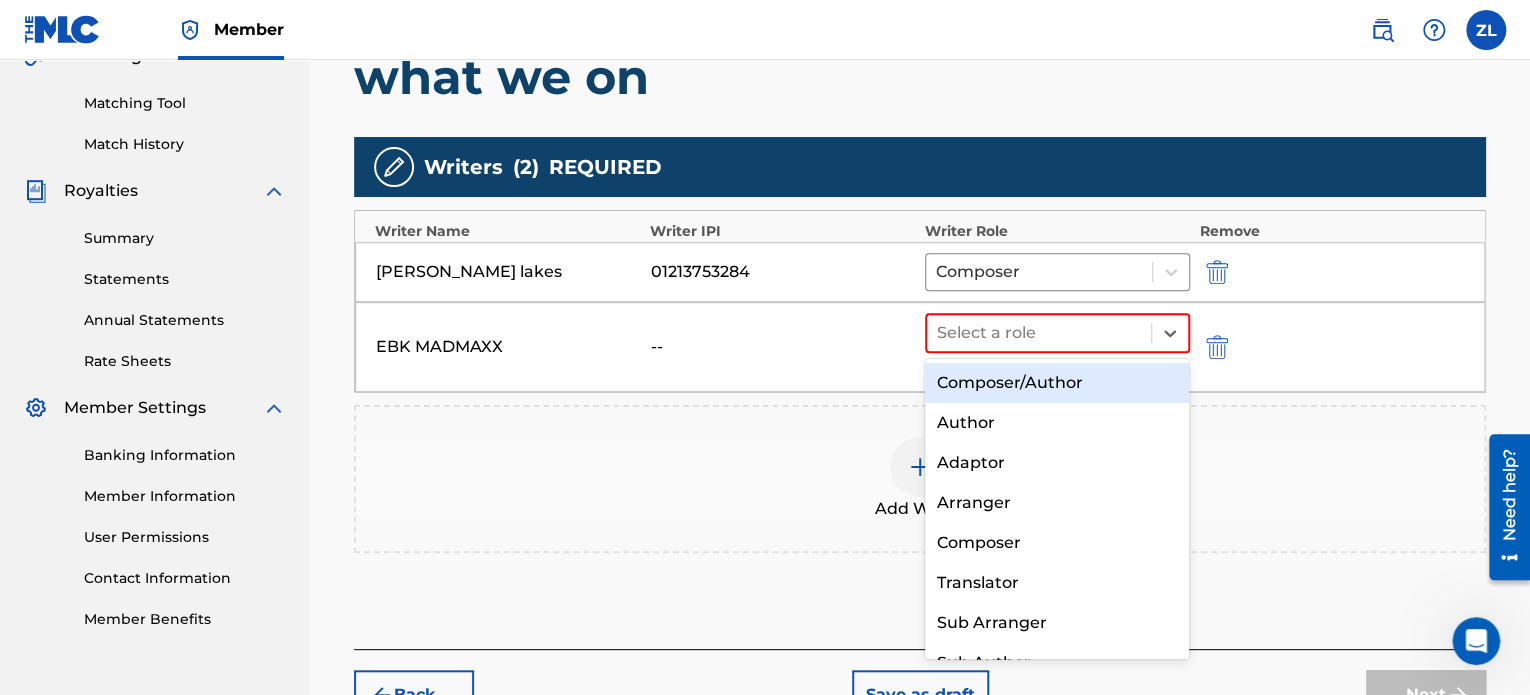 click on "Composer/Author" at bounding box center (1057, 383) 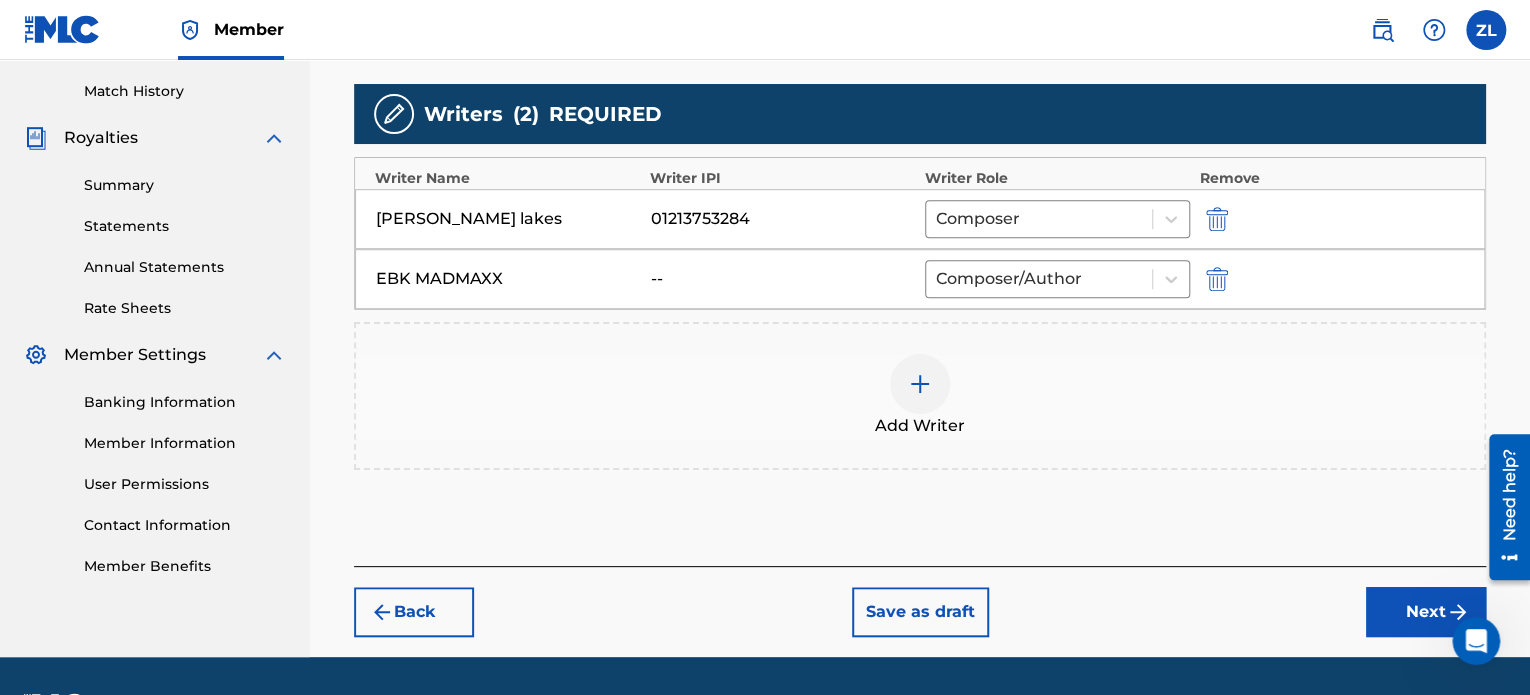 scroll, scrollTop: 598, scrollLeft: 0, axis: vertical 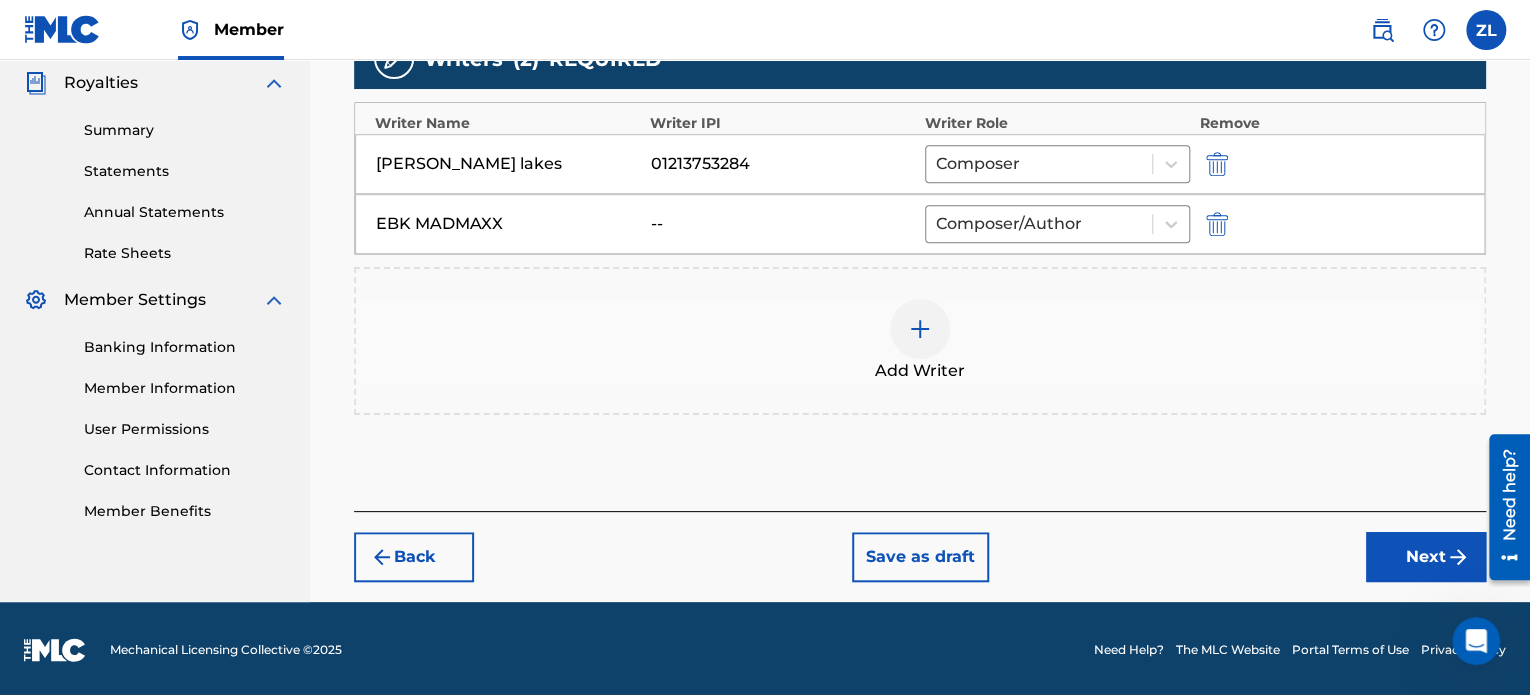 click on "Next" at bounding box center [1426, 557] 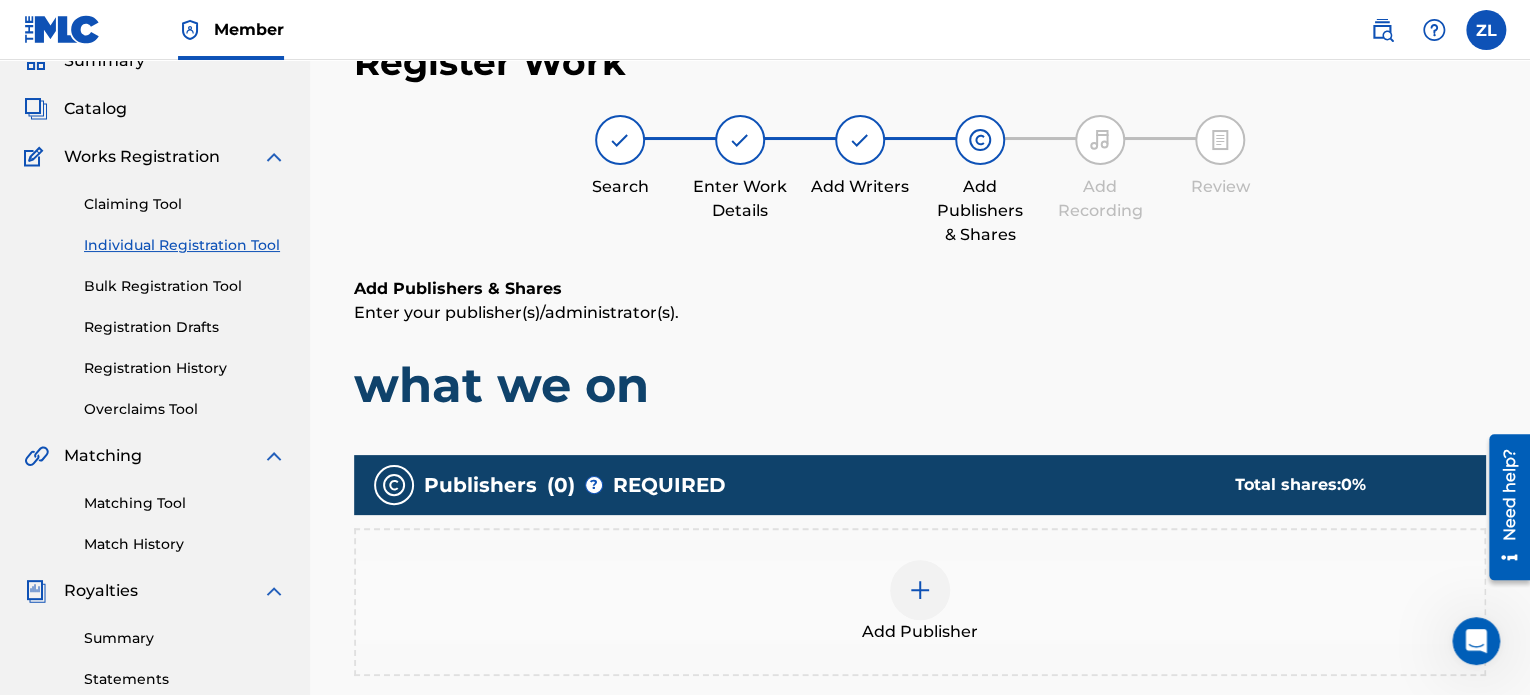 scroll, scrollTop: 190, scrollLeft: 0, axis: vertical 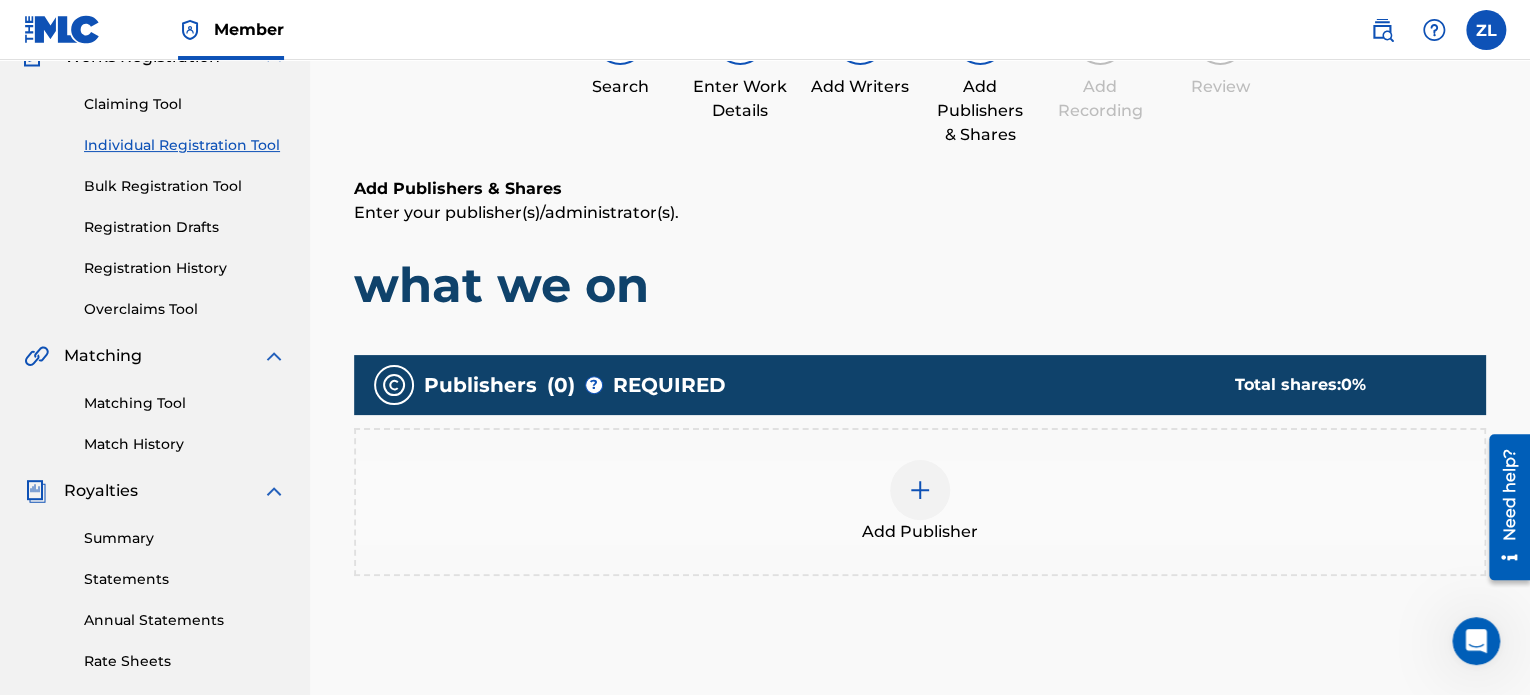 click at bounding box center [920, 490] 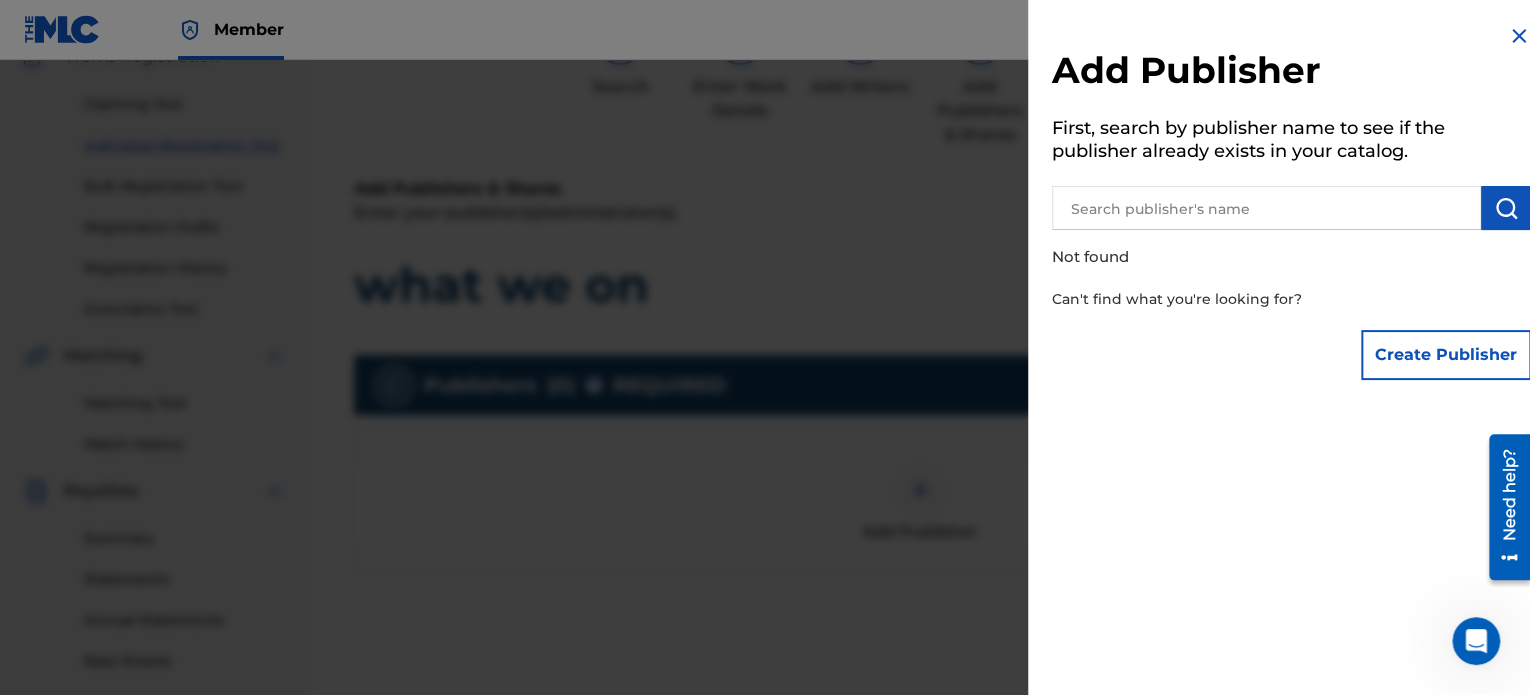 click at bounding box center [1266, 208] 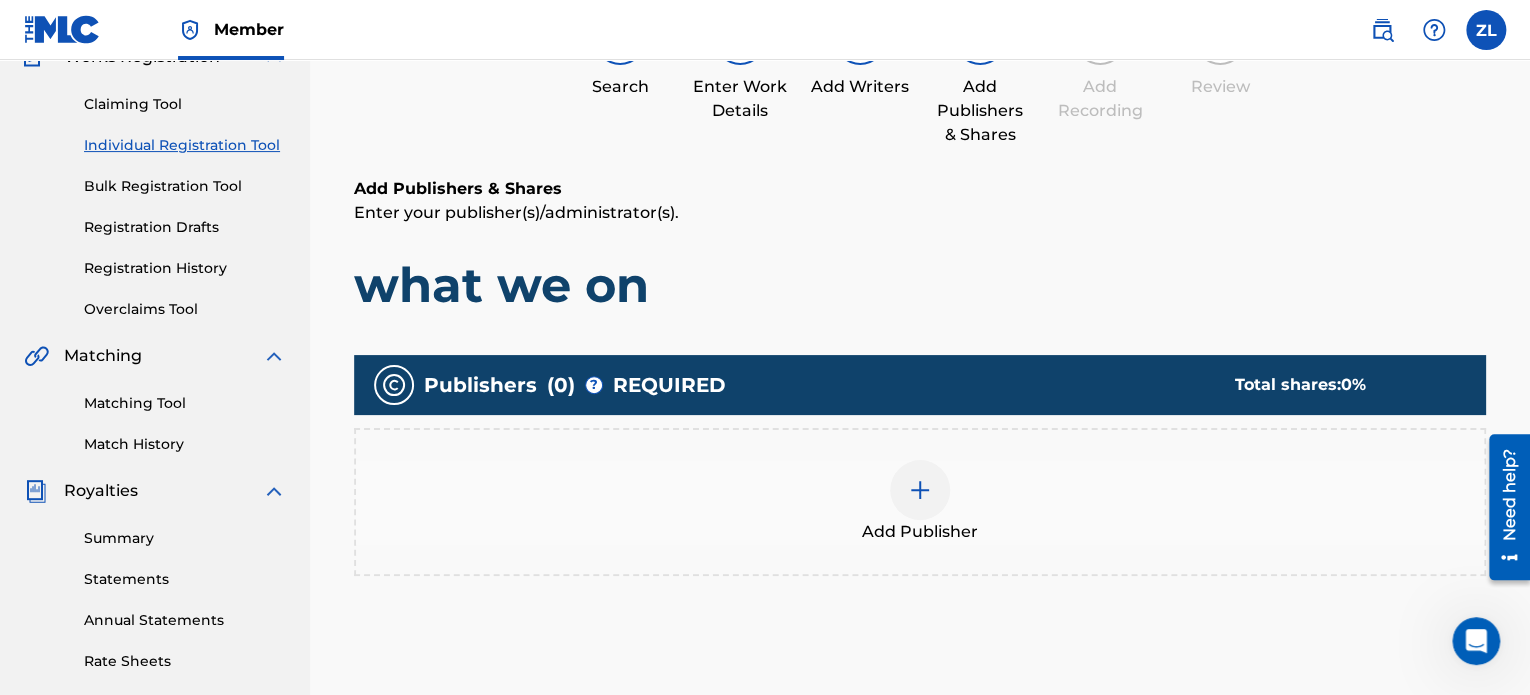click at bounding box center (920, 490) 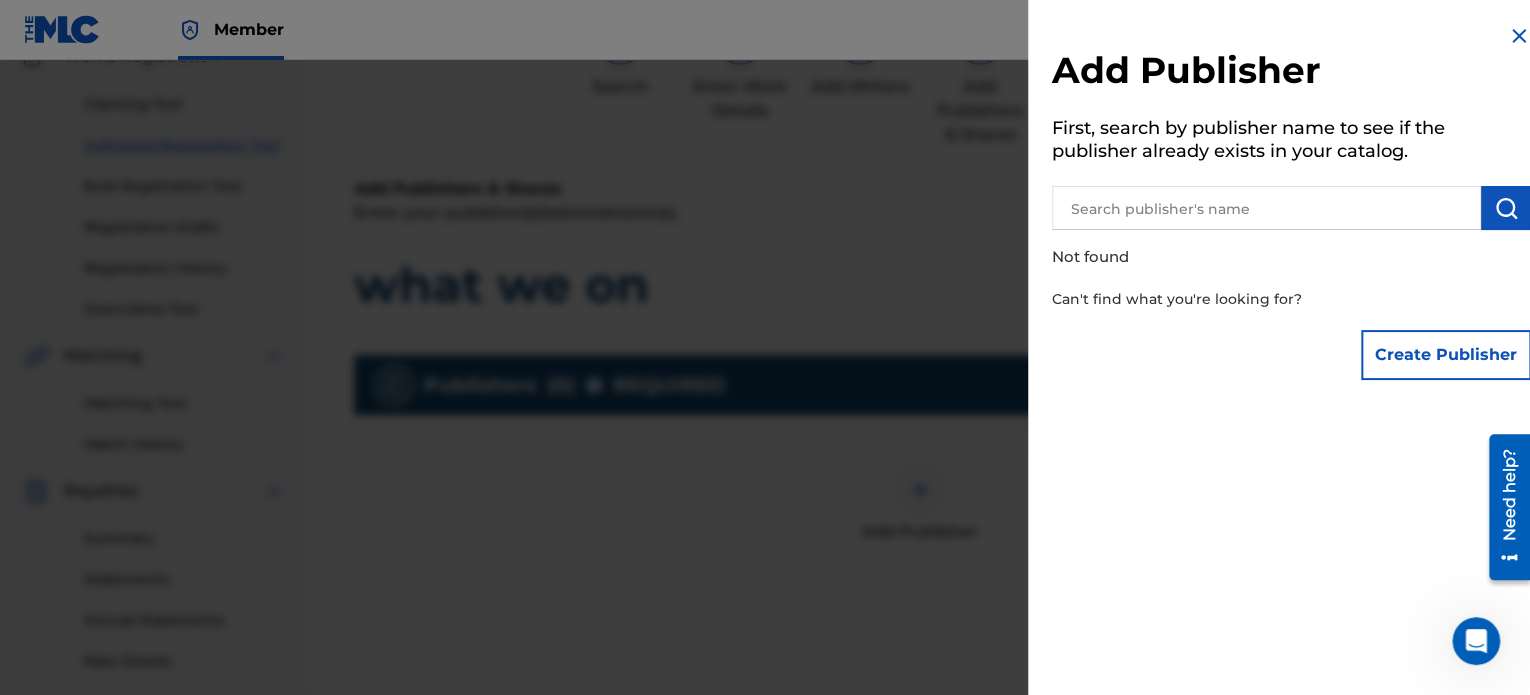 click on "Create Publisher" at bounding box center (1446, 355) 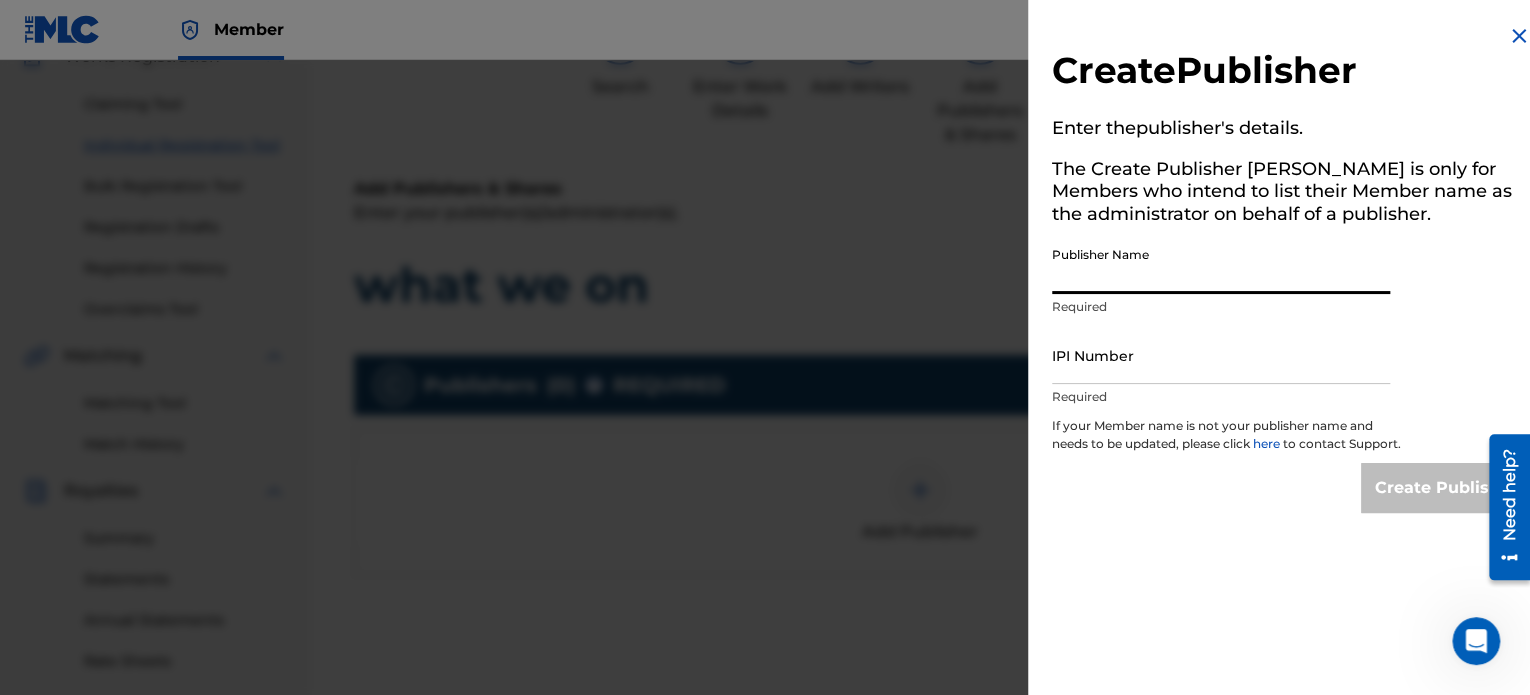 click on "Publisher Name" at bounding box center (1221, 265) 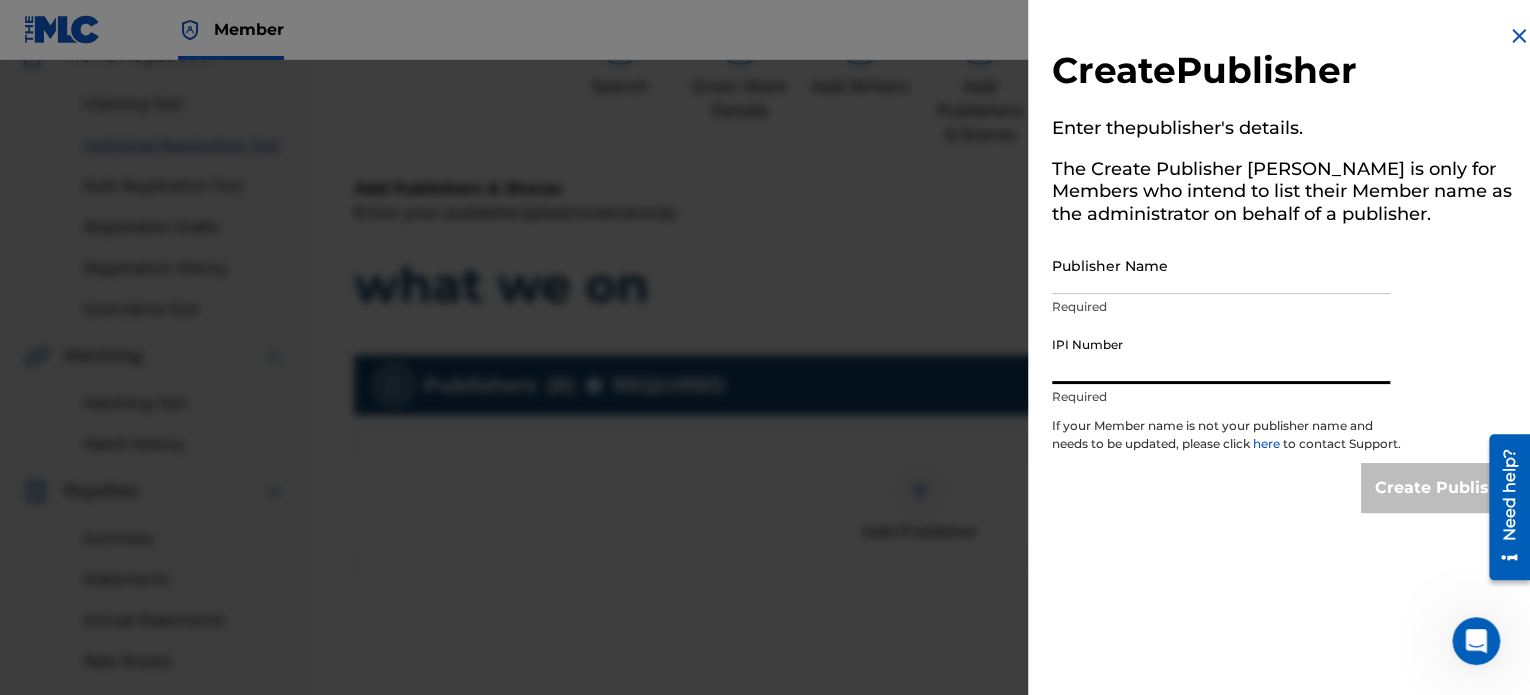 click on "IPI Number" at bounding box center (1221, 355) 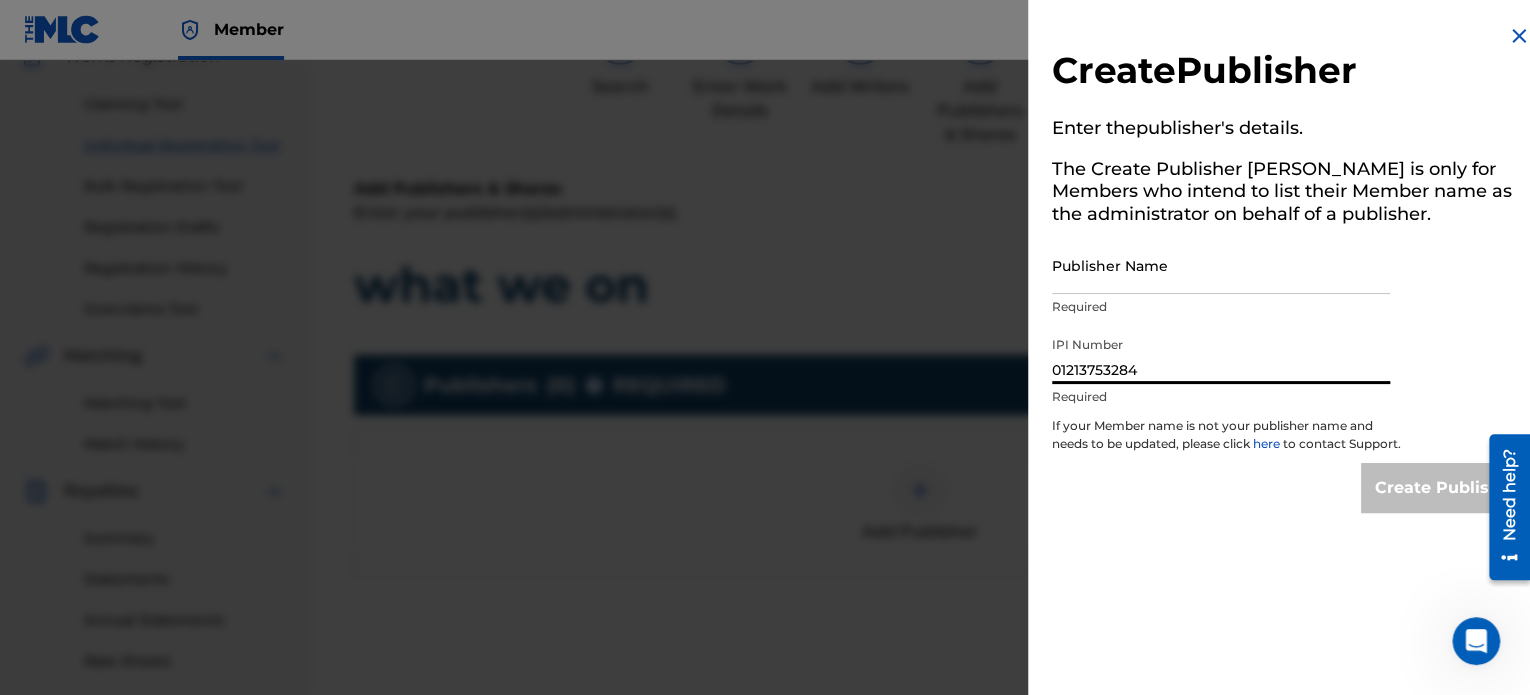 type on "01213753284" 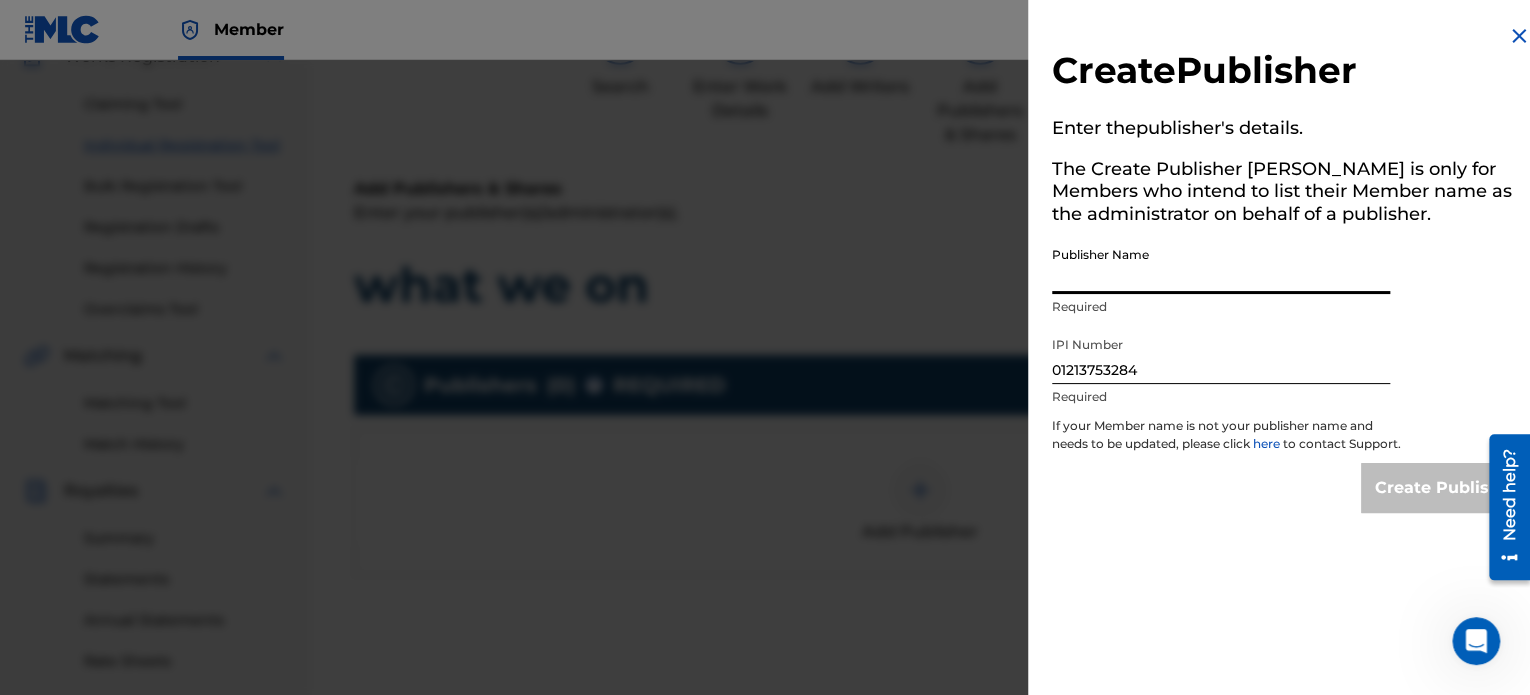 click on "Publisher Name" at bounding box center (1221, 265) 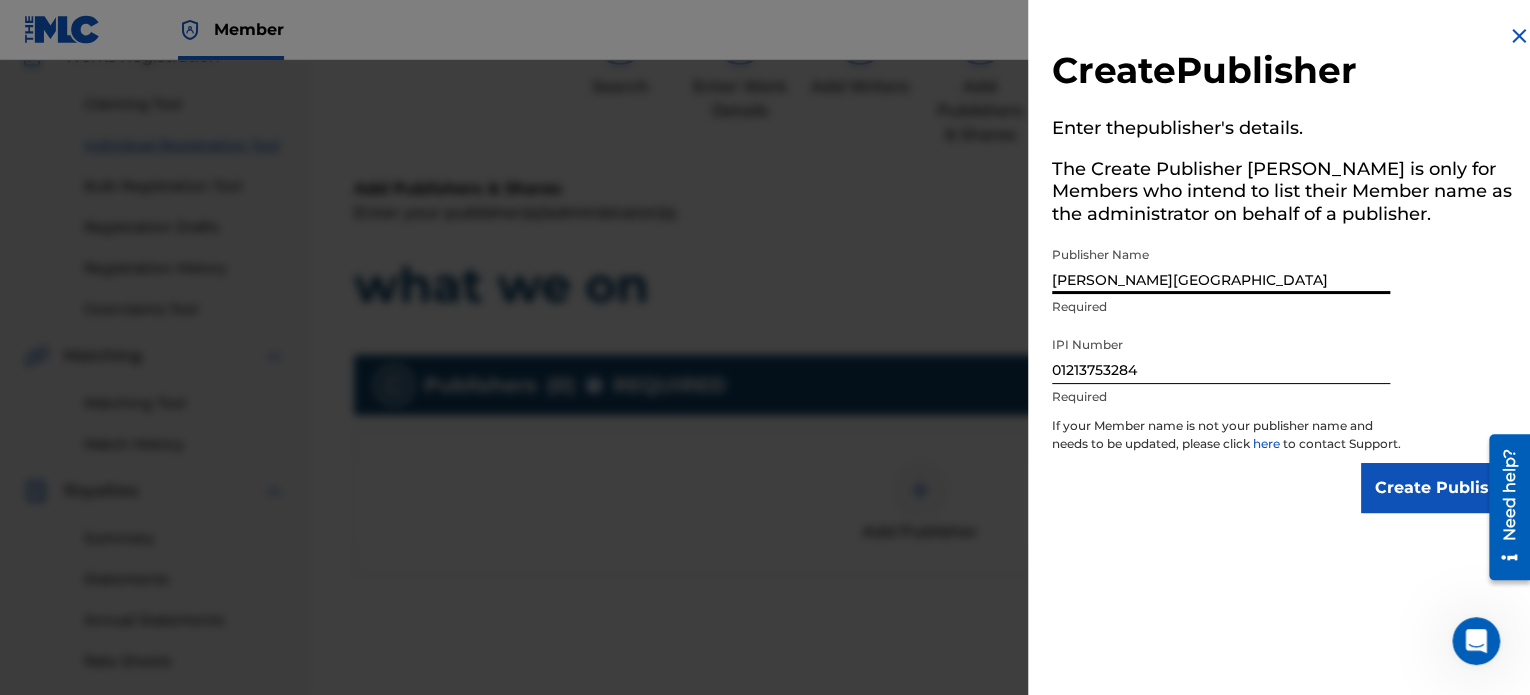 type on "[PERSON_NAME][GEOGRAPHIC_DATA]" 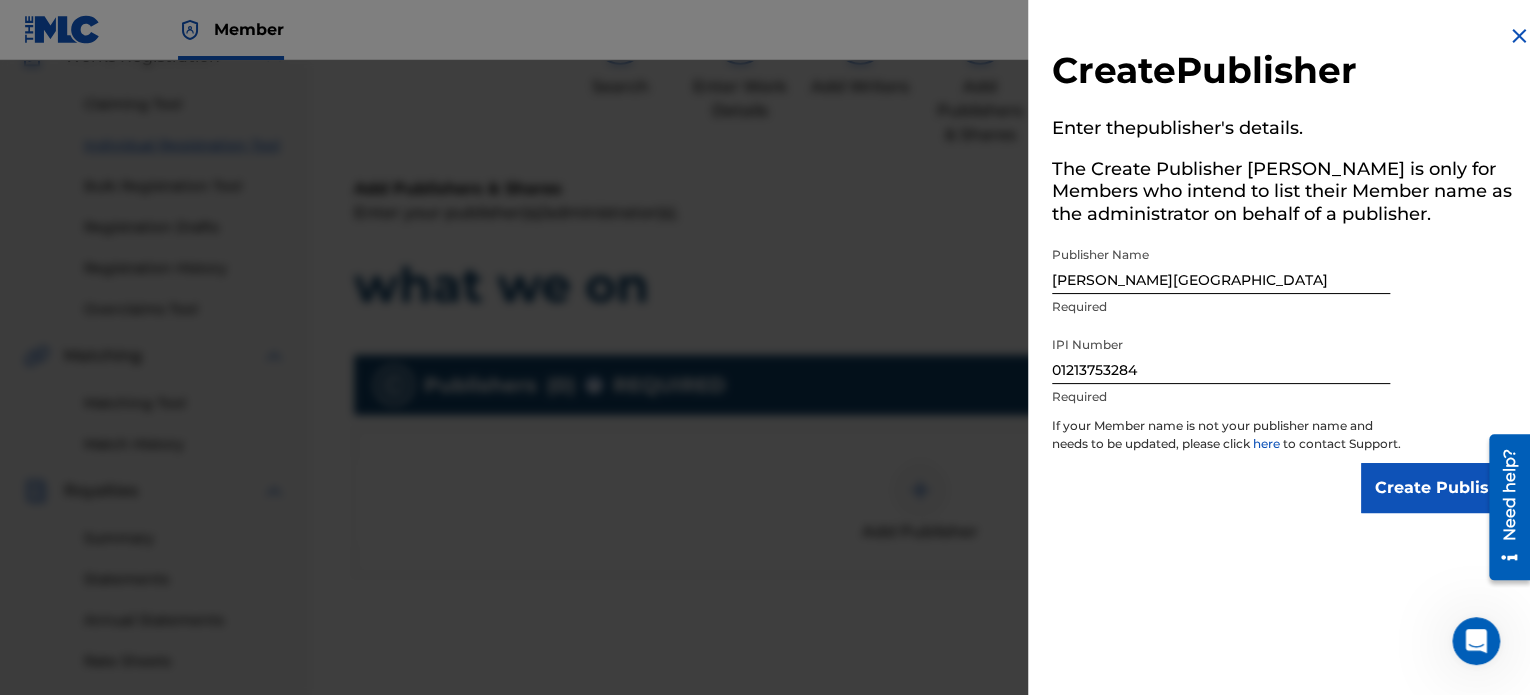 click on "Create Publisher" at bounding box center (1446, 488) 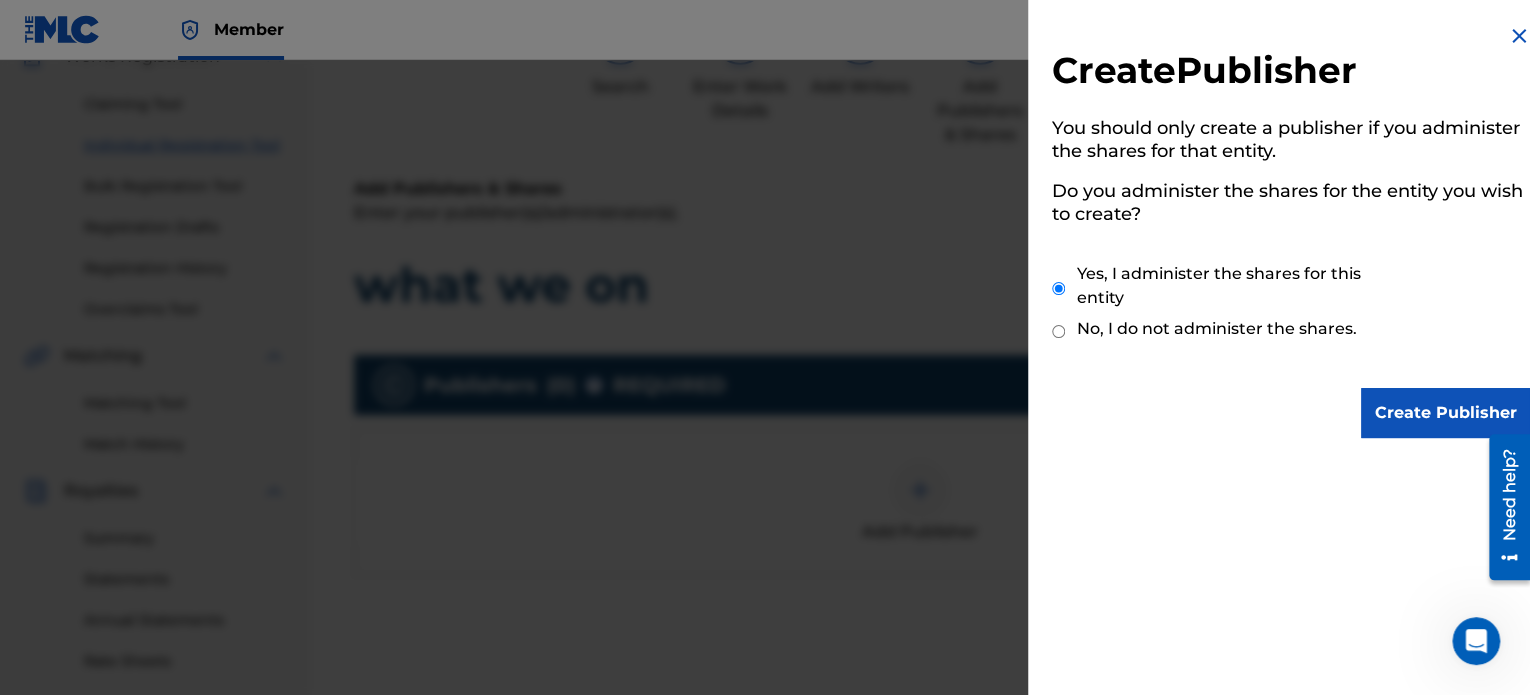 click on "Create Publisher" at bounding box center [1446, 413] 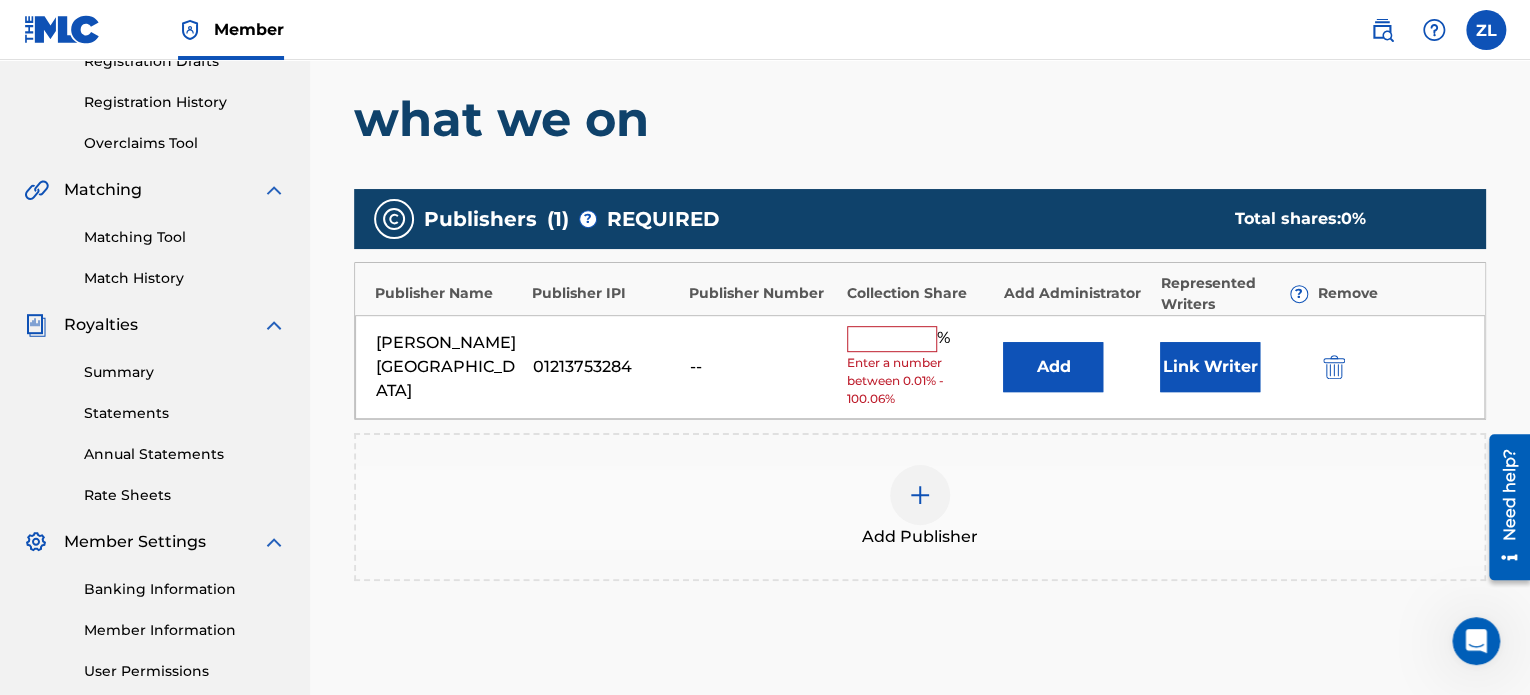 scroll, scrollTop: 390, scrollLeft: 0, axis: vertical 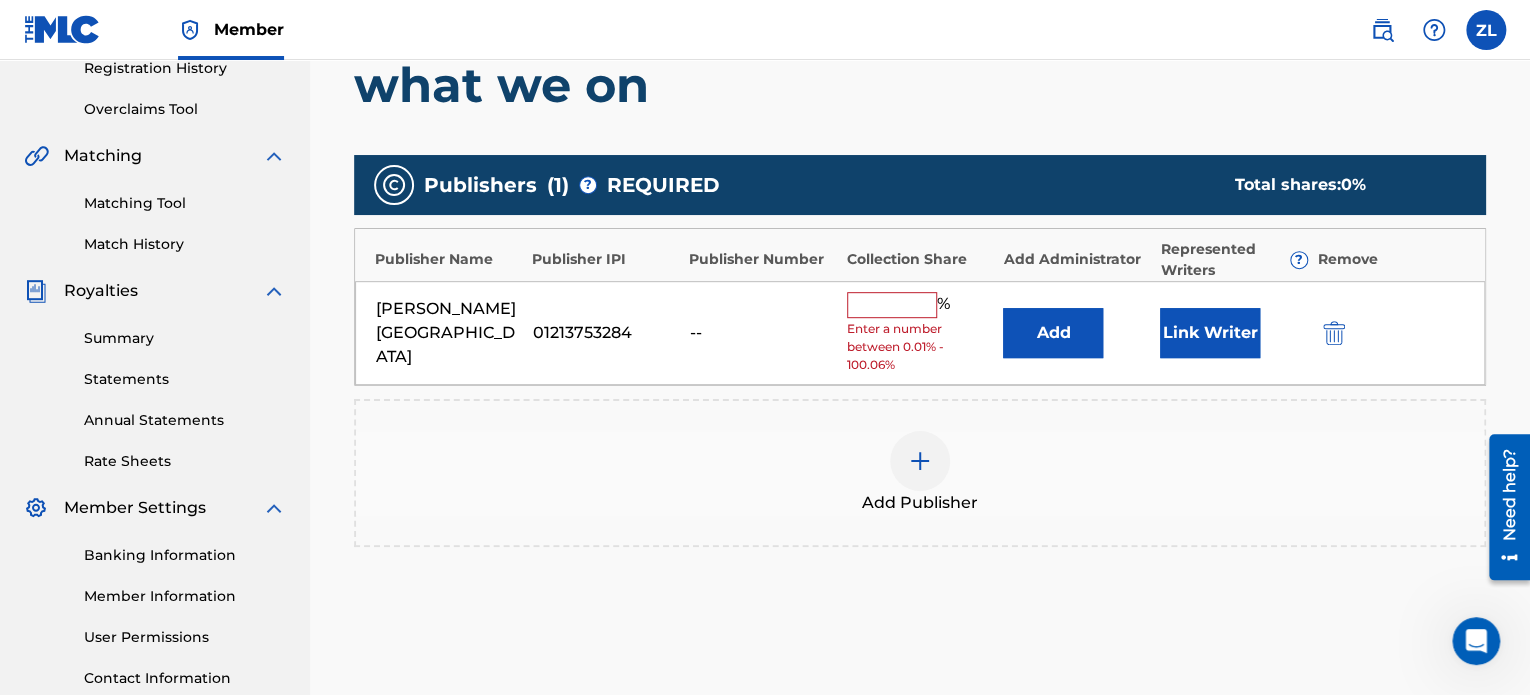 click at bounding box center [892, 305] 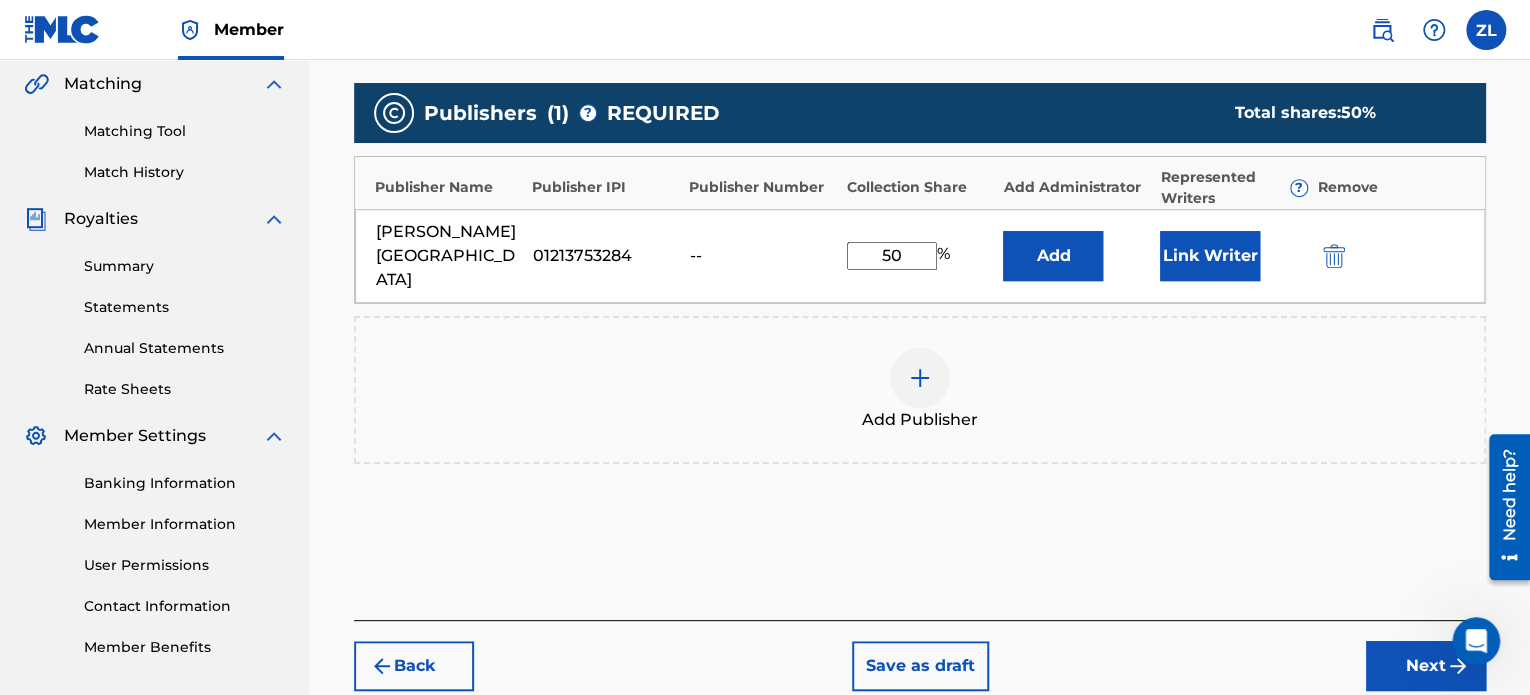 scroll, scrollTop: 550, scrollLeft: 0, axis: vertical 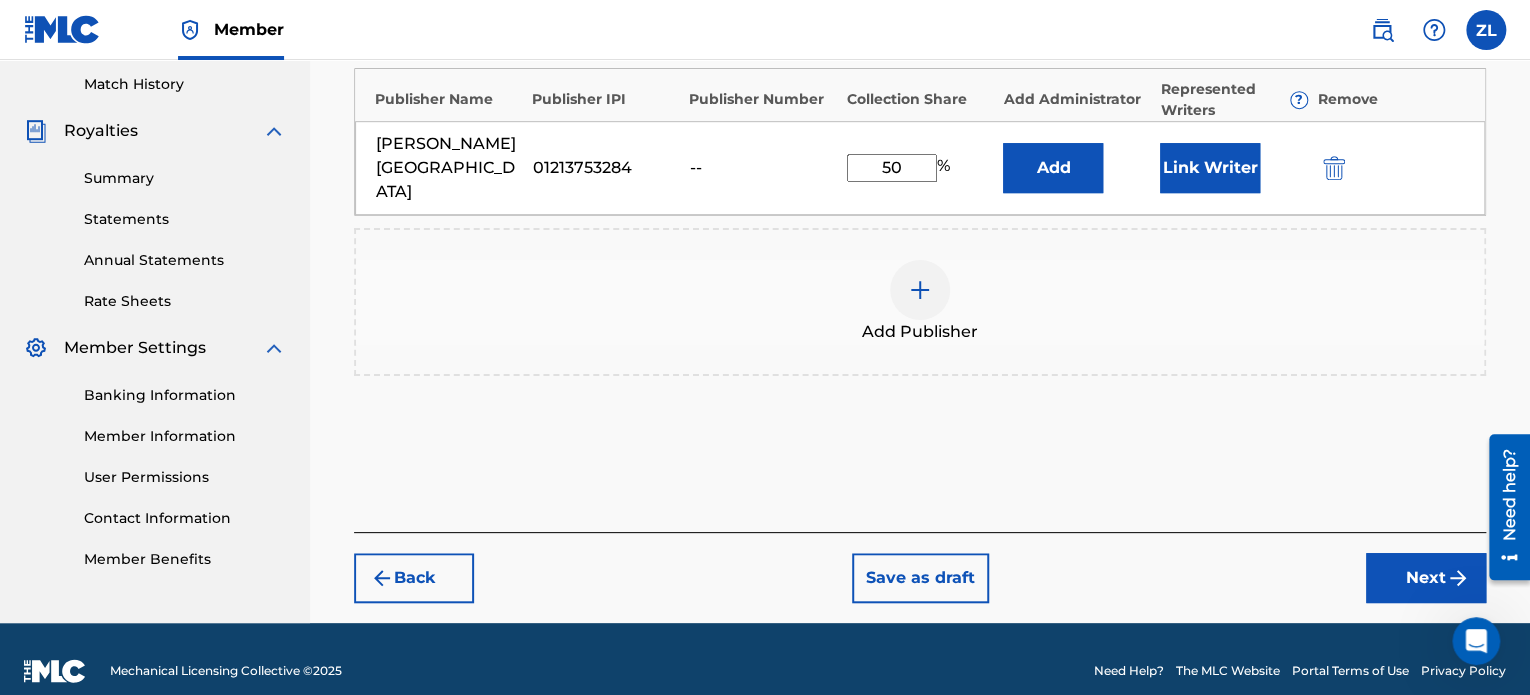 type on "50" 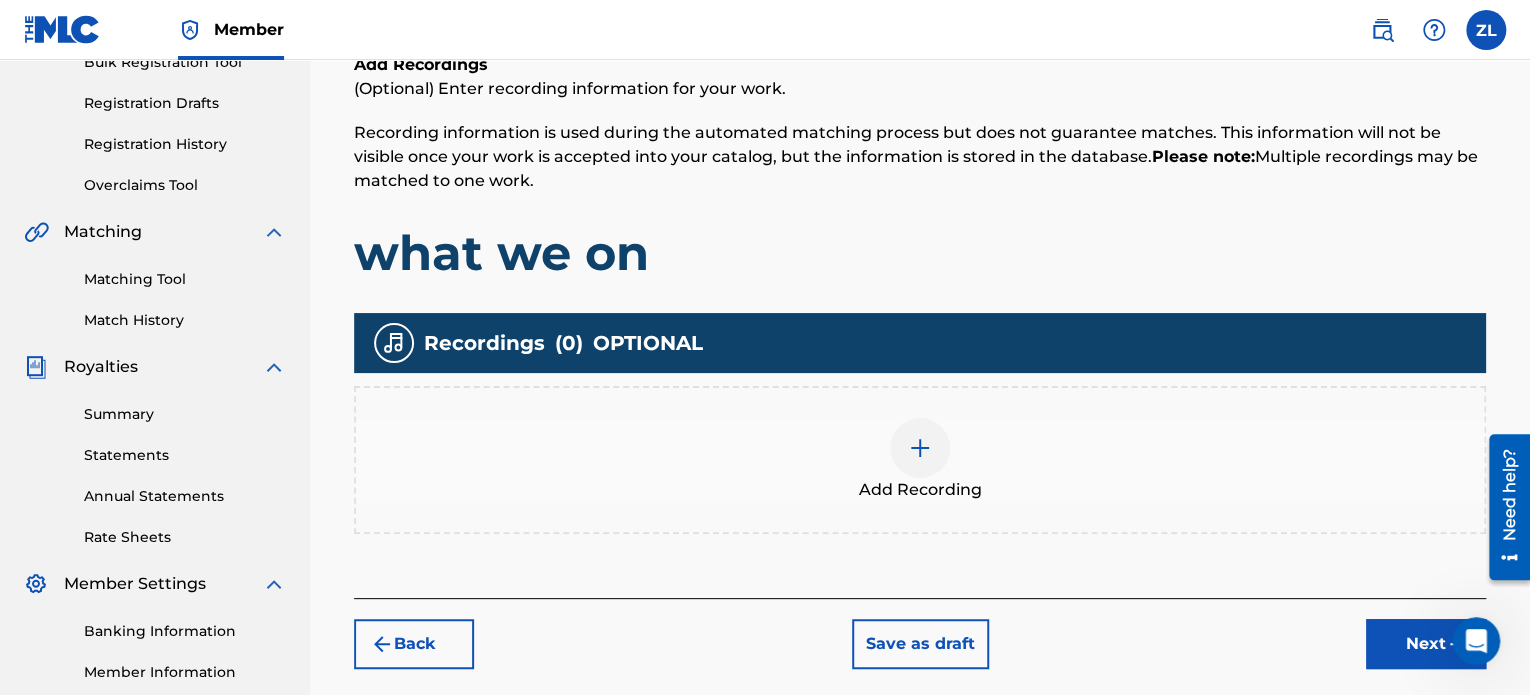 scroll, scrollTop: 290, scrollLeft: 0, axis: vertical 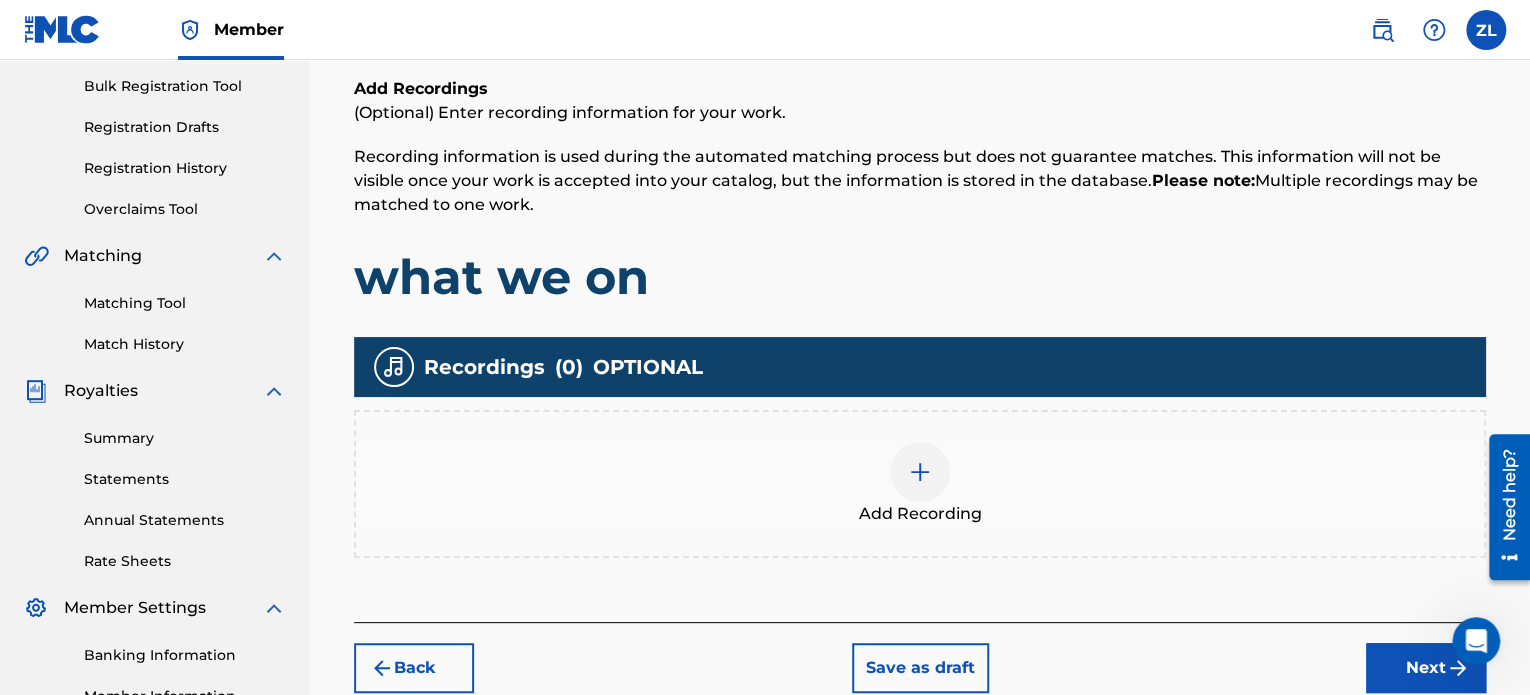 click at bounding box center [920, 472] 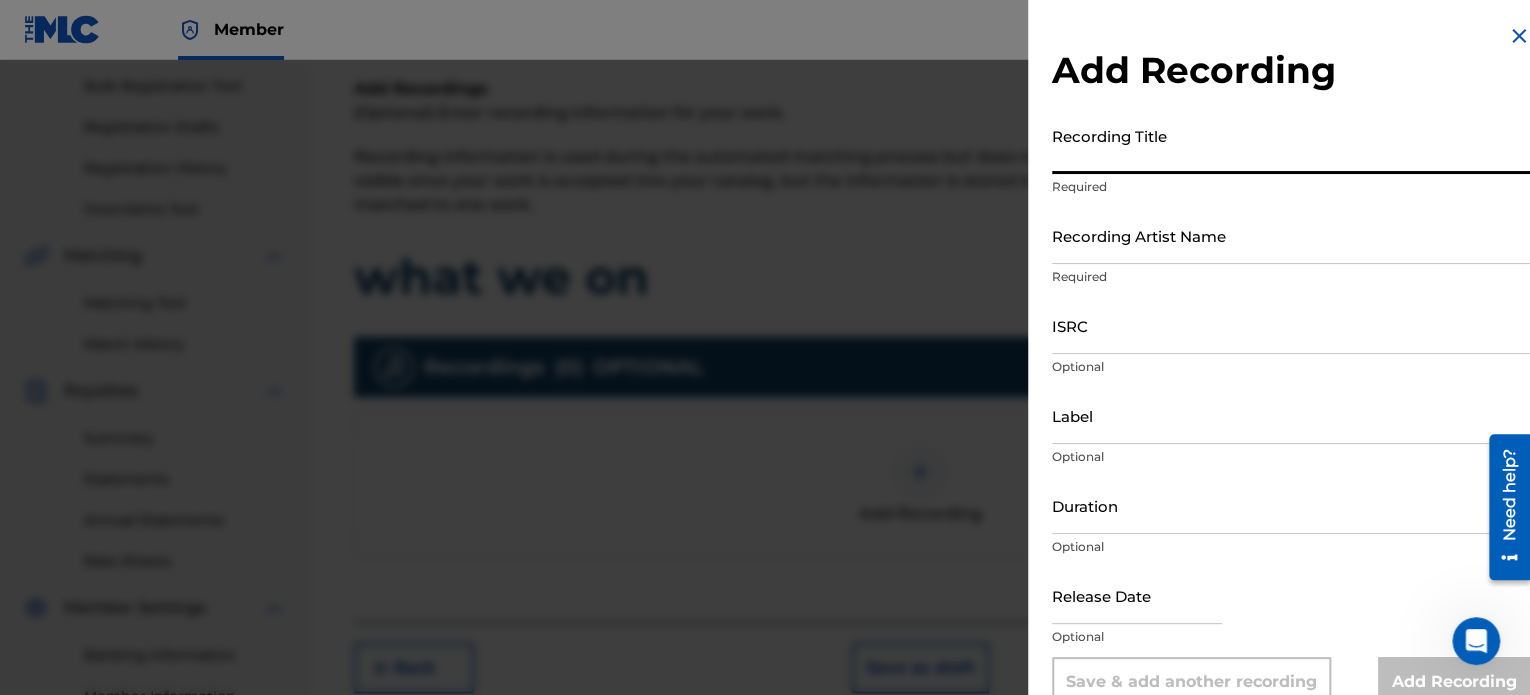 click on "Recording Title" at bounding box center [1291, 145] 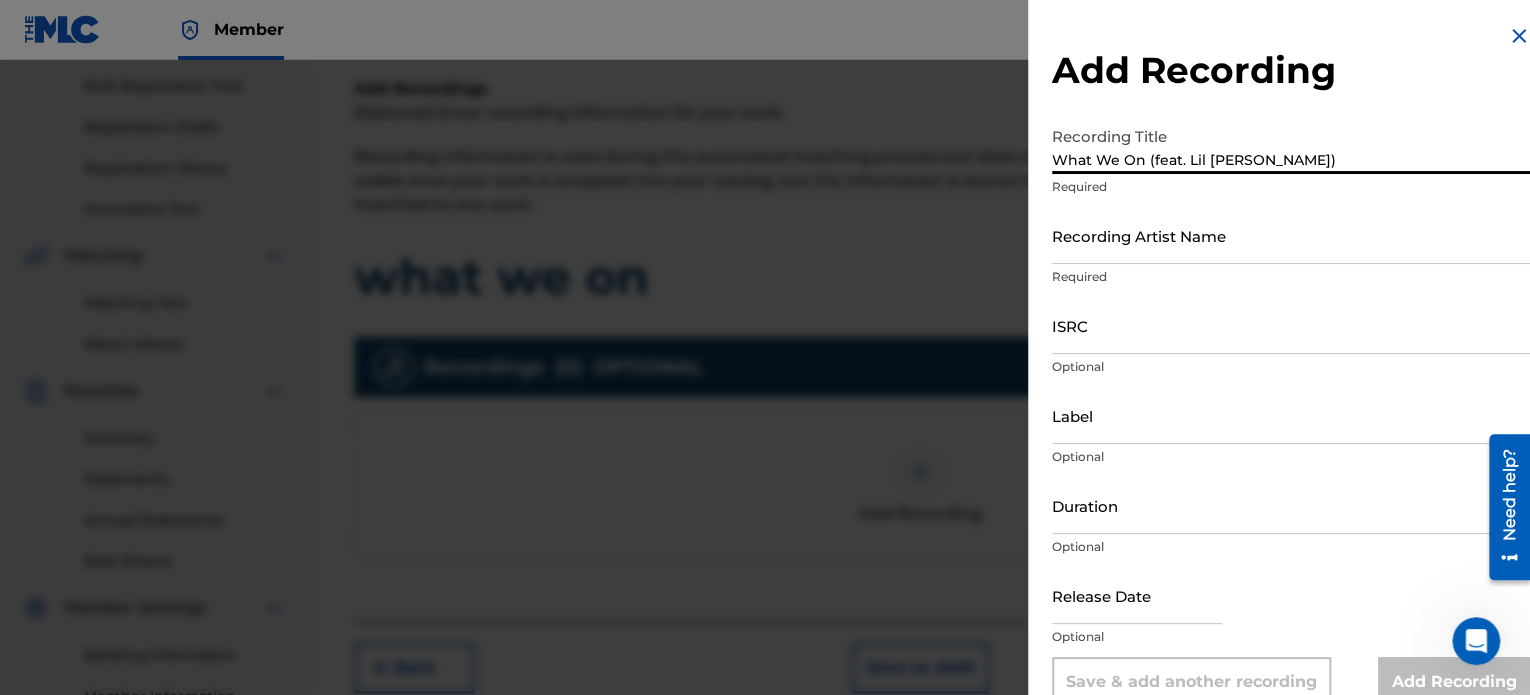type on "What We On (feat. Lil [PERSON_NAME])" 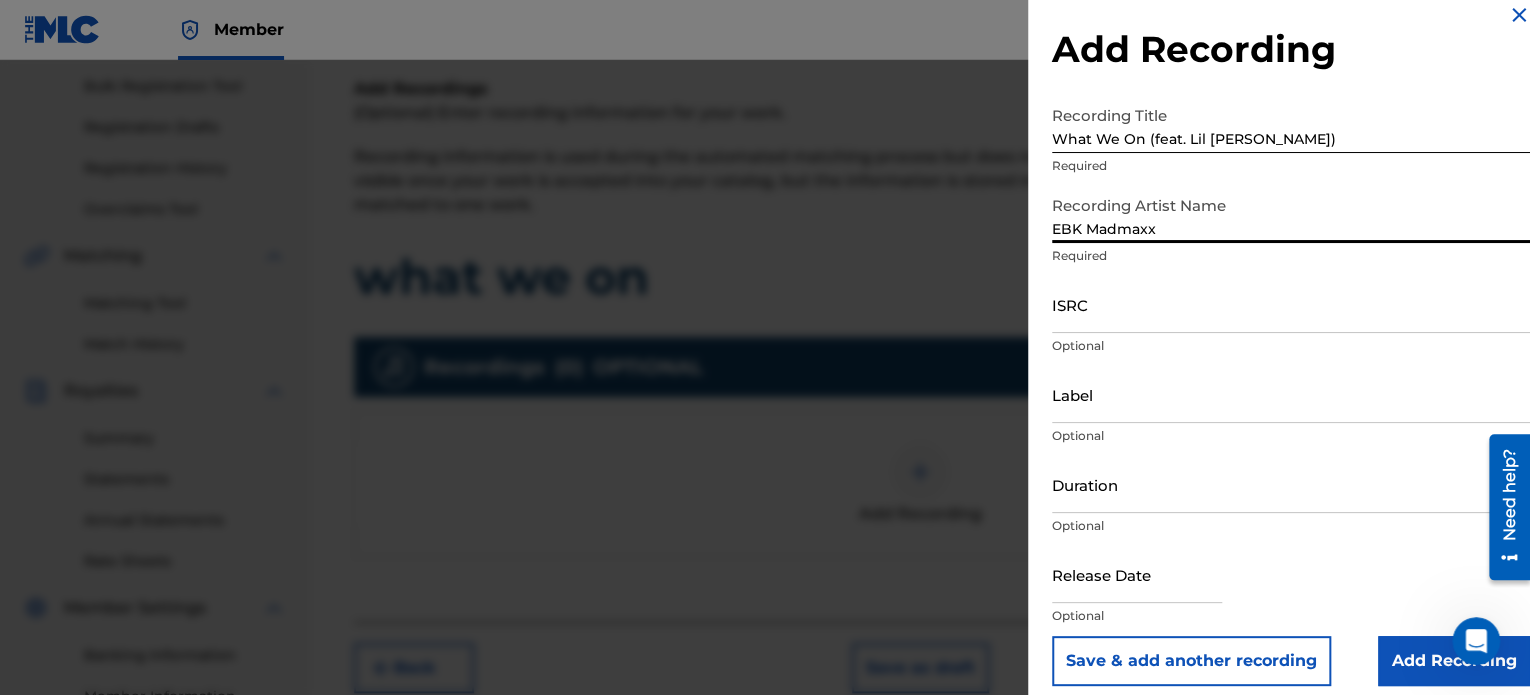 scroll, scrollTop: 36, scrollLeft: 0, axis: vertical 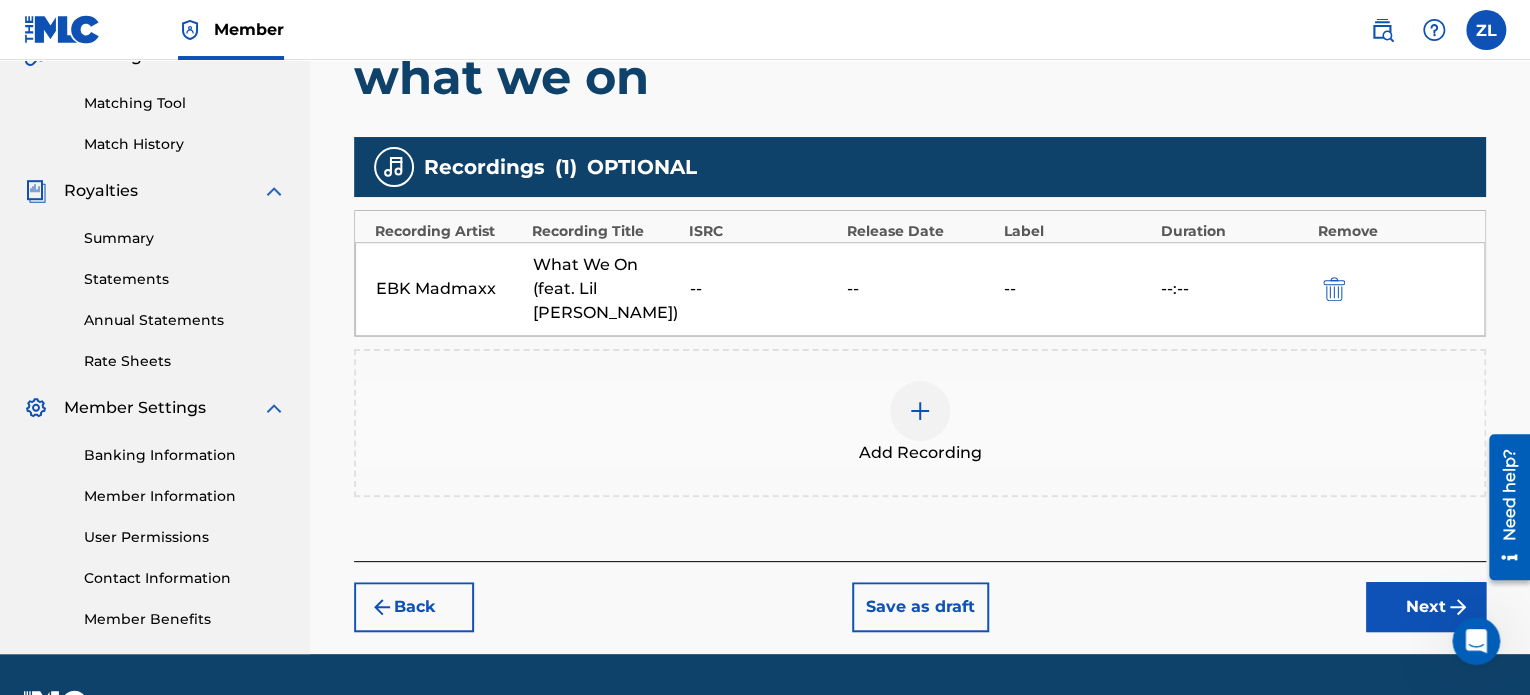 click on "Next" at bounding box center (1426, 607) 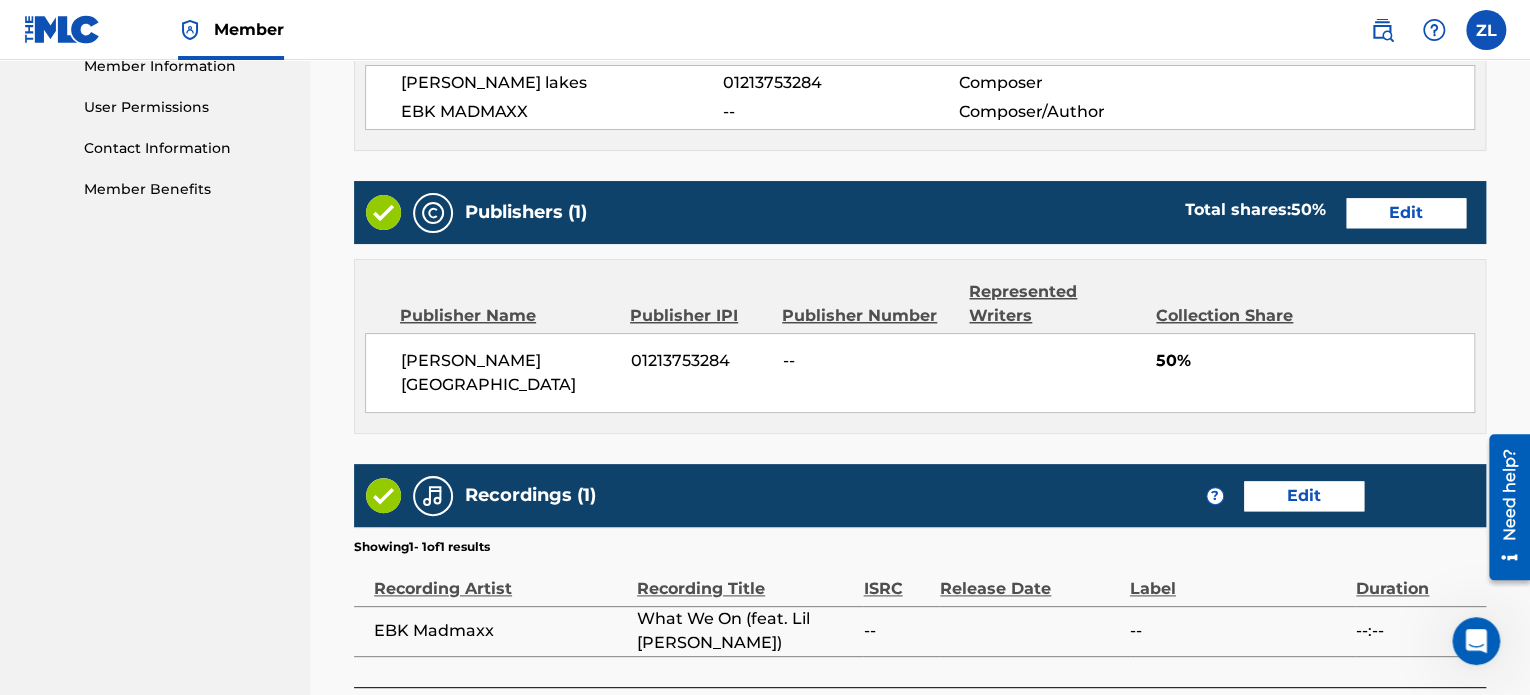 scroll, scrollTop: 1072, scrollLeft: 0, axis: vertical 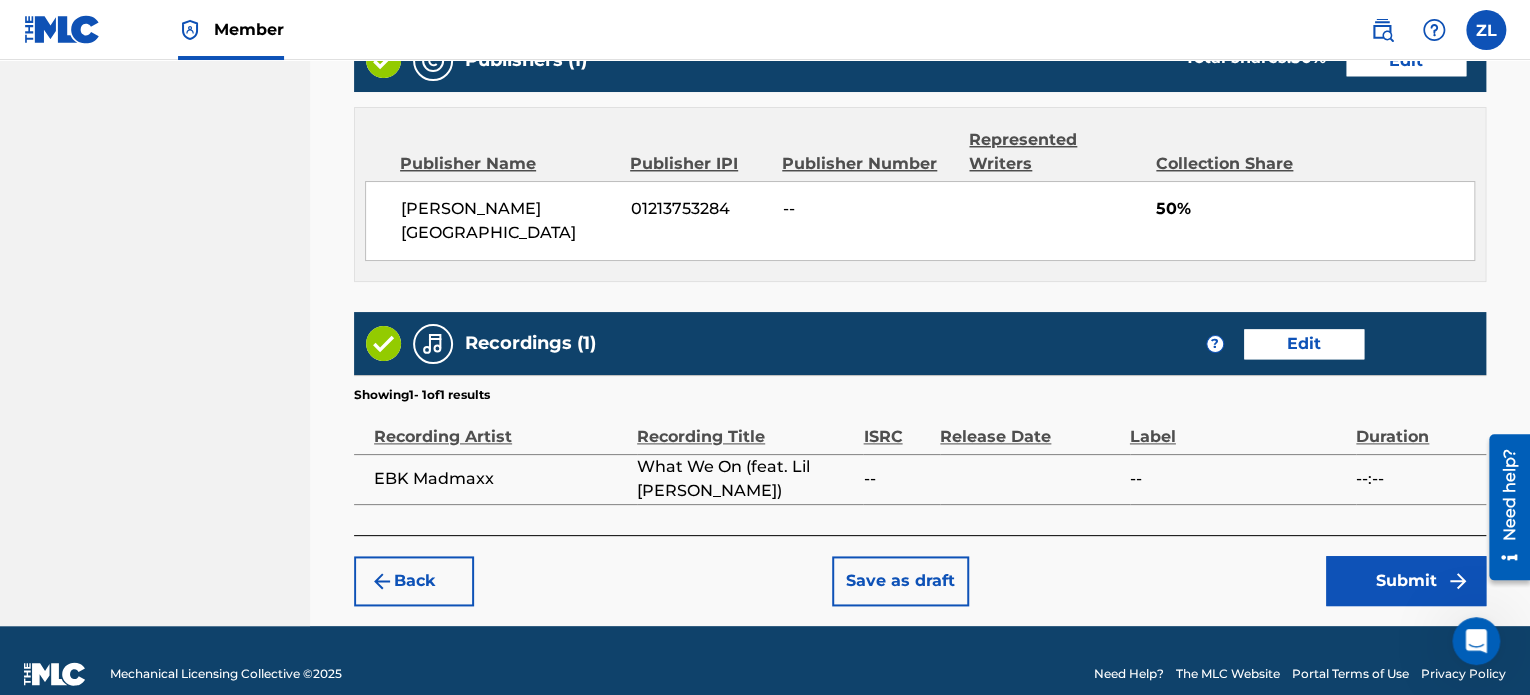 click on "Submit" at bounding box center [1406, 581] 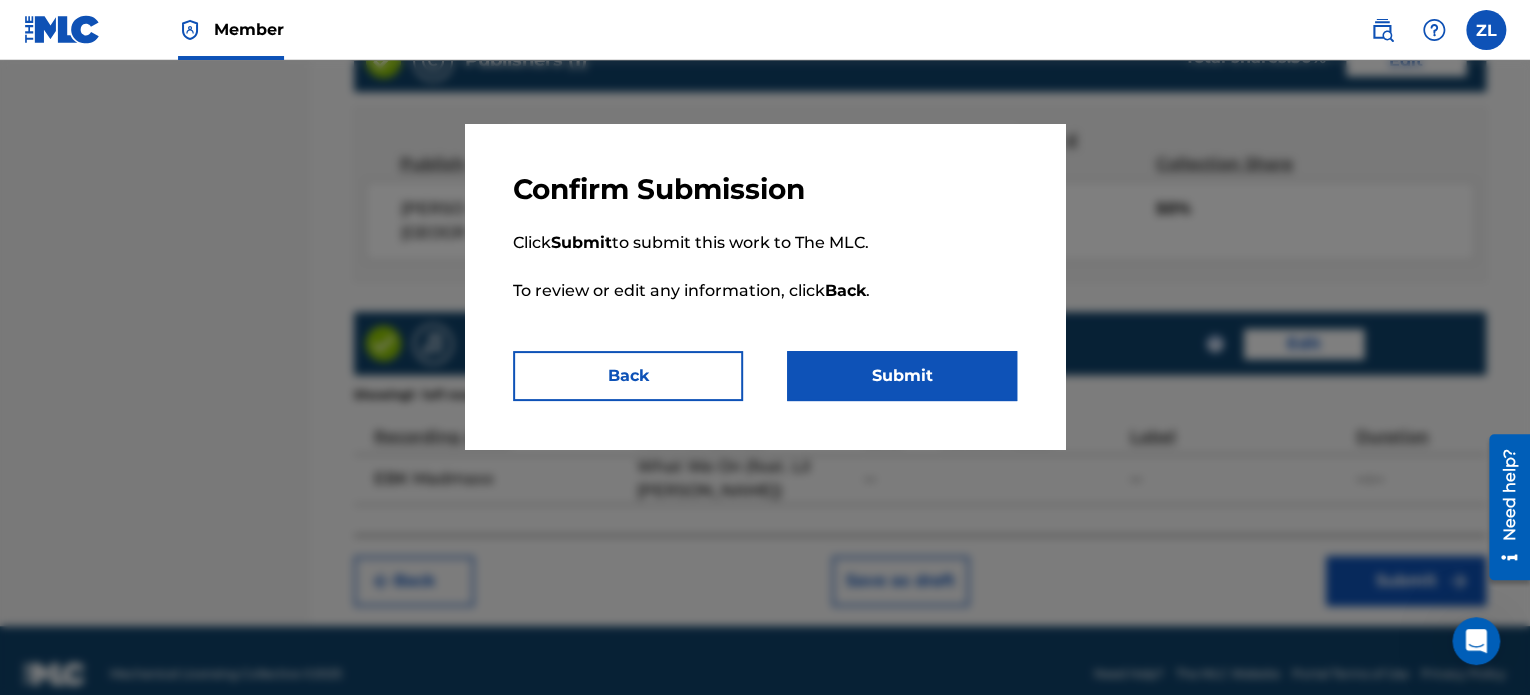 click on "Submit" at bounding box center (902, 376) 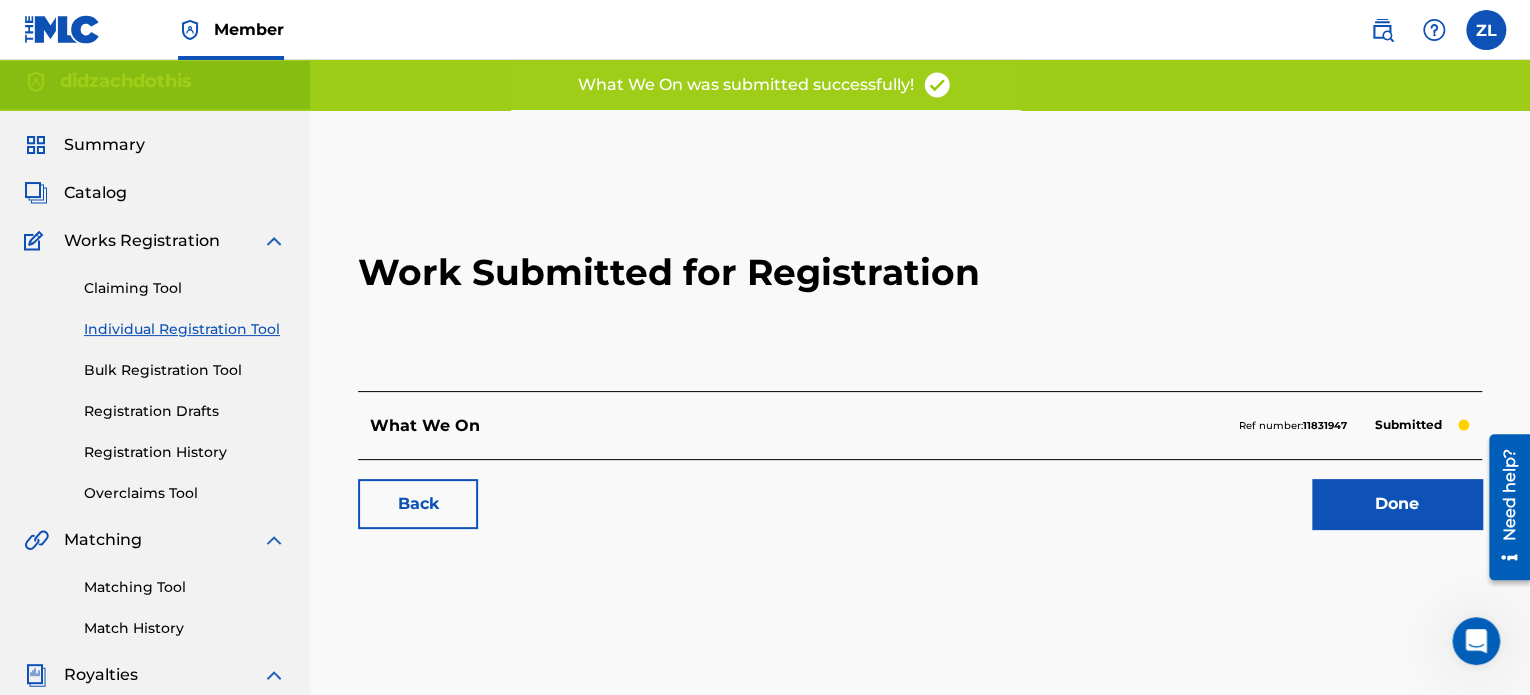 scroll, scrollTop: 0, scrollLeft: 0, axis: both 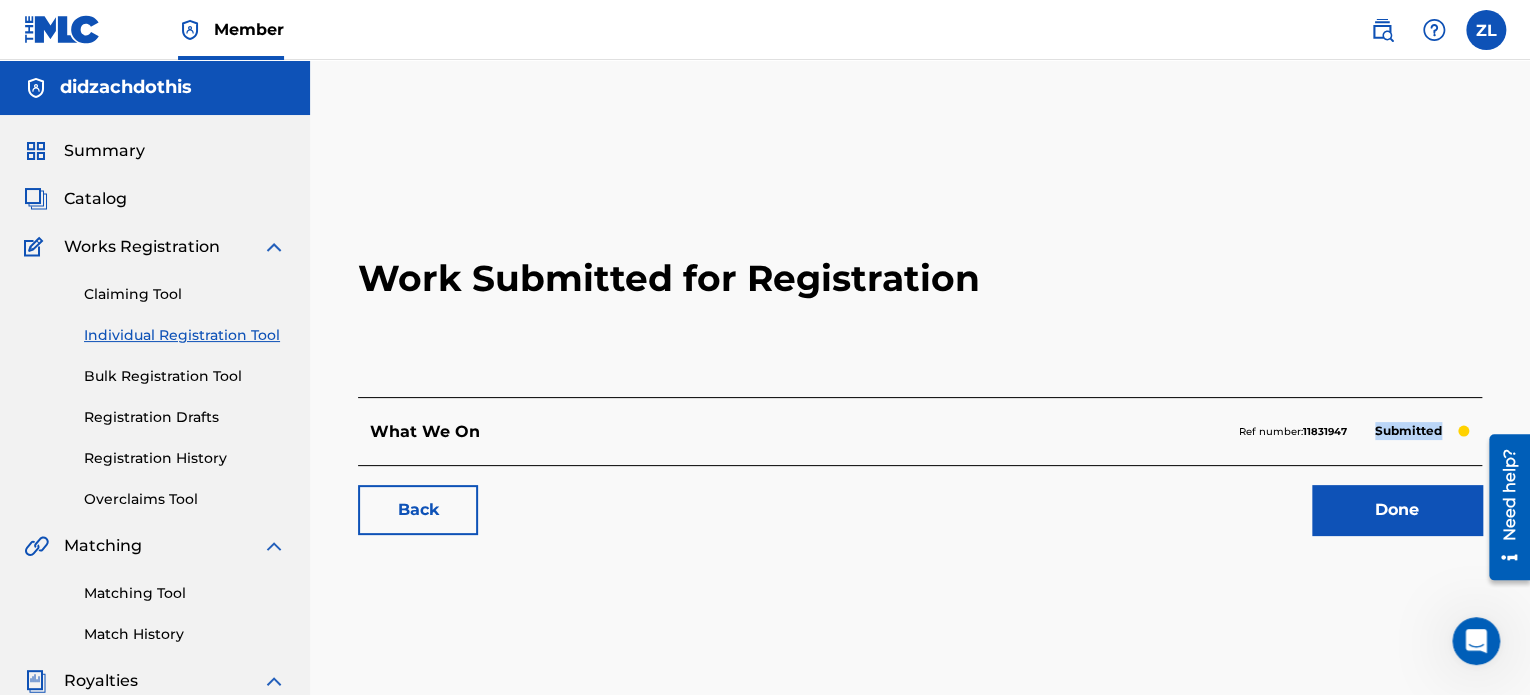 drag, startPoint x: 1376, startPoint y: 426, endPoint x: 1472, endPoint y: 426, distance: 96 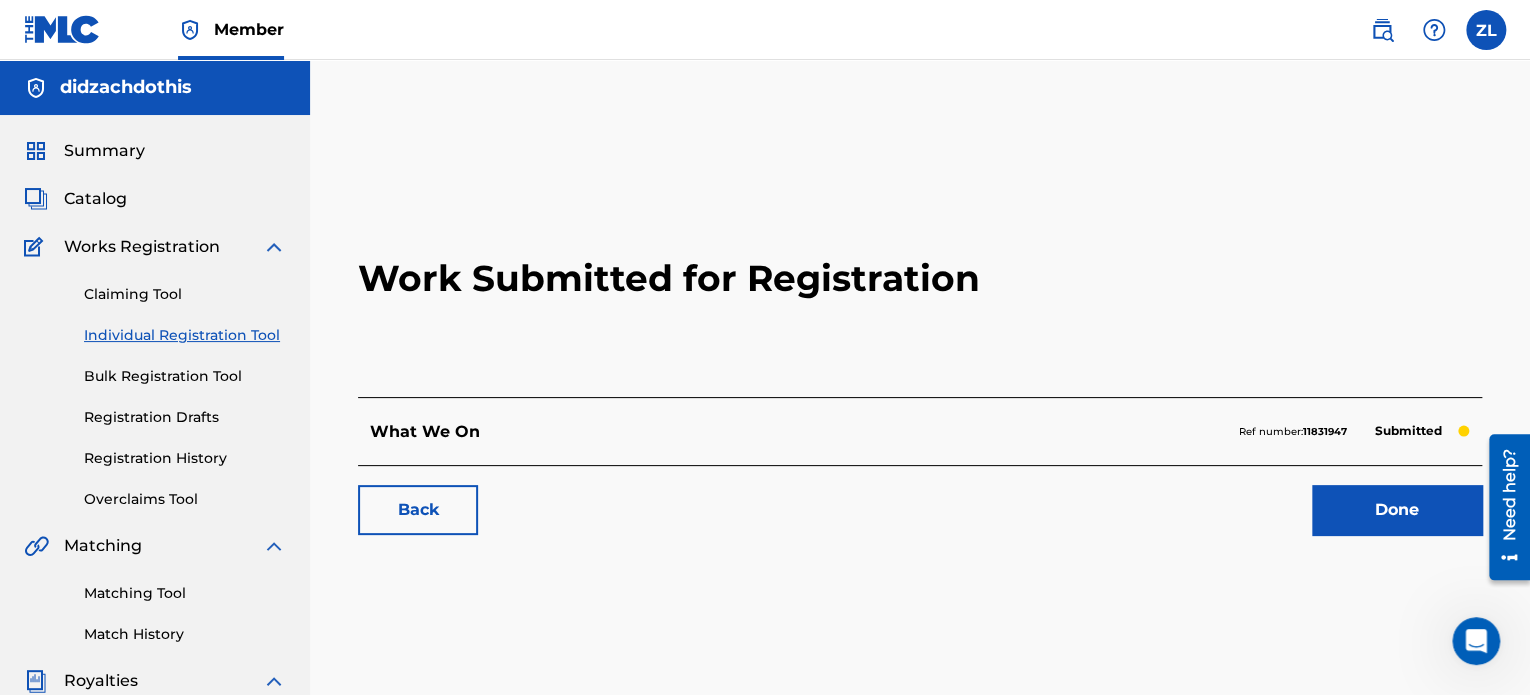 click on "Work Submitted for Registration" at bounding box center [920, 278] 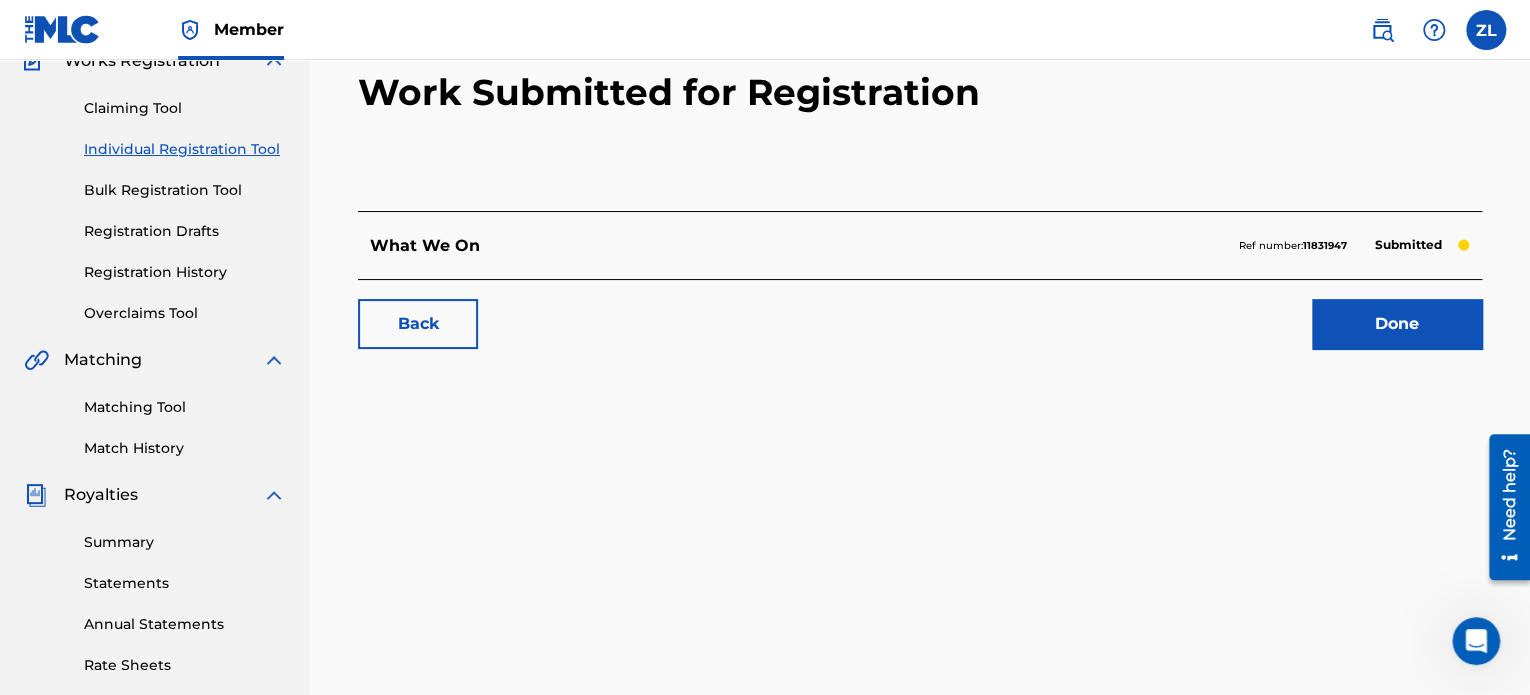 scroll, scrollTop: 100, scrollLeft: 0, axis: vertical 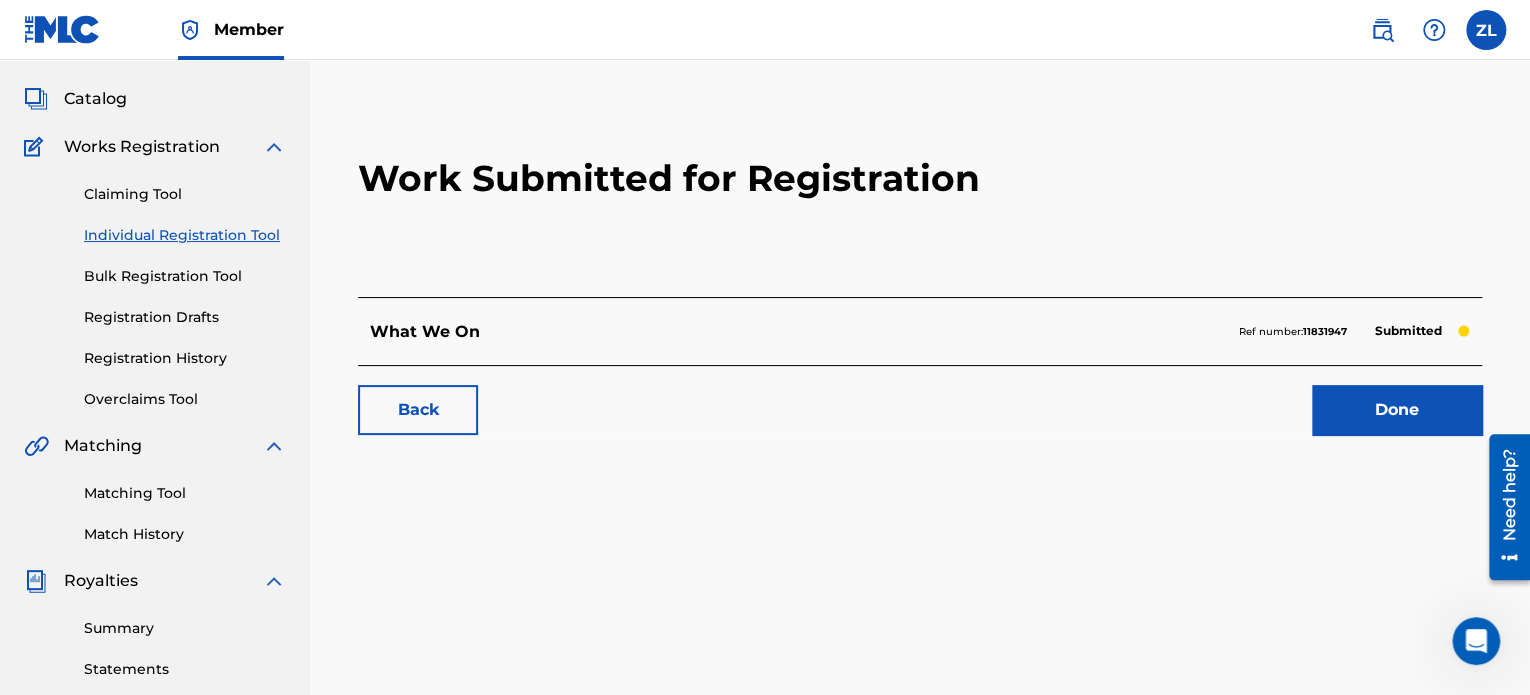 click on "Works Registration" at bounding box center [142, 147] 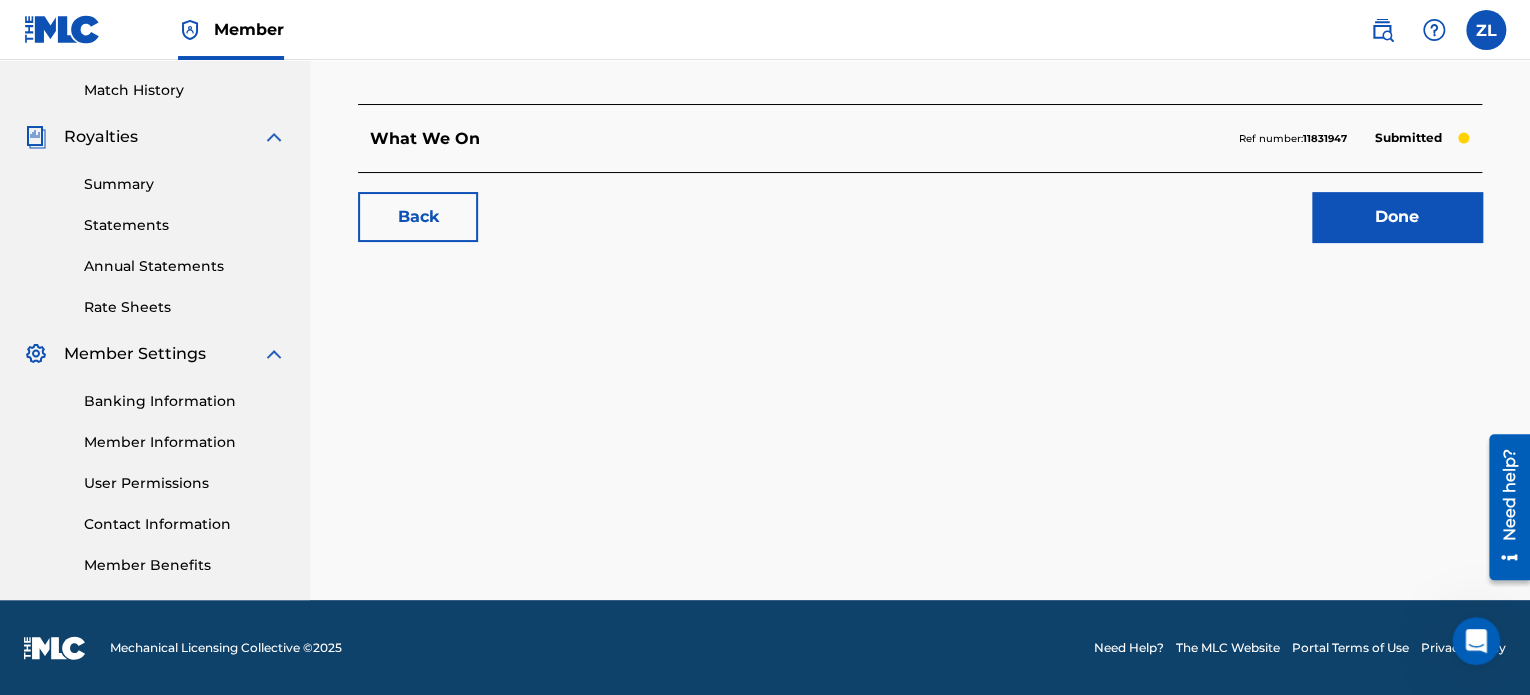 scroll, scrollTop: 93, scrollLeft: 0, axis: vertical 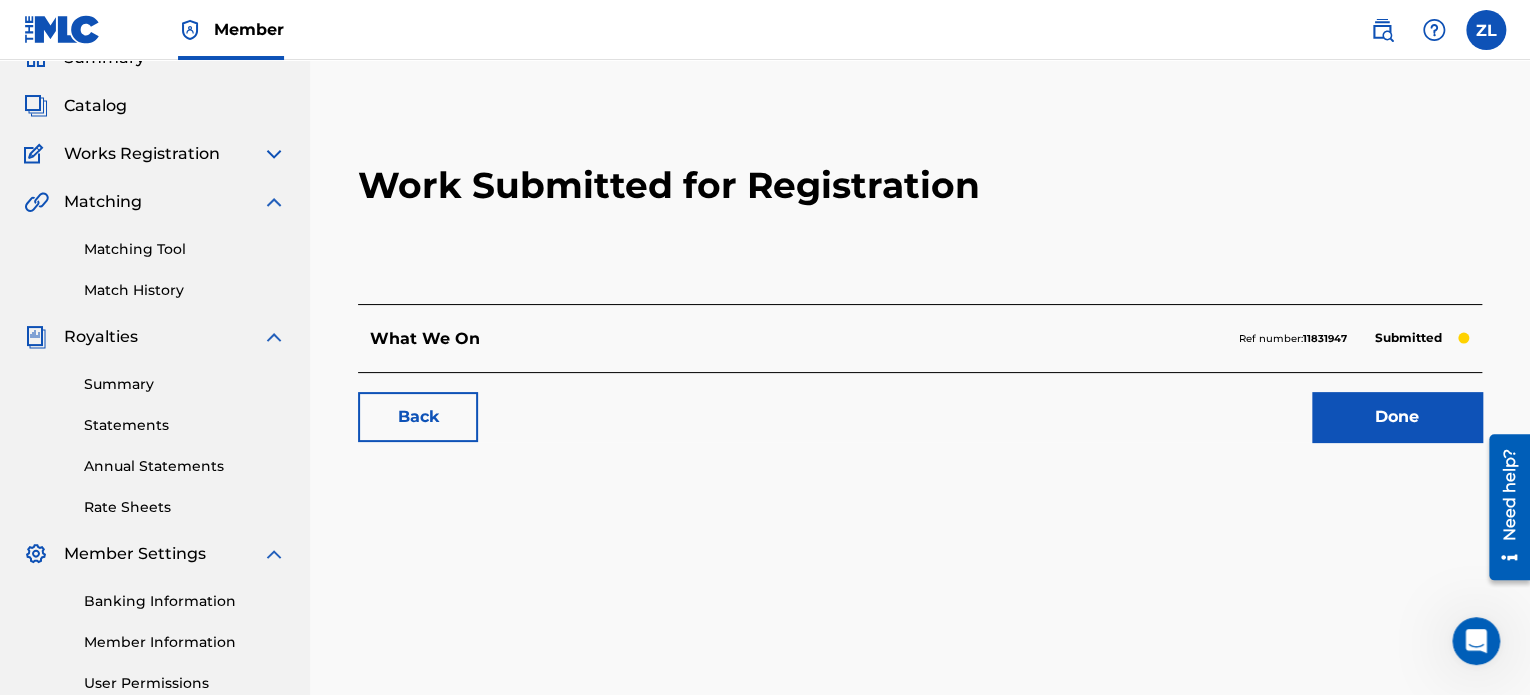 click on "Done" at bounding box center [1397, 417] 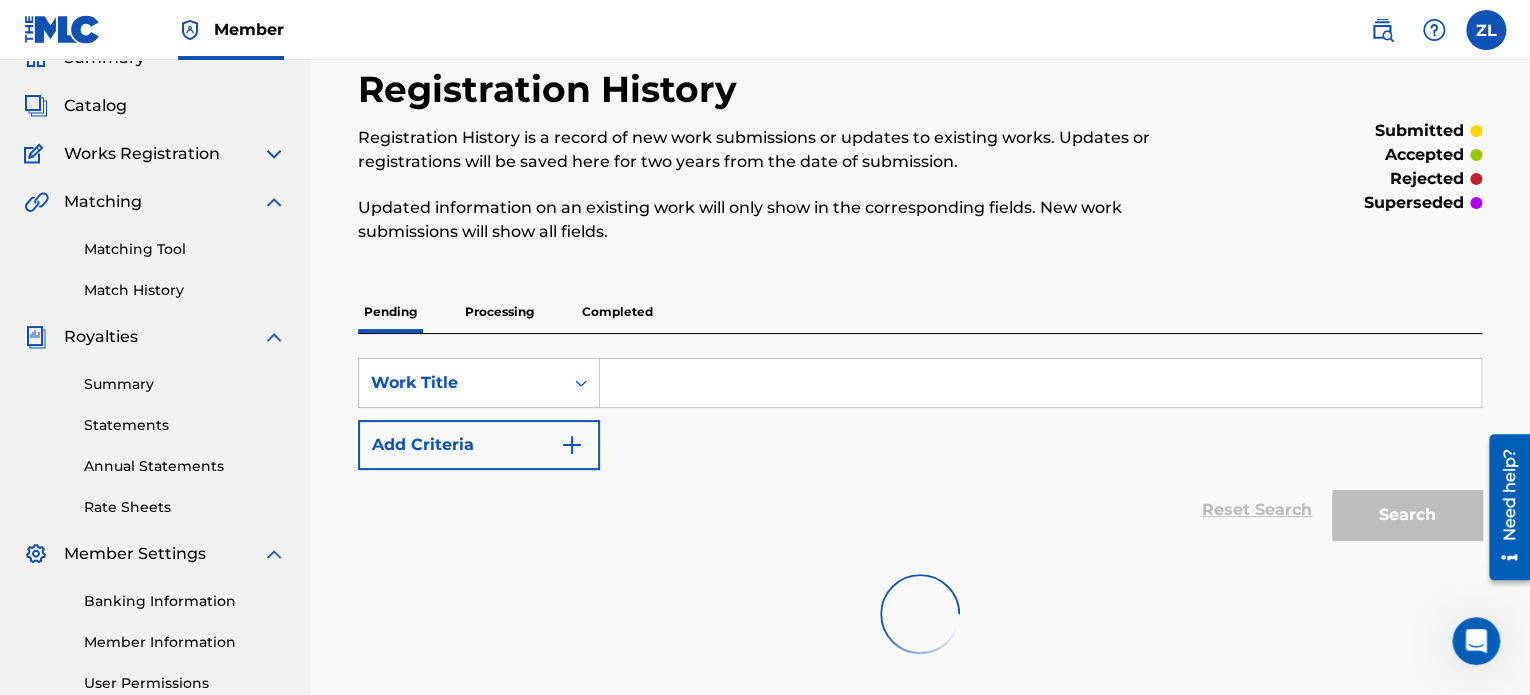 scroll, scrollTop: 0, scrollLeft: 0, axis: both 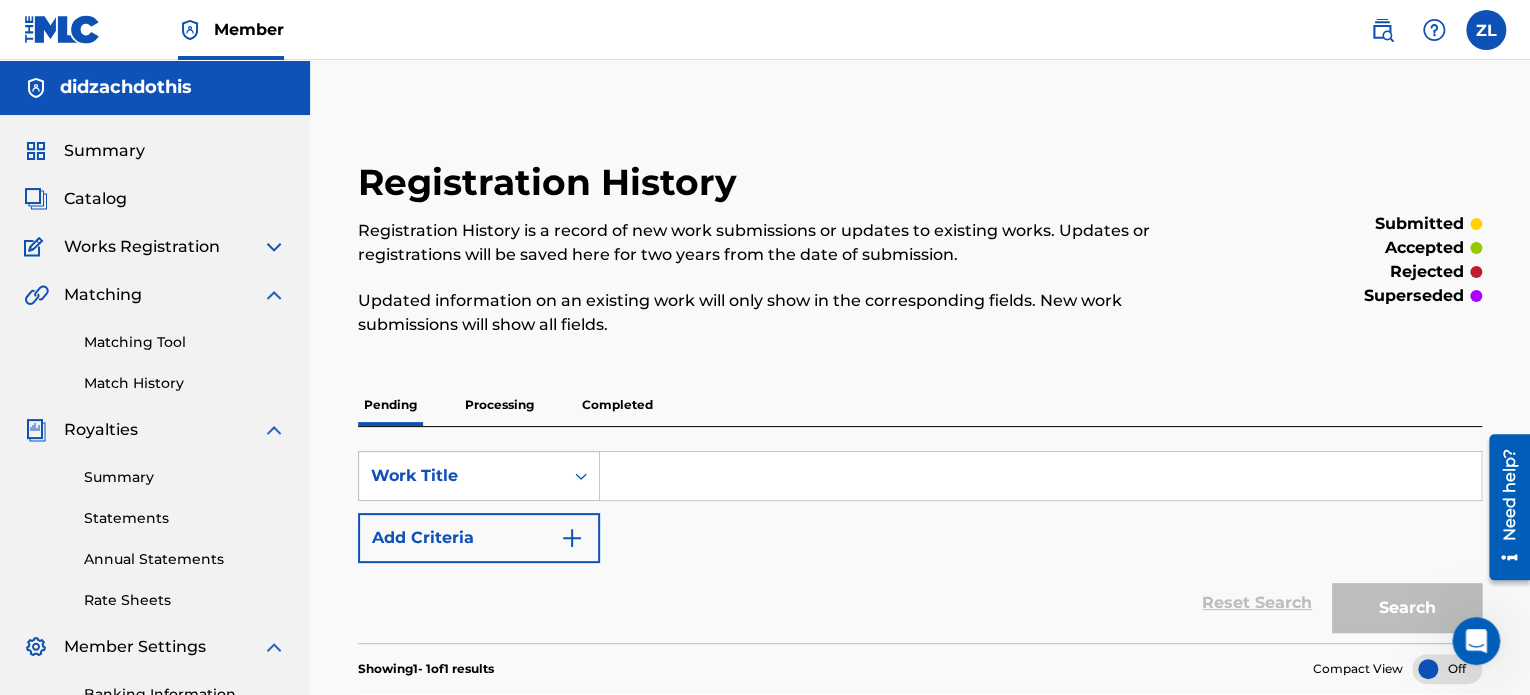 click on "Processing" at bounding box center (499, 405) 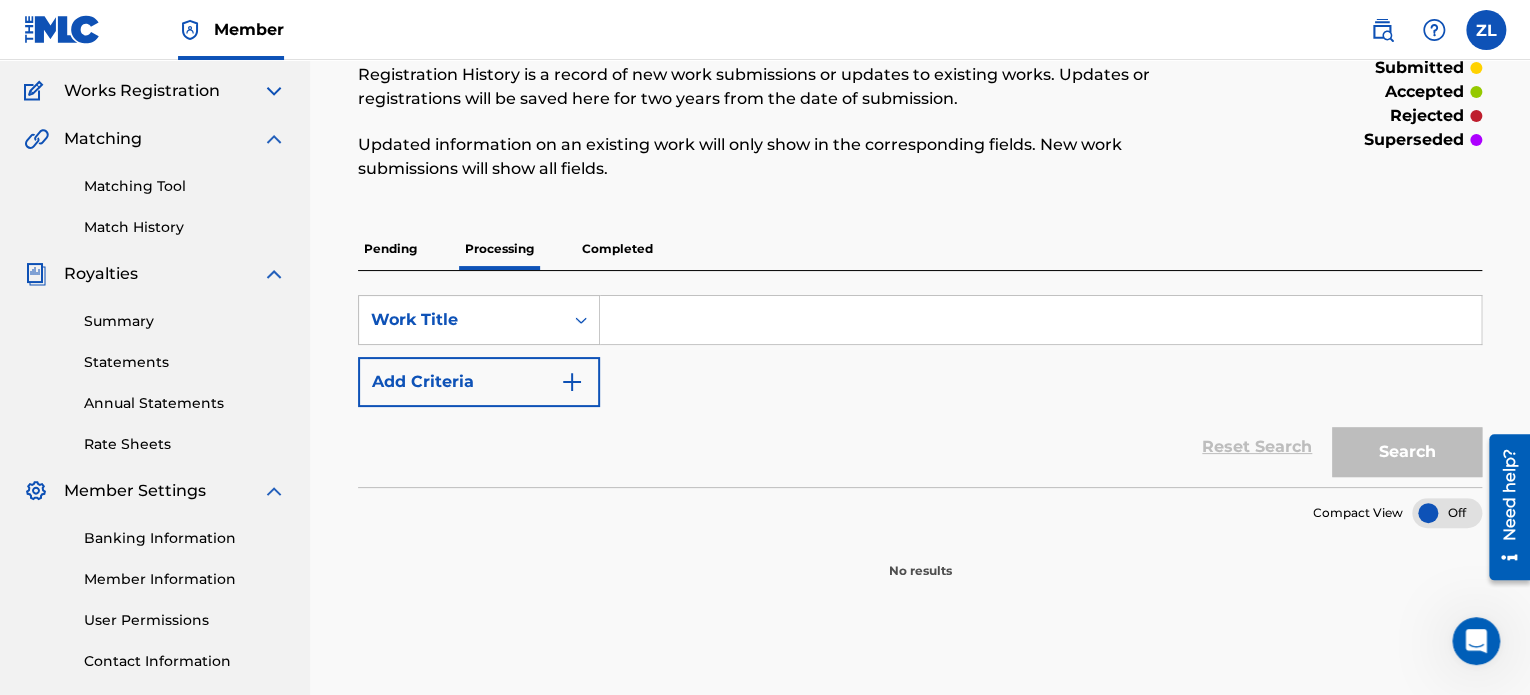 scroll, scrollTop: 200, scrollLeft: 0, axis: vertical 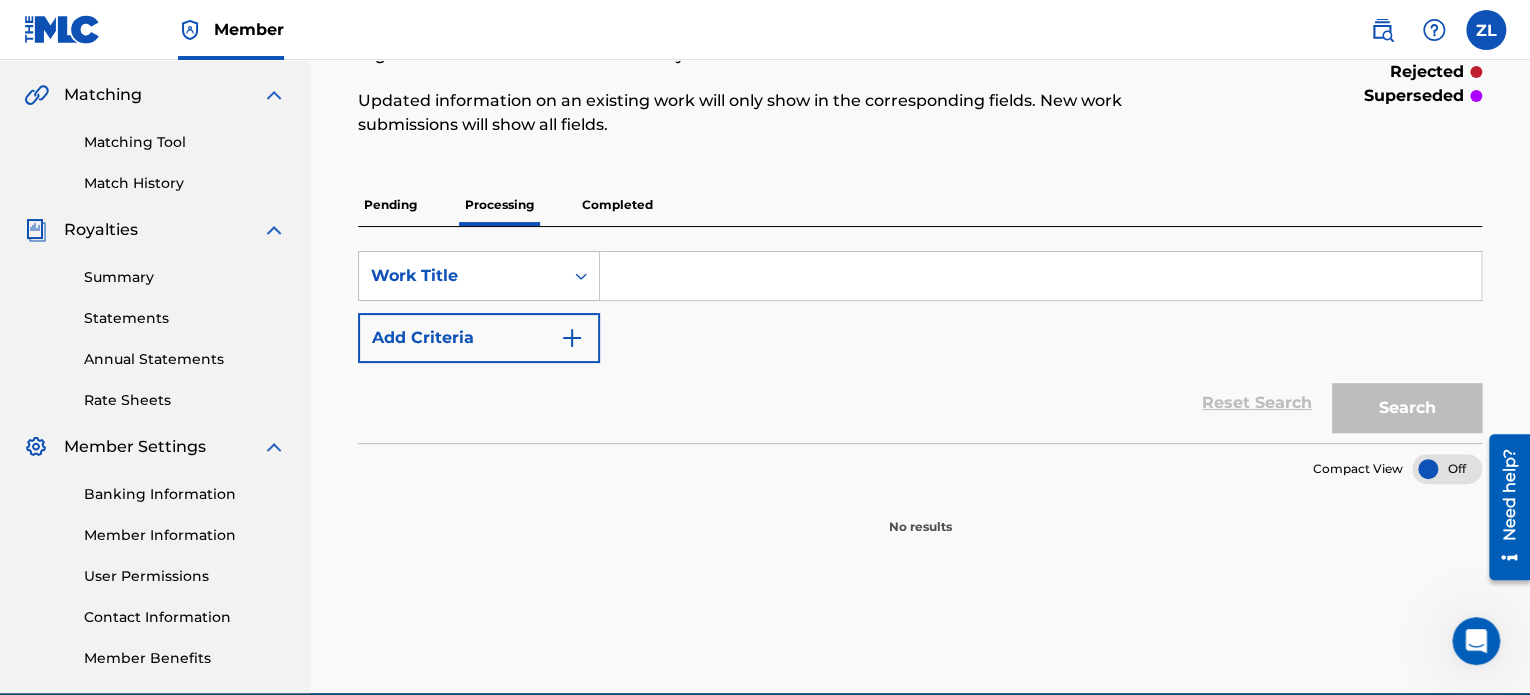 click on "Completed" at bounding box center [617, 205] 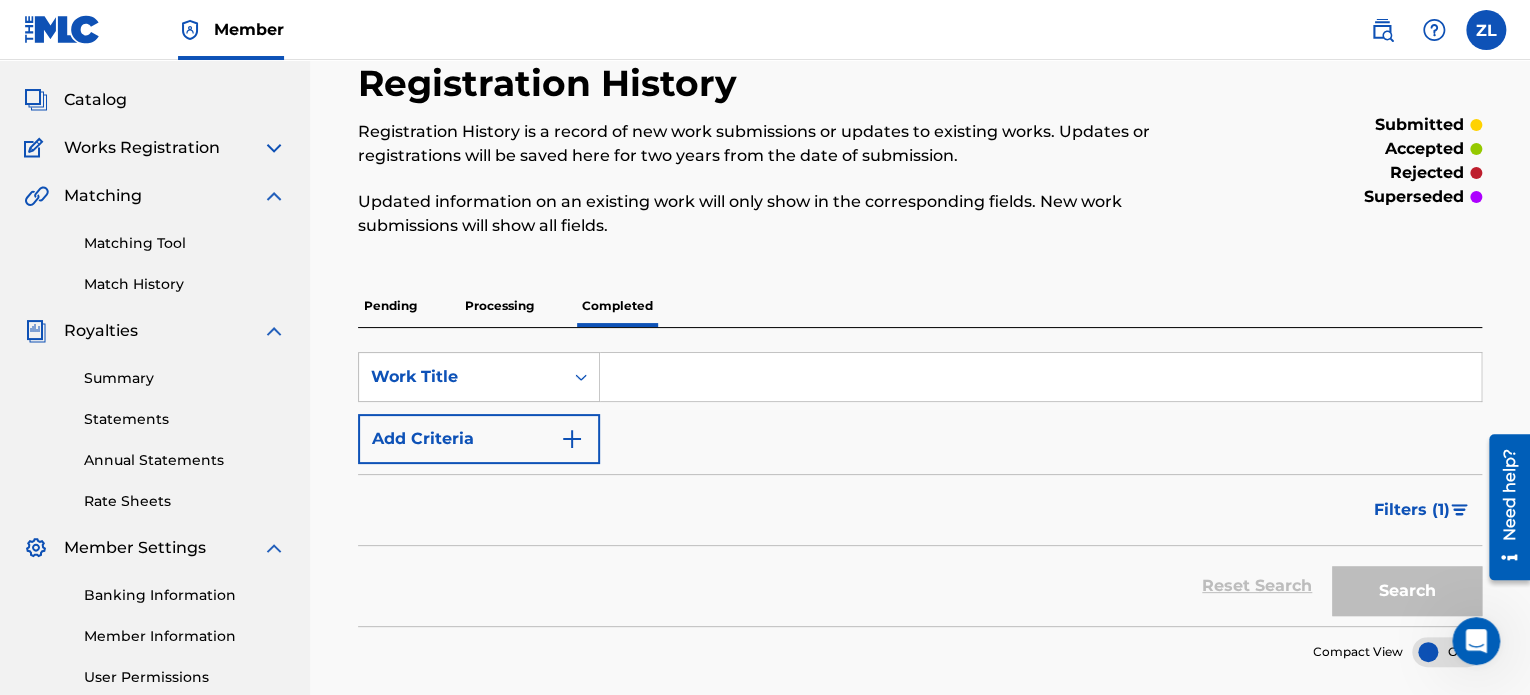 scroll, scrollTop: 100, scrollLeft: 0, axis: vertical 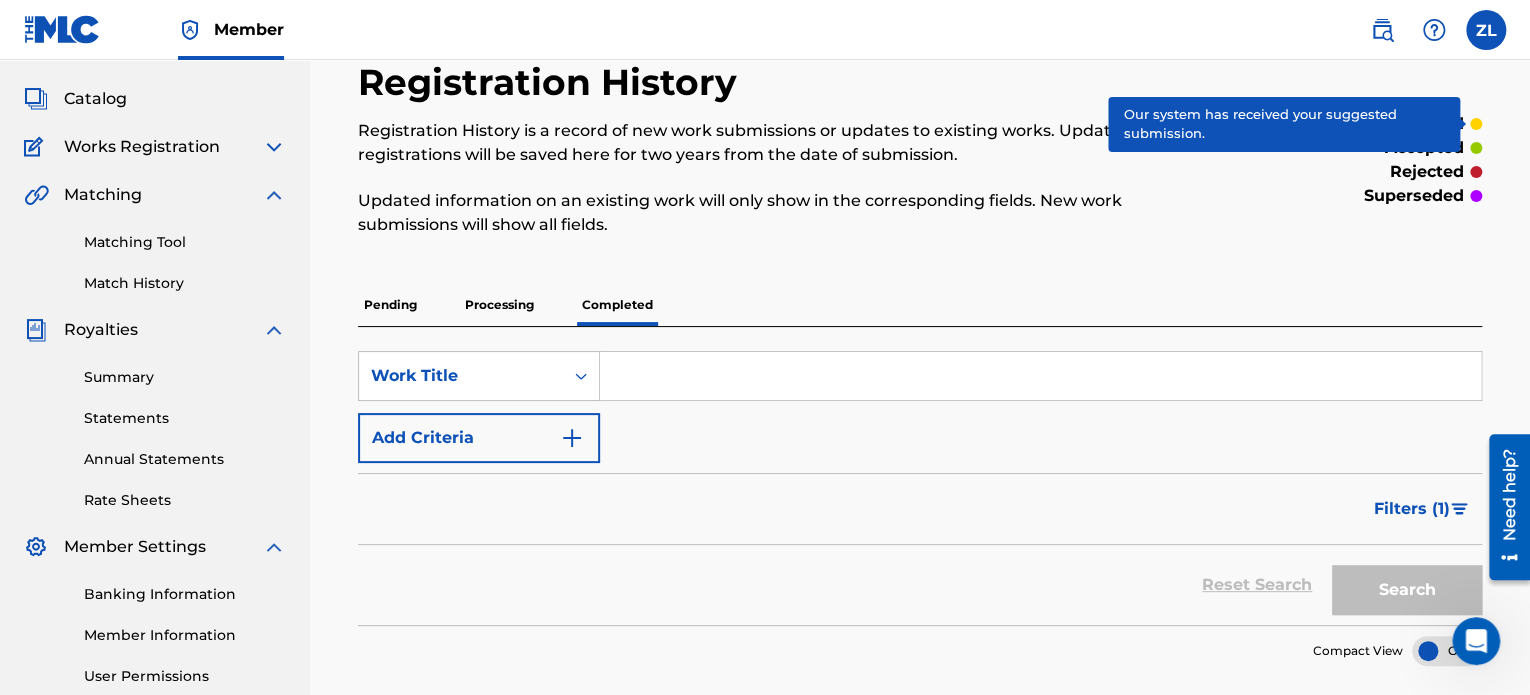 click at bounding box center [1476, 124] 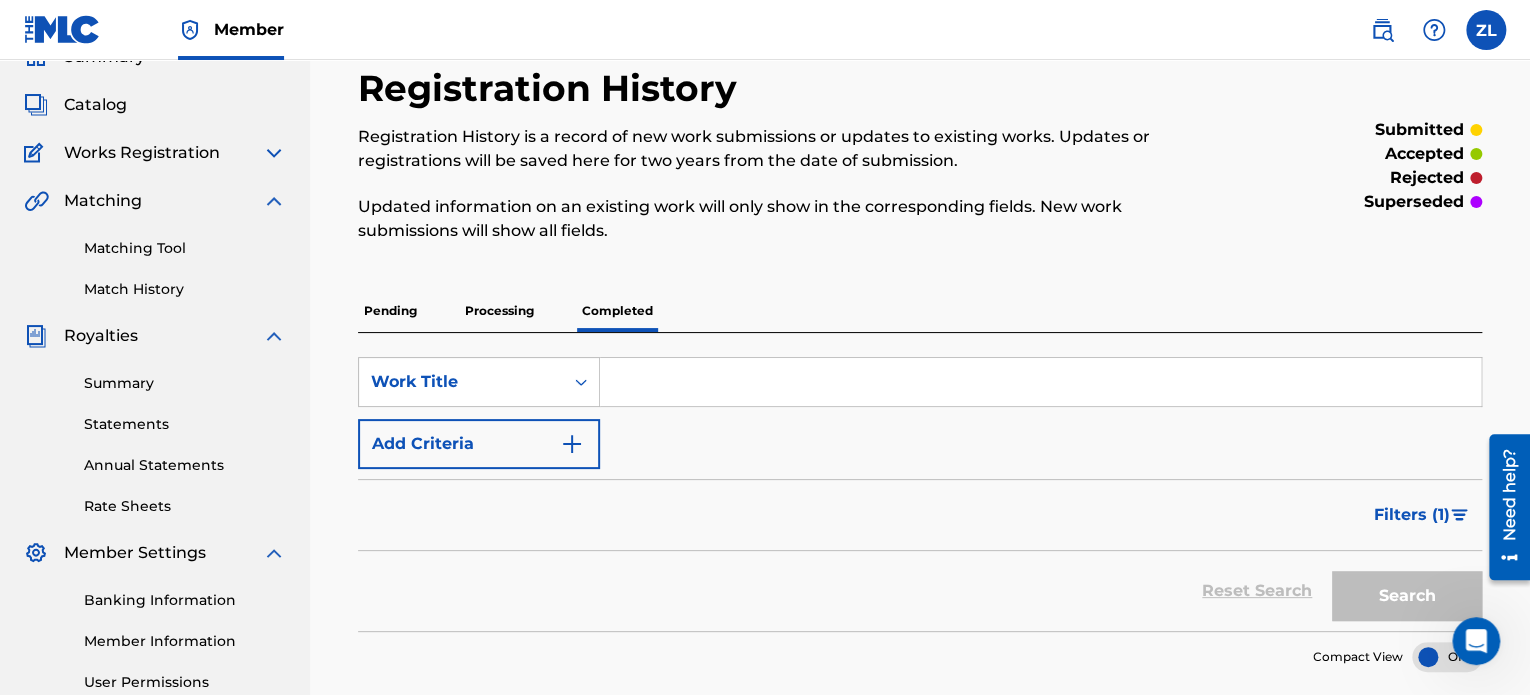 scroll, scrollTop: 93, scrollLeft: 0, axis: vertical 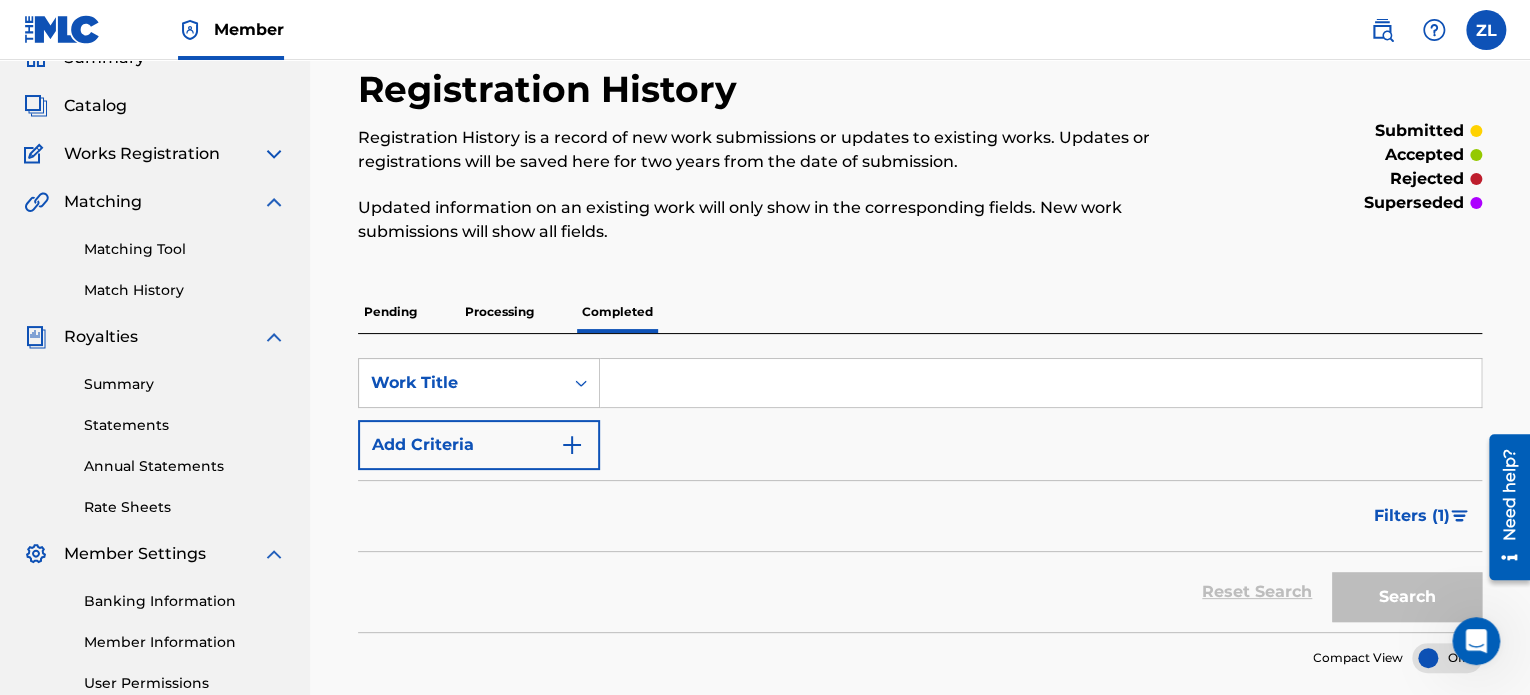 click on "Processing" at bounding box center [499, 312] 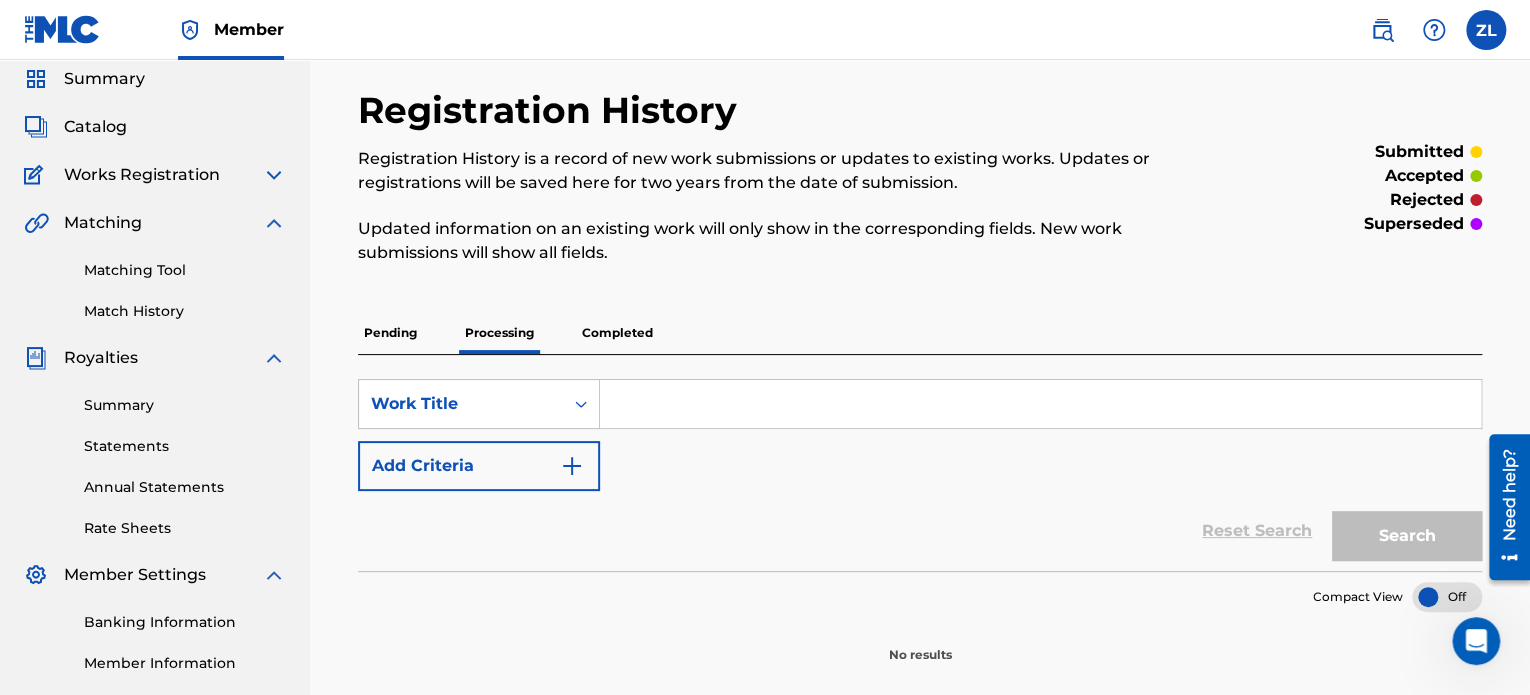 scroll, scrollTop: 200, scrollLeft: 0, axis: vertical 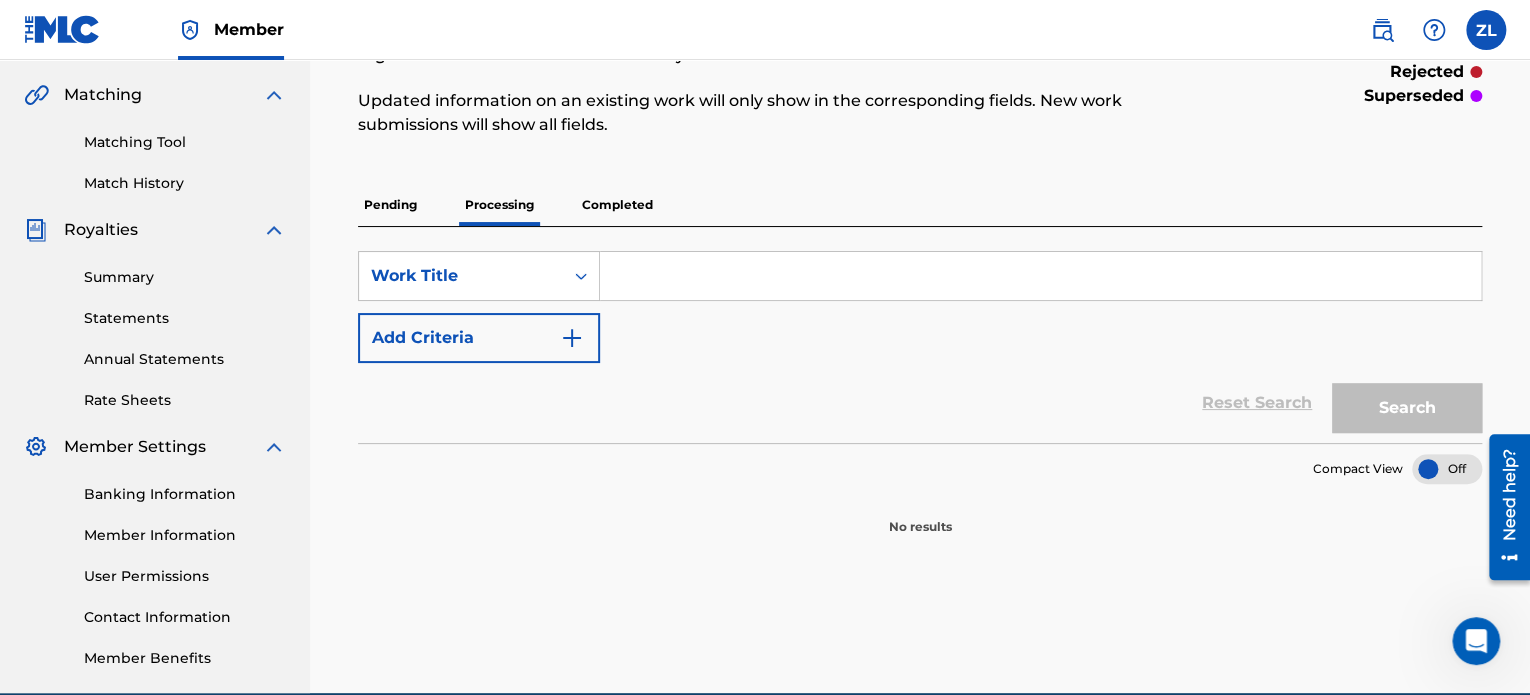 click on "Pending" at bounding box center (390, 205) 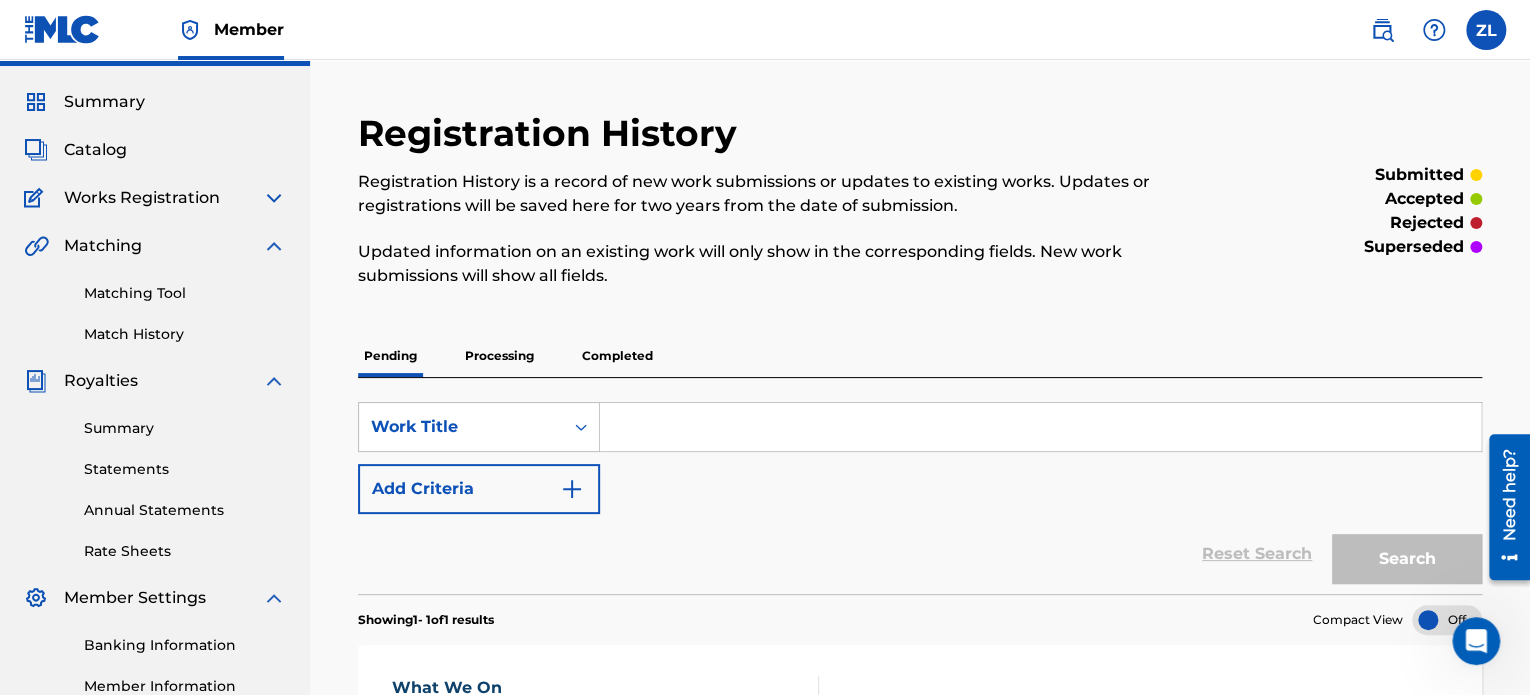 scroll, scrollTop: 0, scrollLeft: 0, axis: both 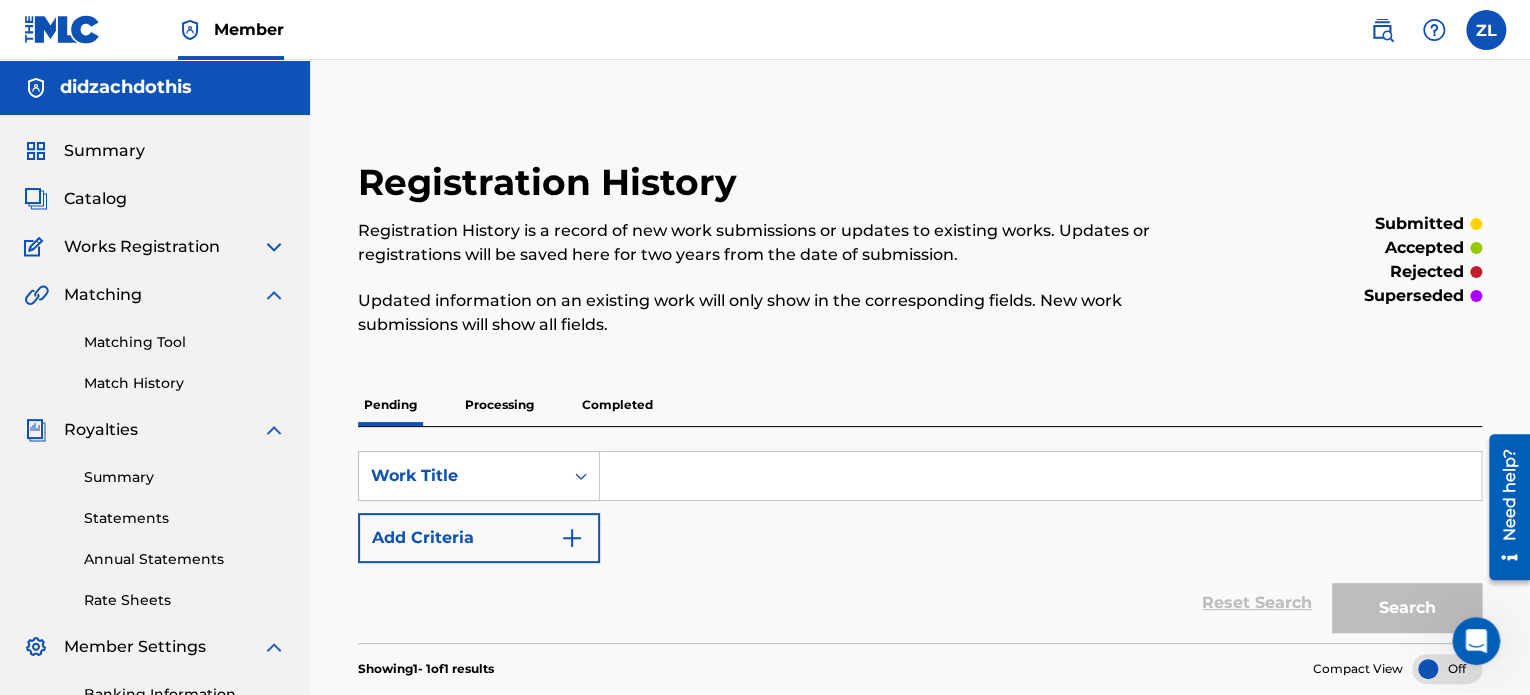 click on "Processing" at bounding box center [499, 405] 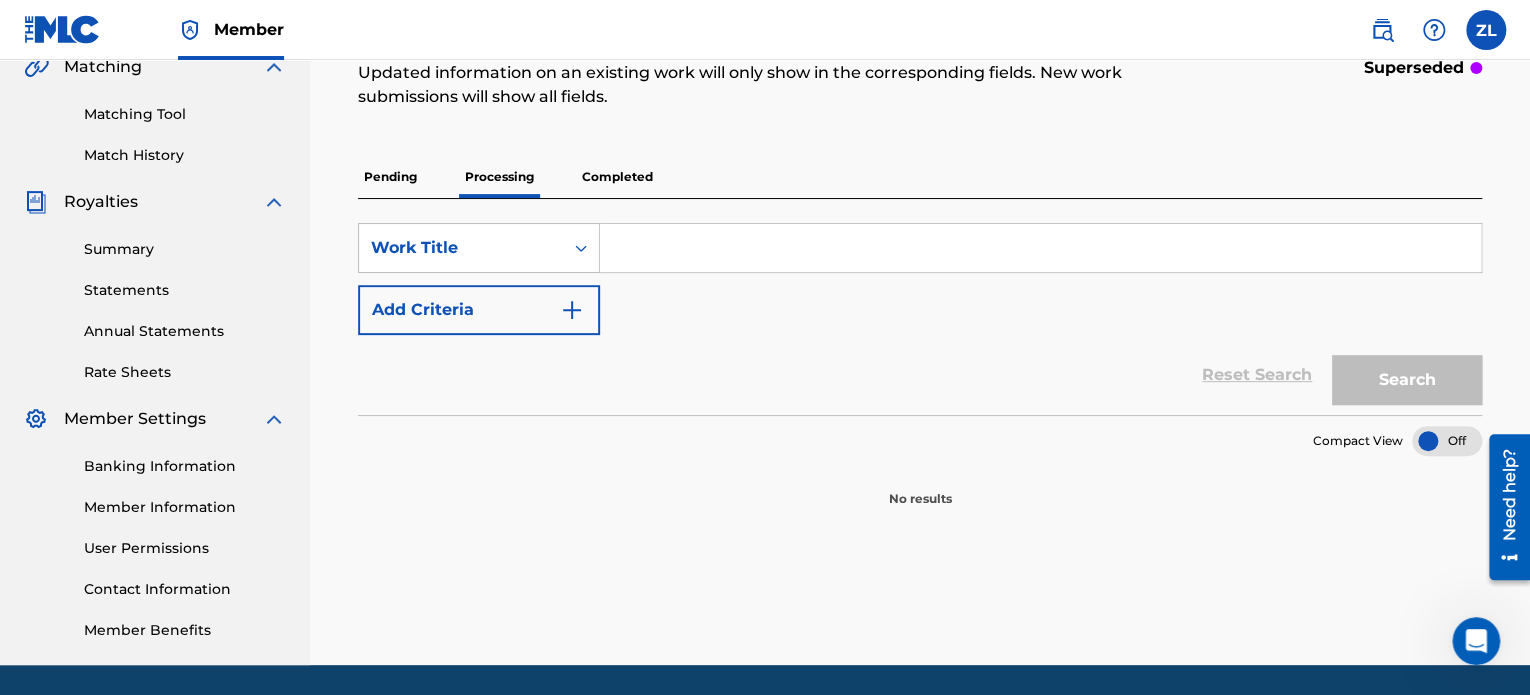 scroll, scrollTop: 193, scrollLeft: 0, axis: vertical 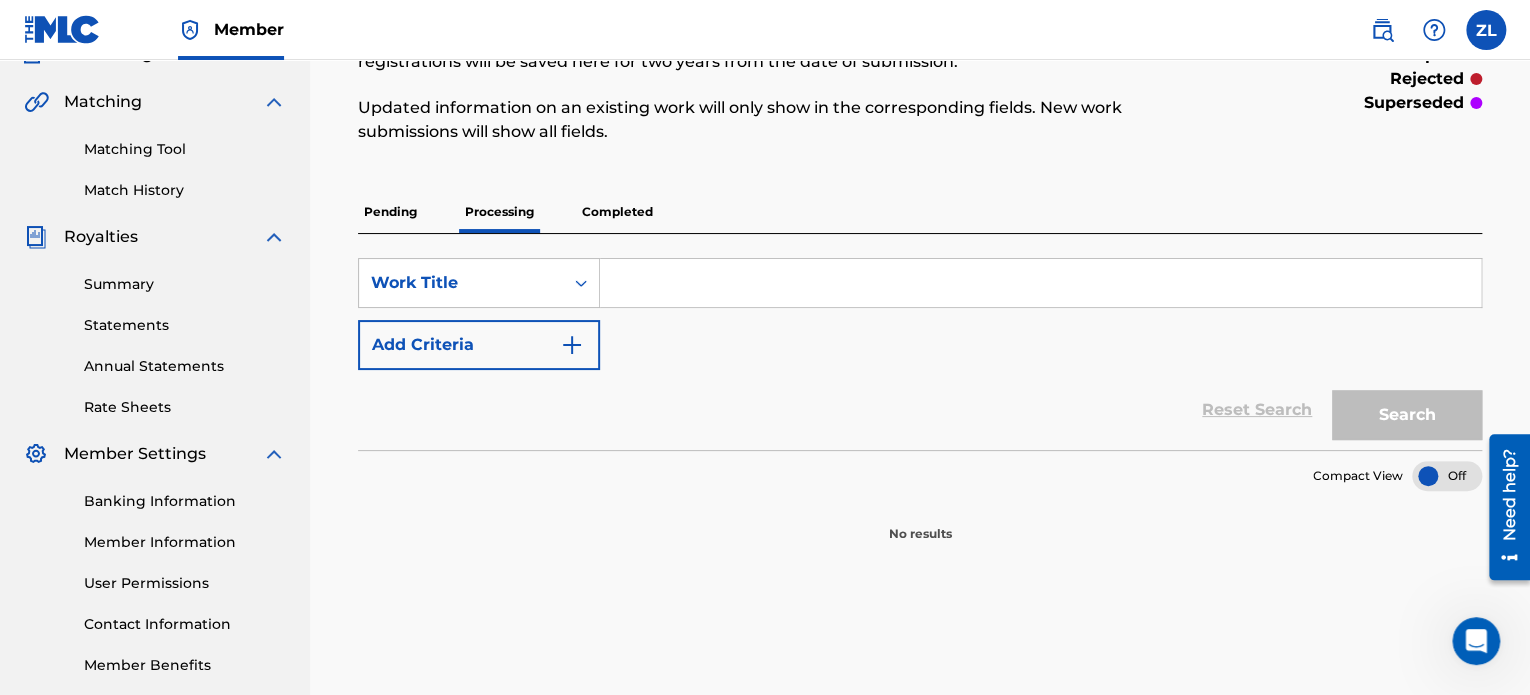 click on "Pending" at bounding box center [390, 212] 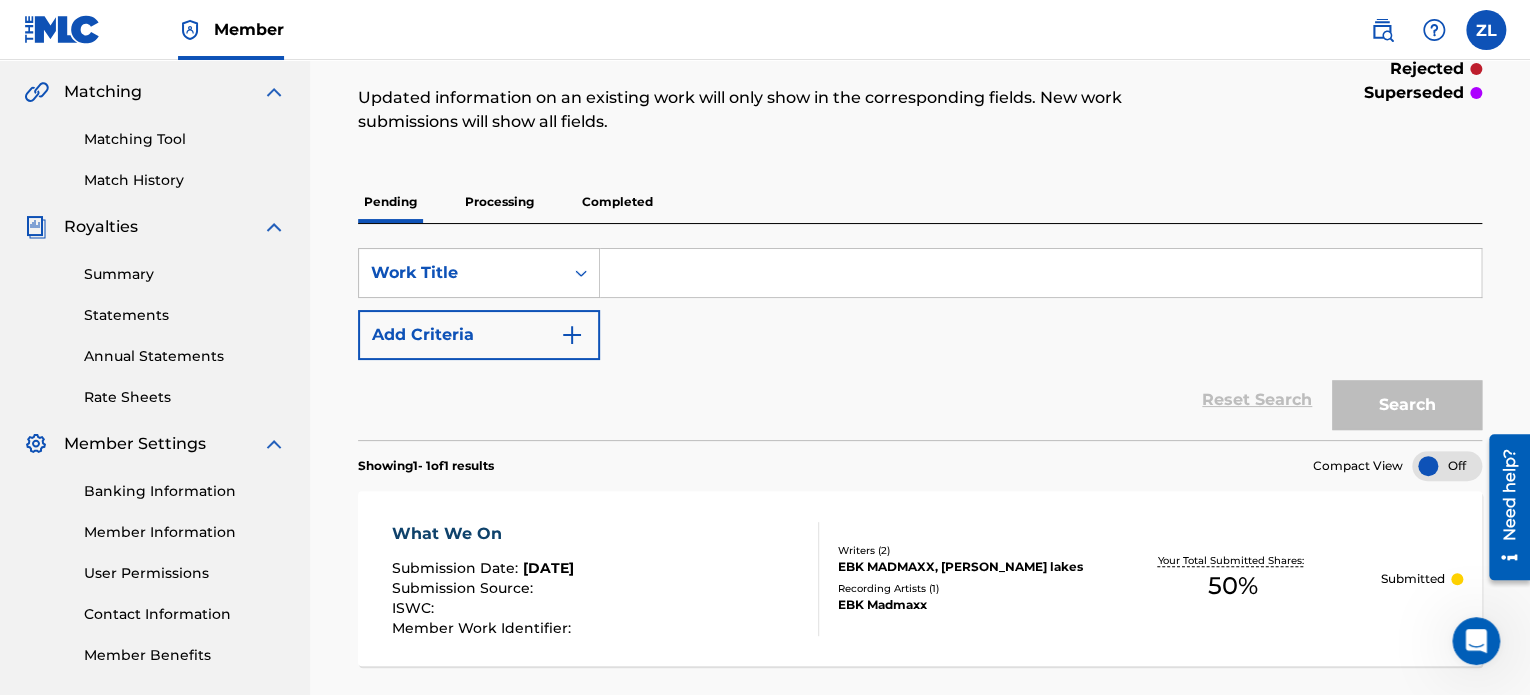 scroll, scrollTop: 395, scrollLeft: 0, axis: vertical 